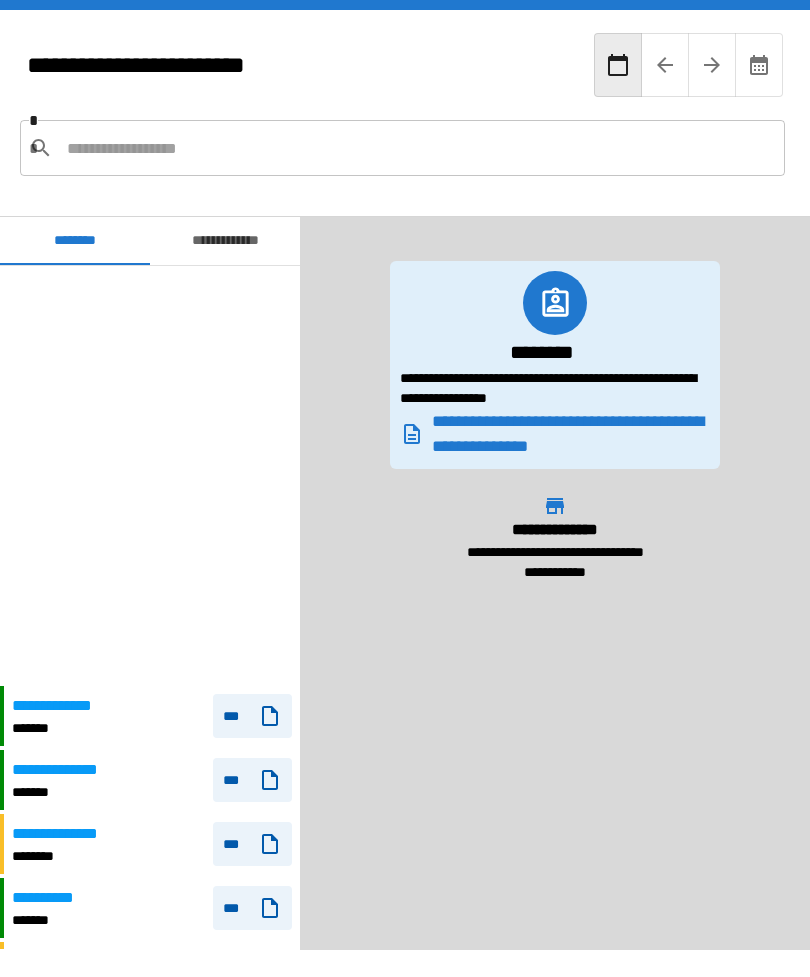 scroll, scrollTop: 0, scrollLeft: 0, axis: both 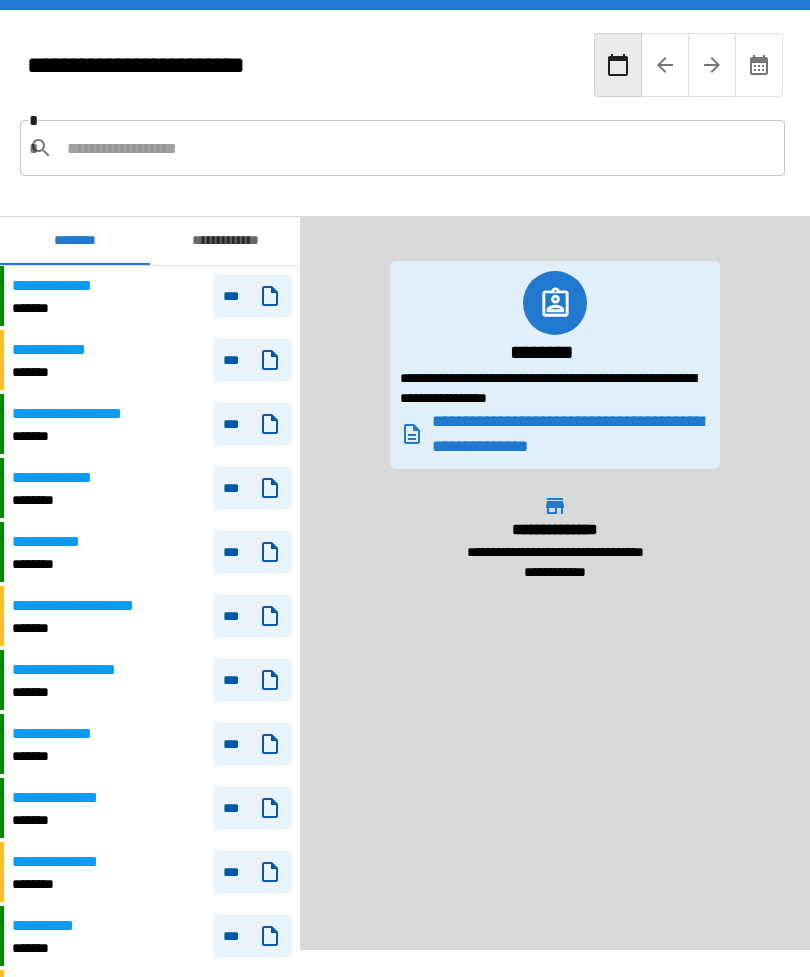 click on "**********" at bounding box center [152, 680] 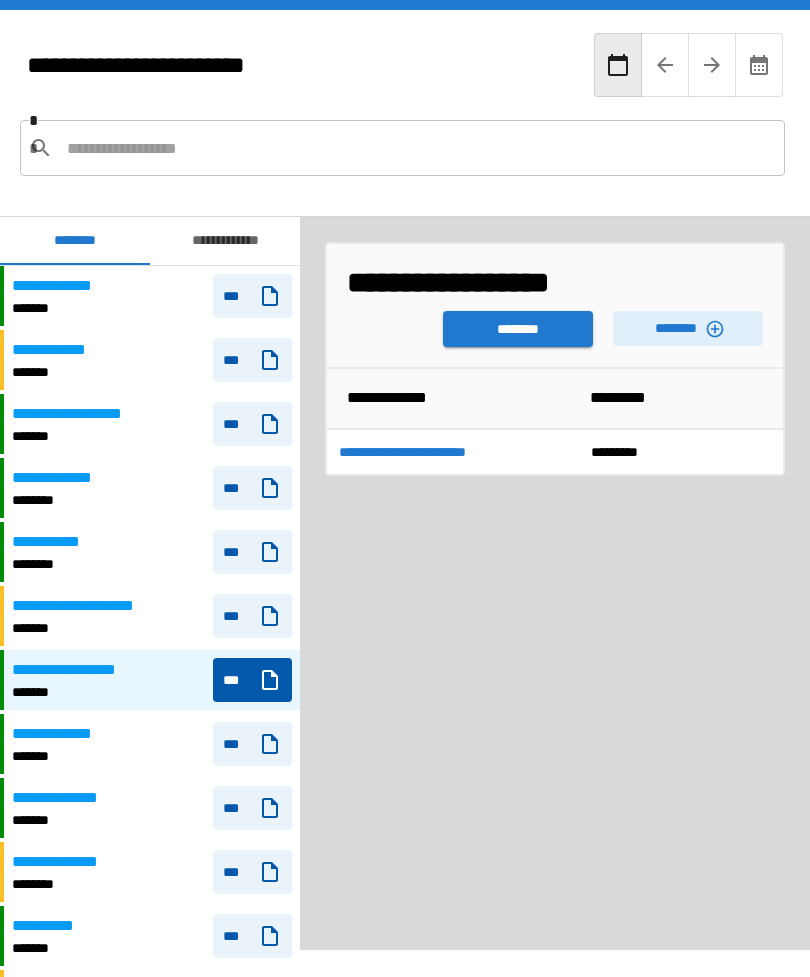 click on "**********" at bounding box center [152, 616] 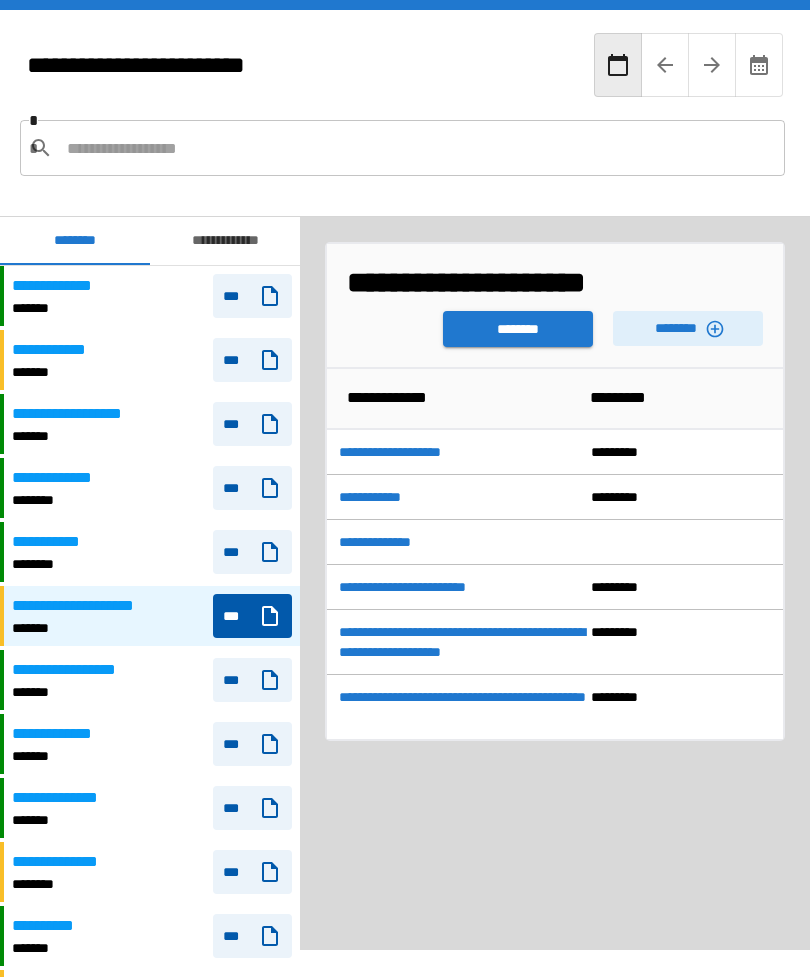 click on "***" at bounding box center (248, 744) 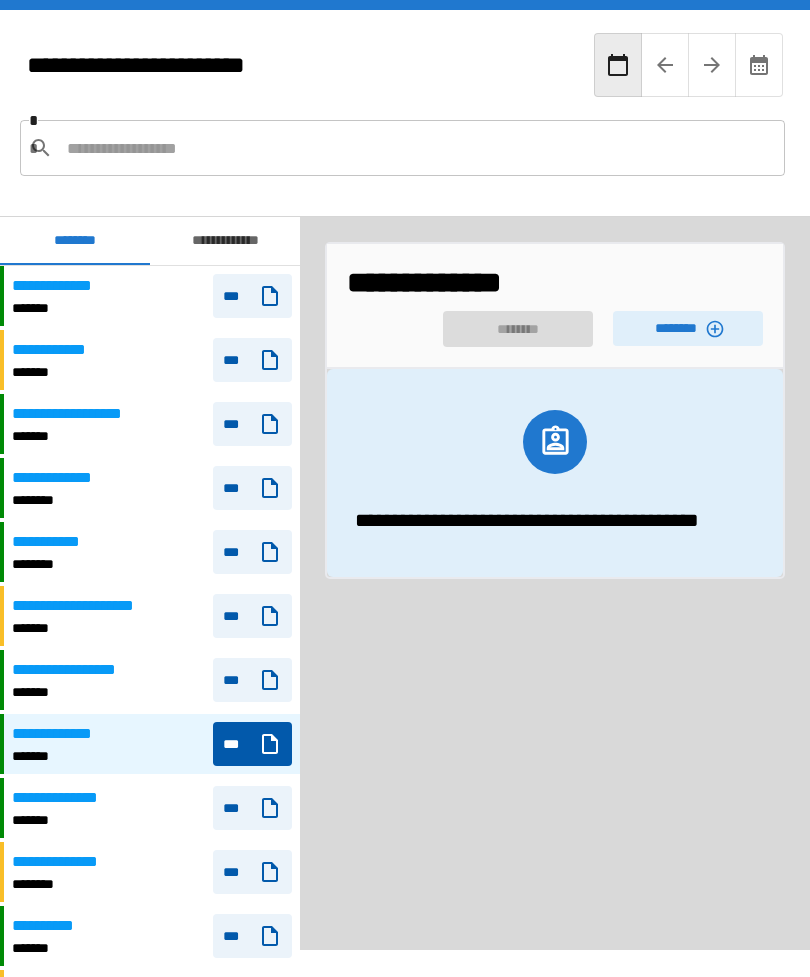 click on "********" at bounding box center [688, 328] 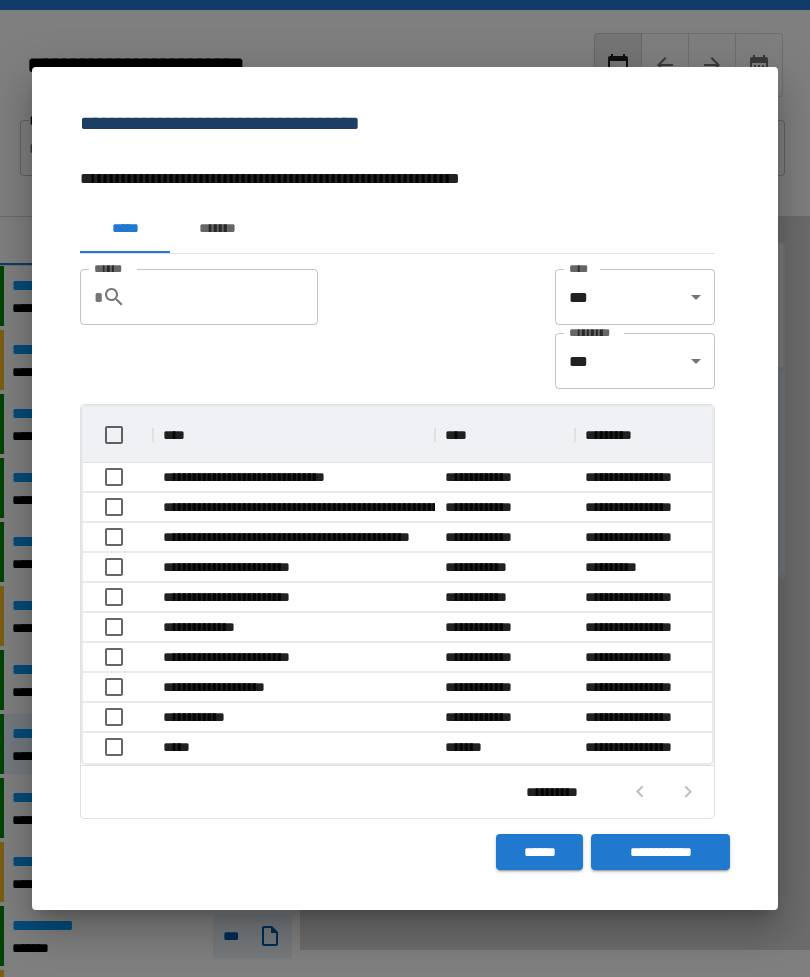 scroll, scrollTop: 1, scrollLeft: 1, axis: both 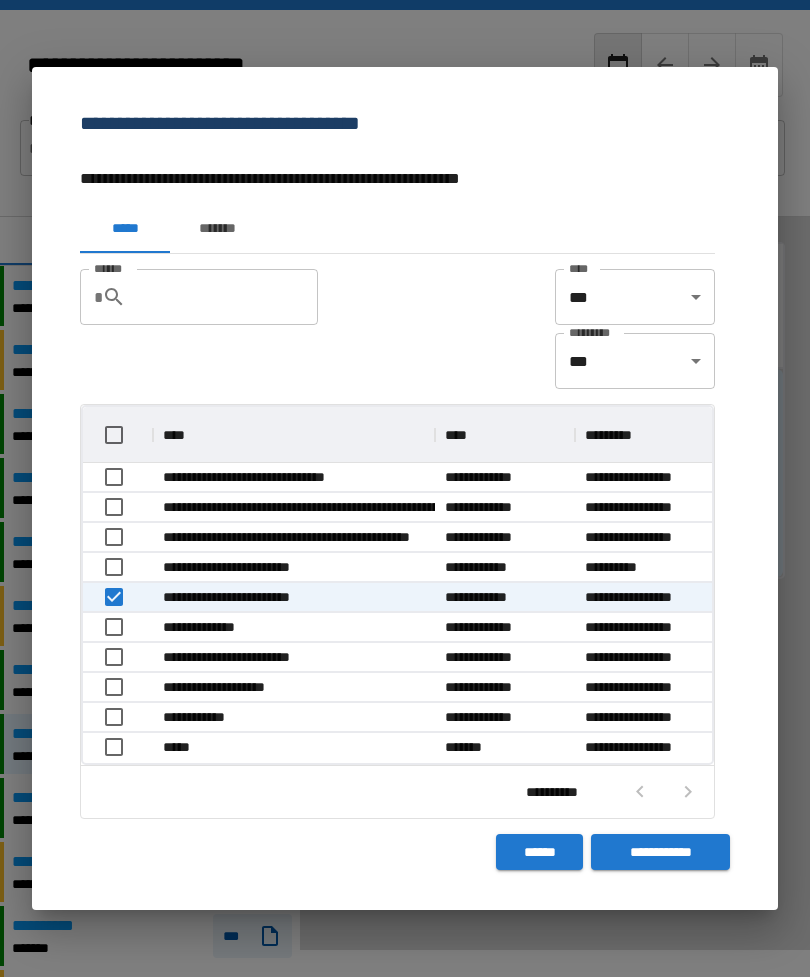 click on "**********" at bounding box center (660, 852) 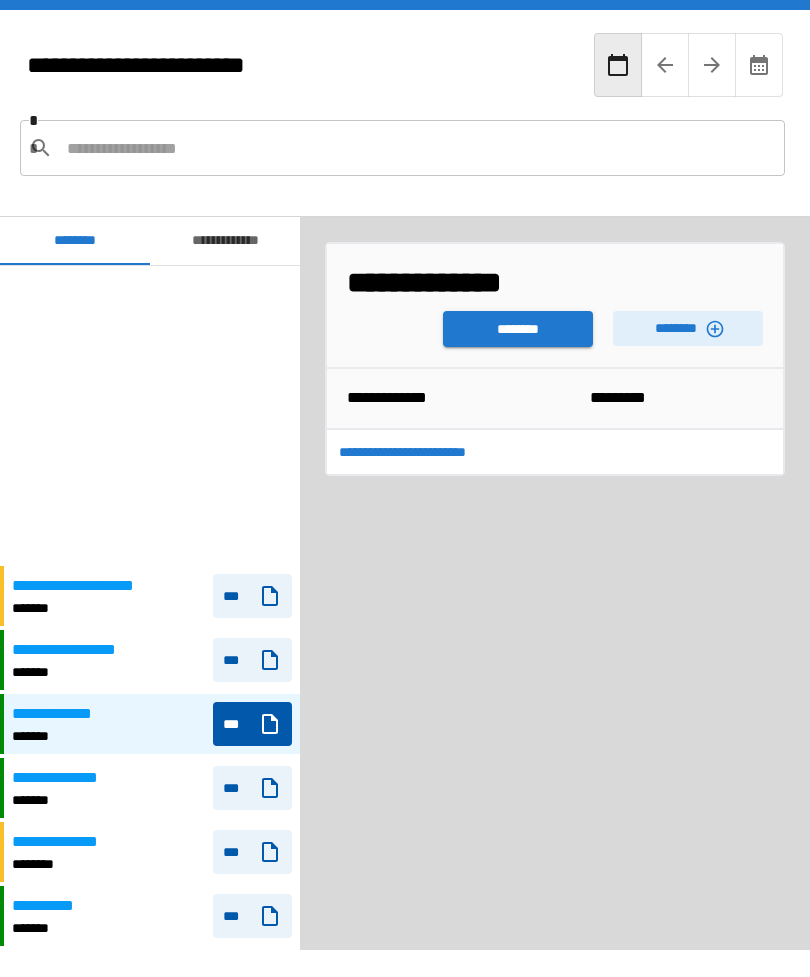 scroll, scrollTop: 317, scrollLeft: 0, axis: vertical 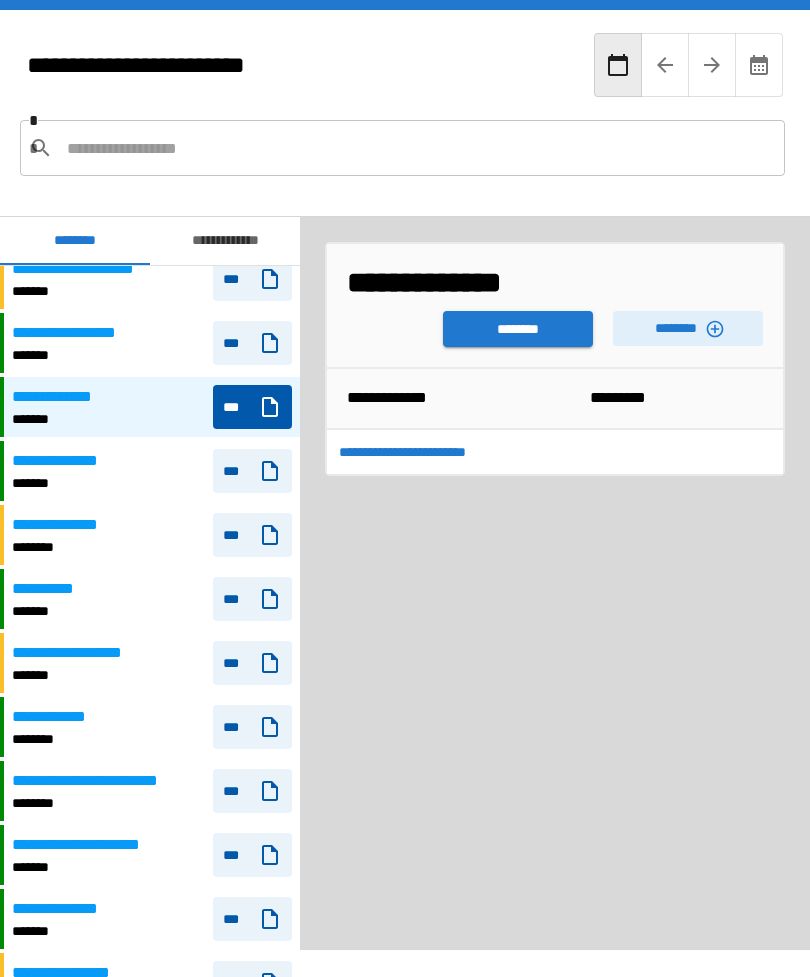 click on "********" at bounding box center [518, 329] 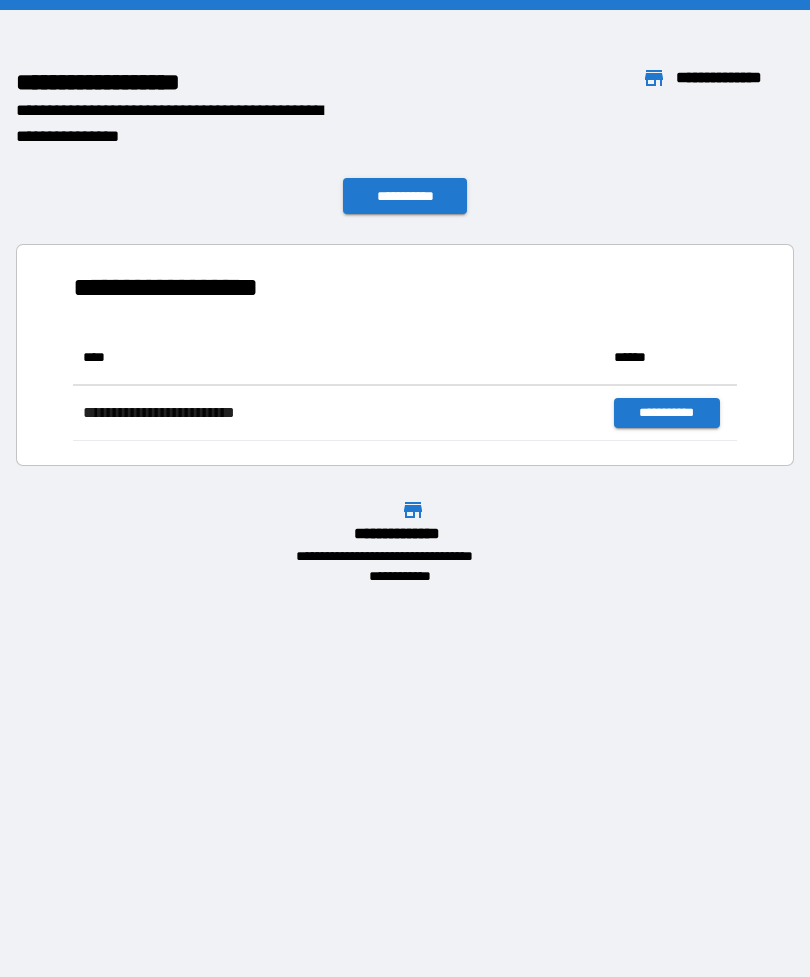 scroll, scrollTop: 1, scrollLeft: 1, axis: both 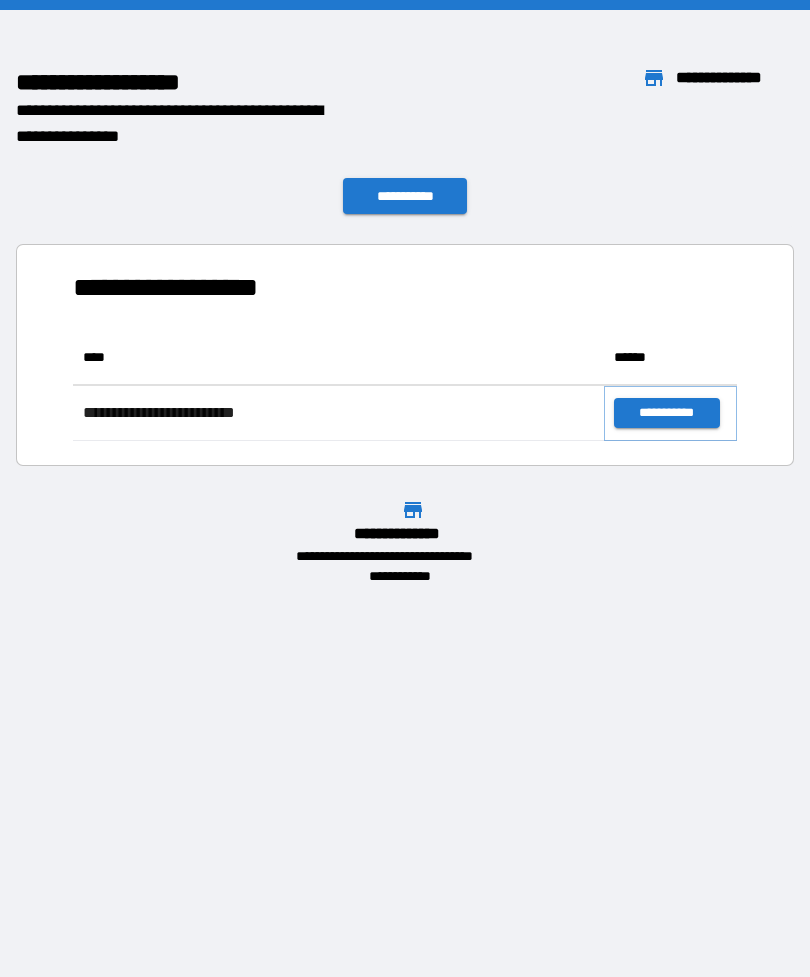 click on "**********" at bounding box center (666, 413) 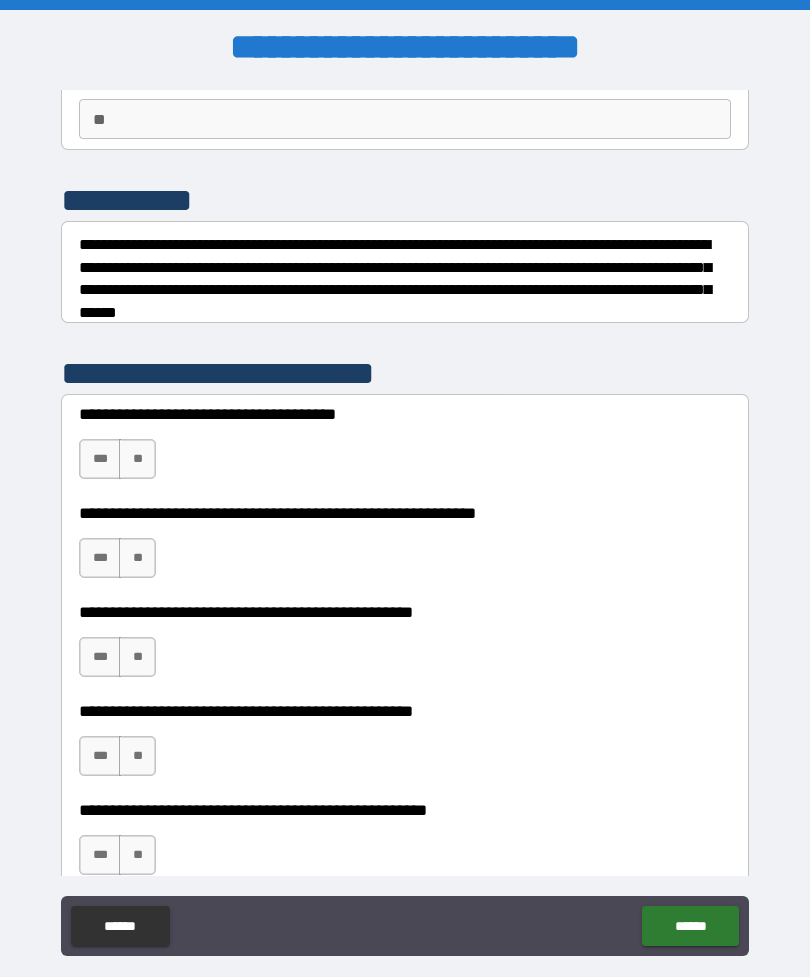 scroll, scrollTop: 193, scrollLeft: 0, axis: vertical 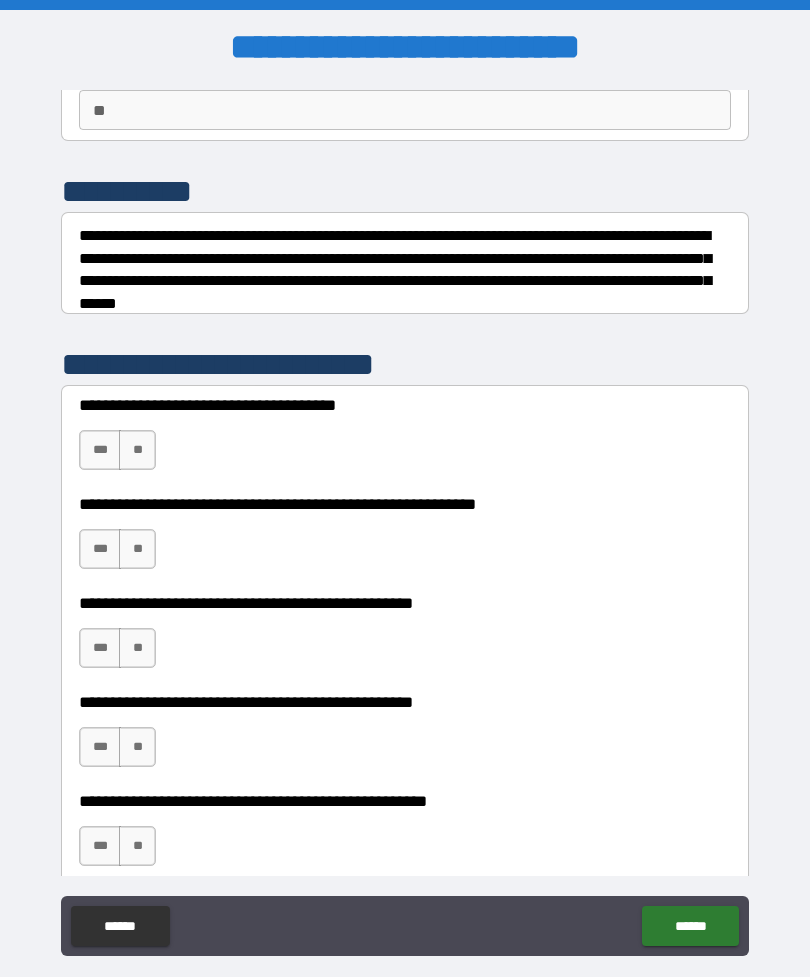 click on "**" at bounding box center [137, 450] 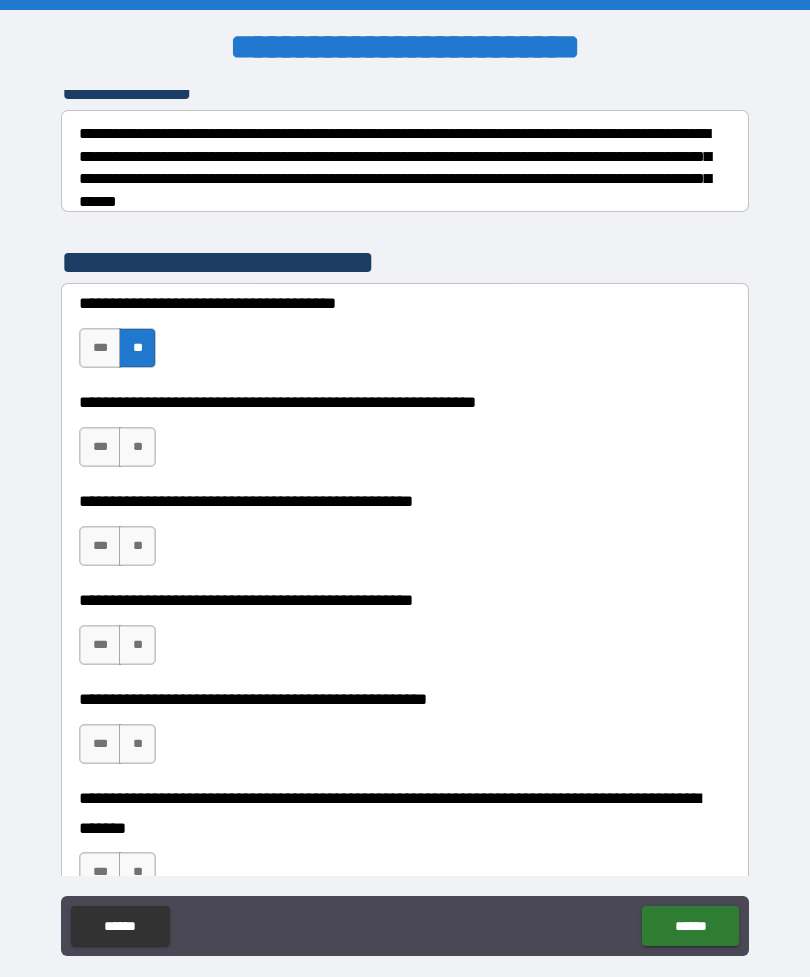 scroll, scrollTop: 298, scrollLeft: 0, axis: vertical 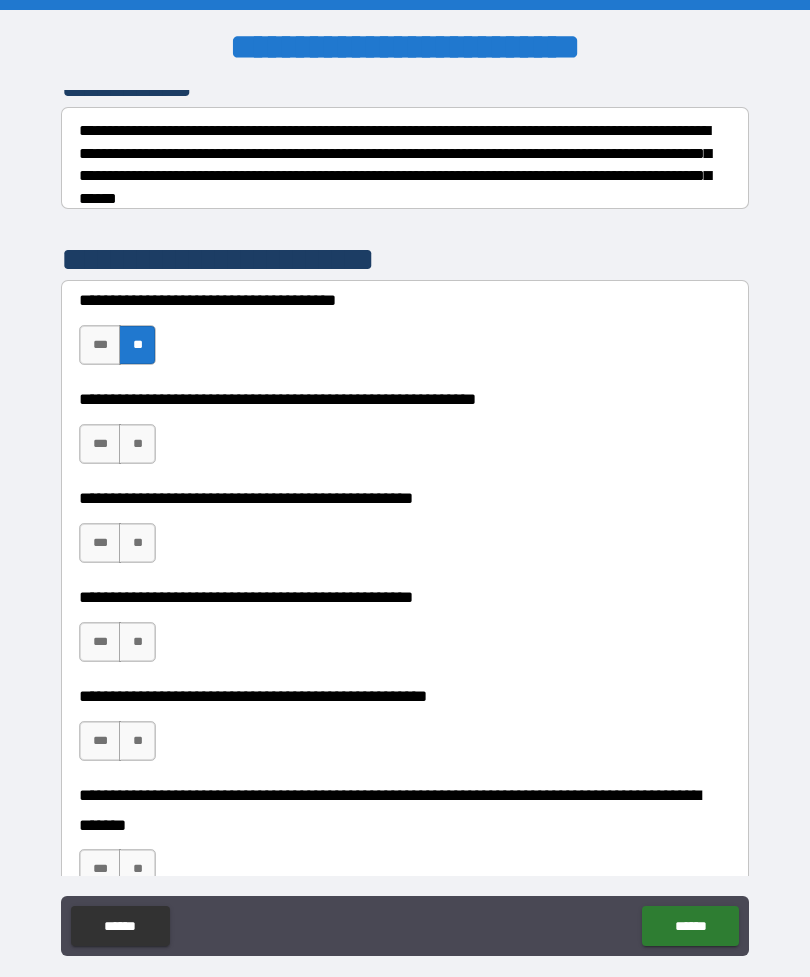 click on "**" at bounding box center [137, 444] 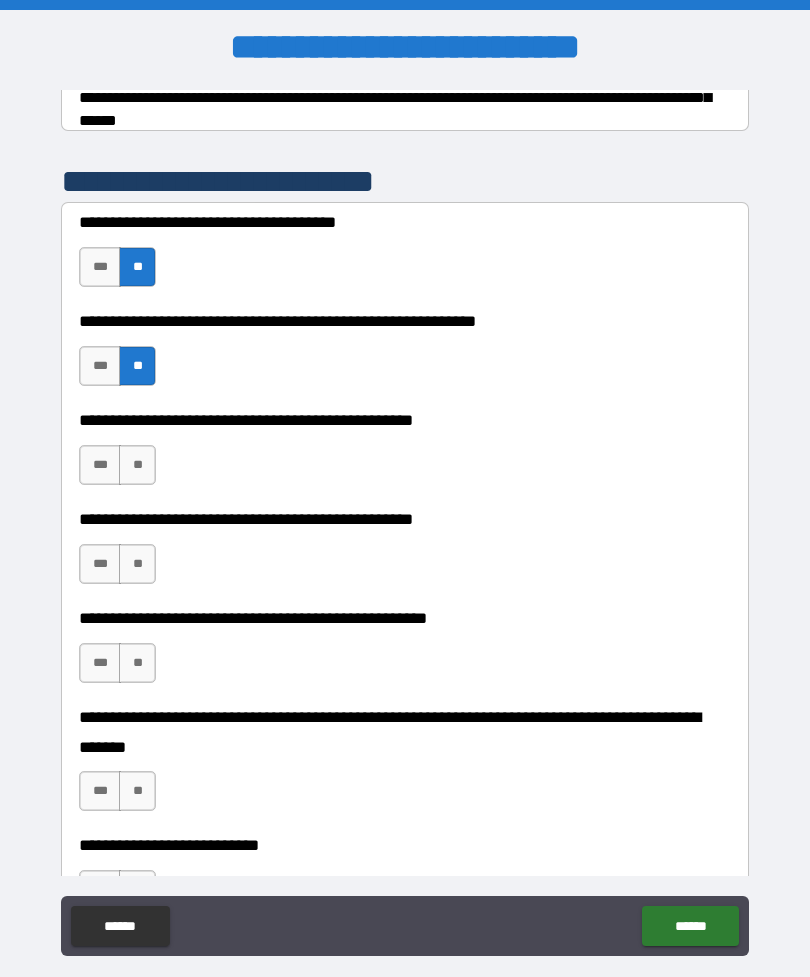 scroll, scrollTop: 378, scrollLeft: 0, axis: vertical 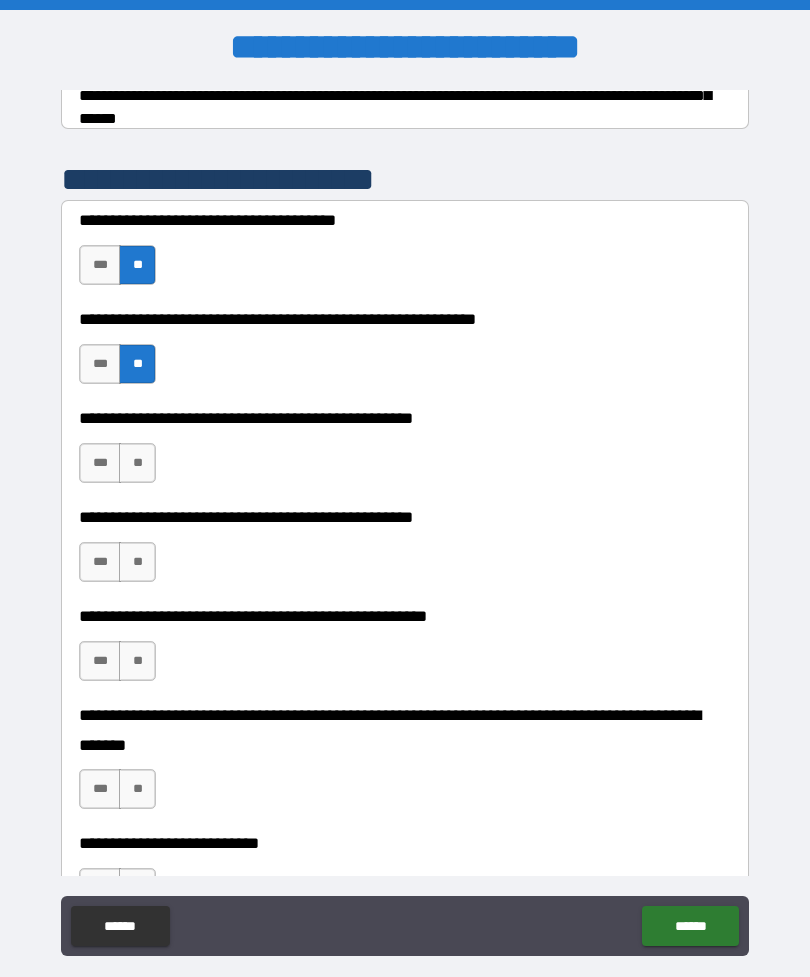 click on "**" at bounding box center (137, 463) 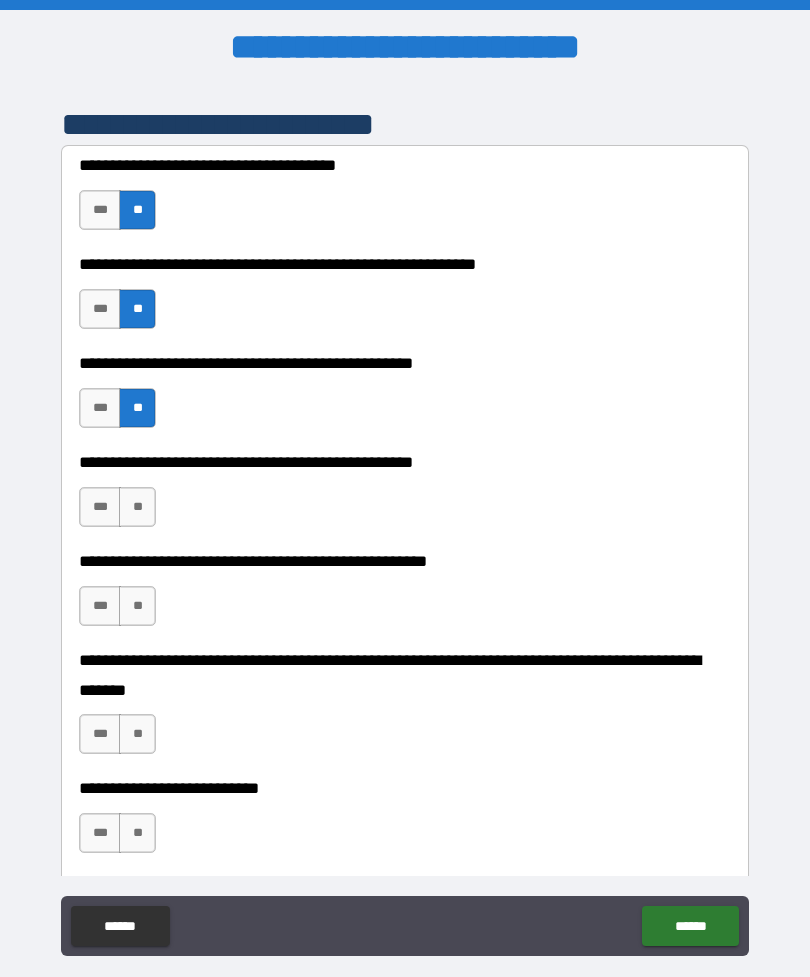 scroll, scrollTop: 434, scrollLeft: 0, axis: vertical 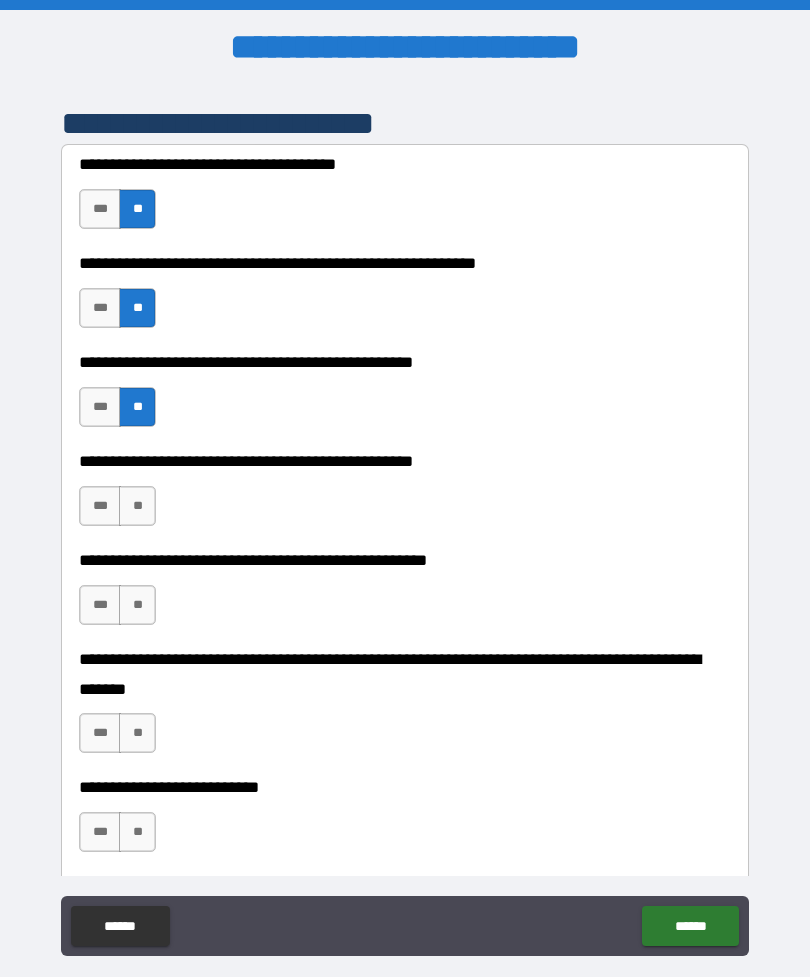 click on "**" at bounding box center [137, 506] 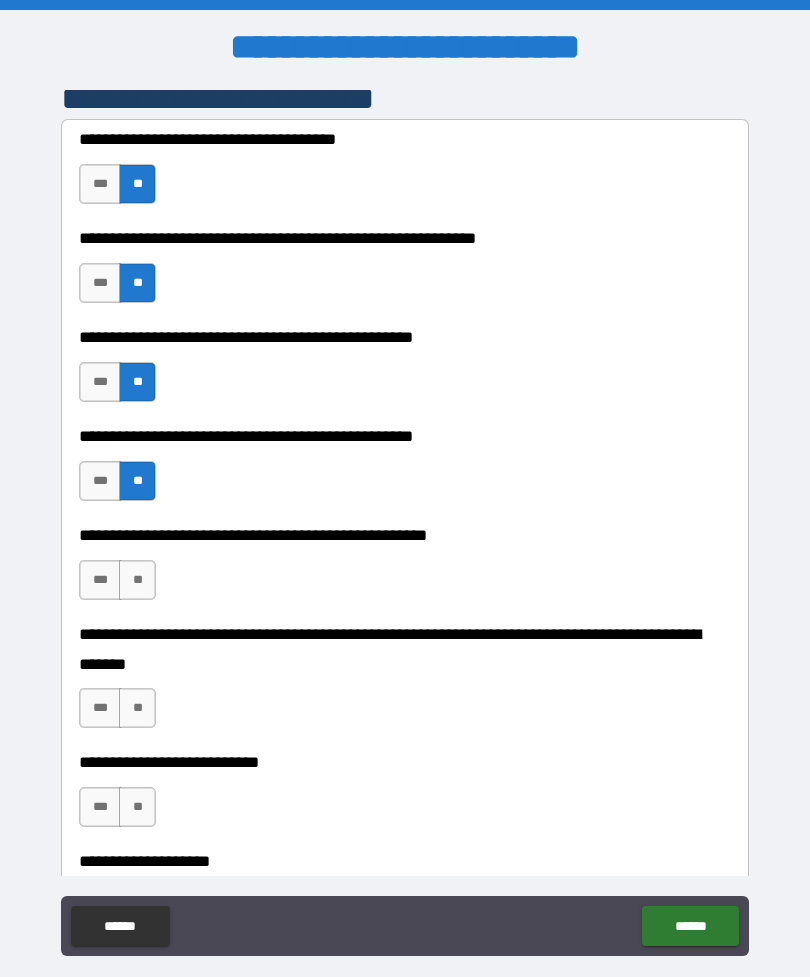 scroll, scrollTop: 485, scrollLeft: 0, axis: vertical 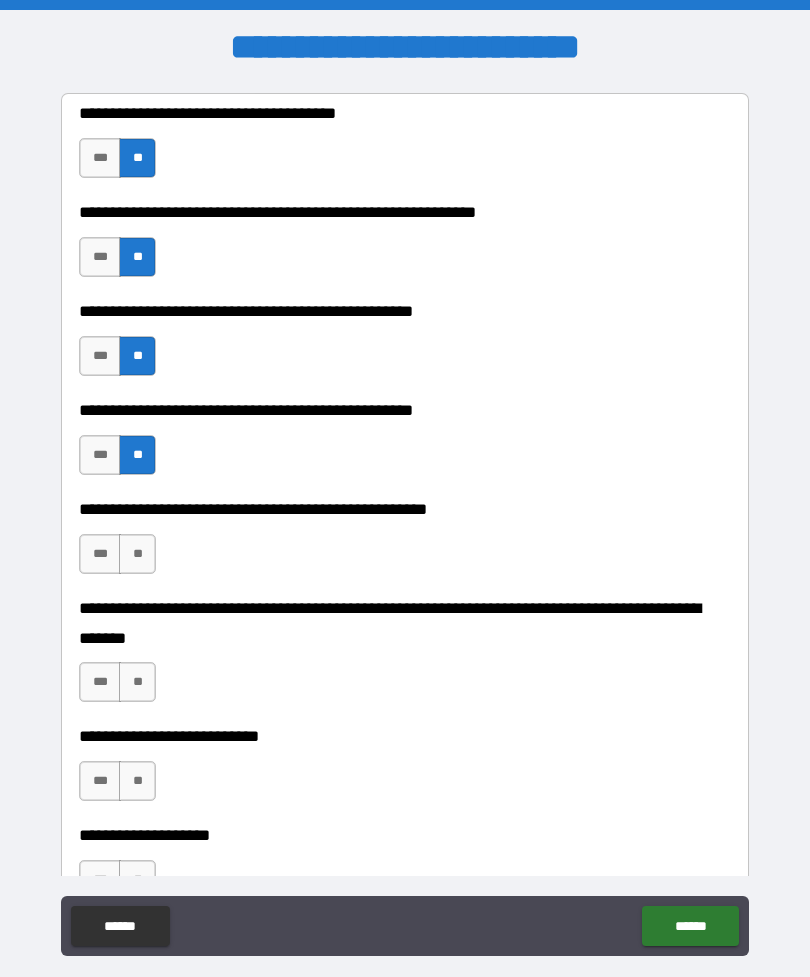click on "**" at bounding box center [137, 554] 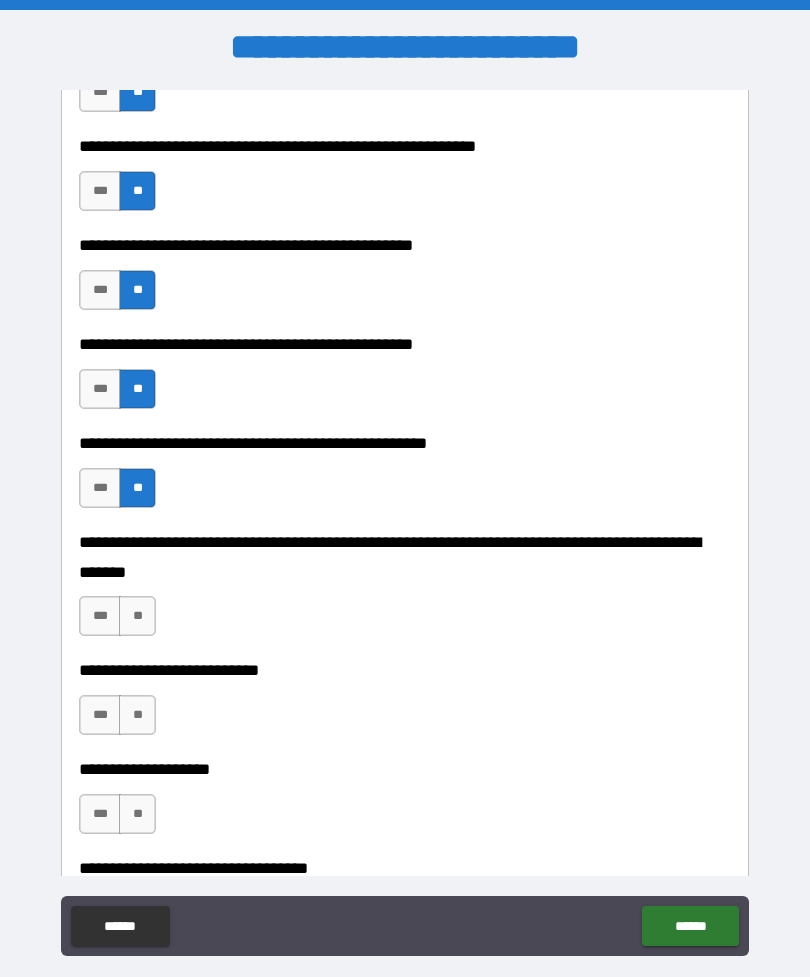 click on "**" at bounding box center (137, 616) 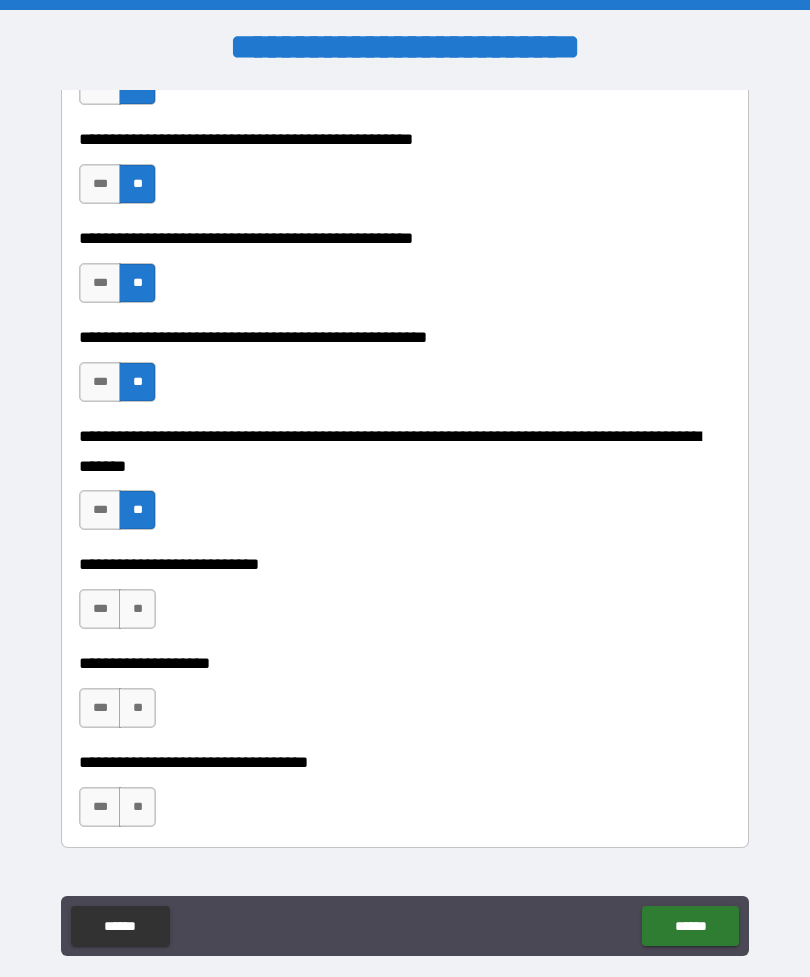 scroll, scrollTop: 659, scrollLeft: 0, axis: vertical 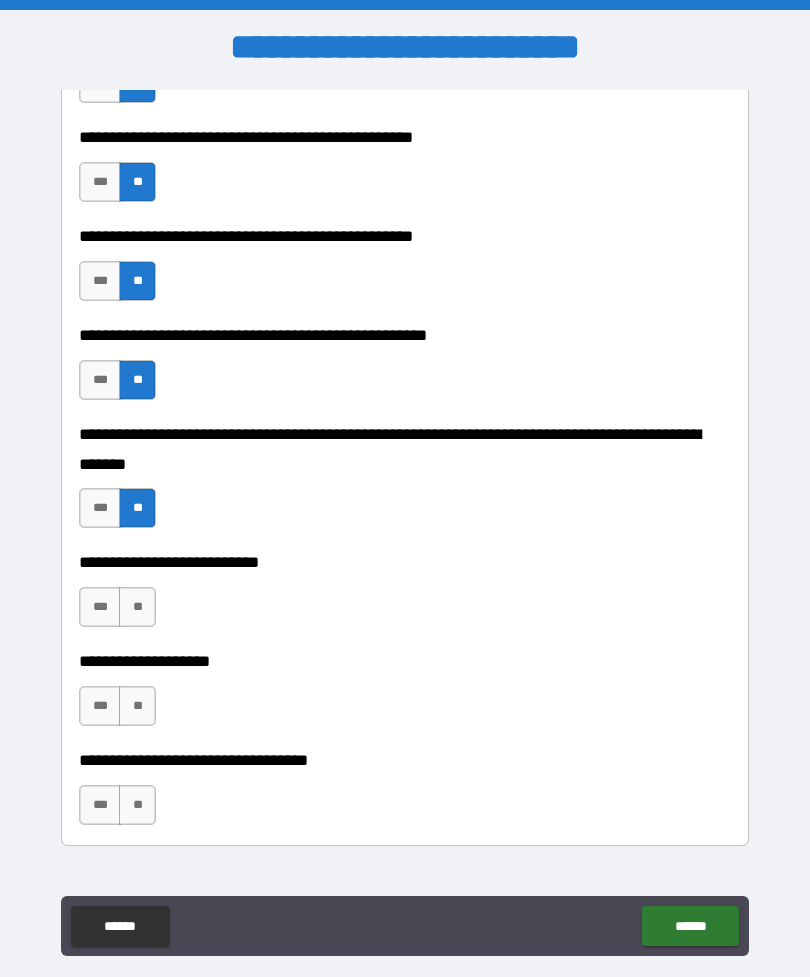 click on "**" at bounding box center (137, 607) 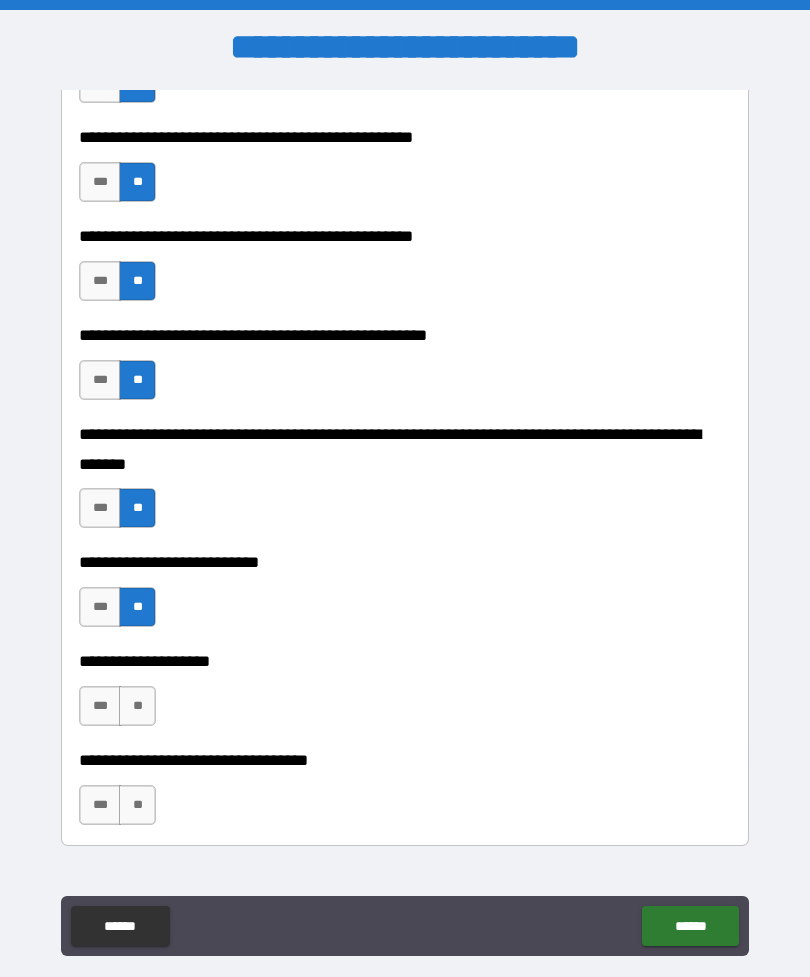 click on "**" at bounding box center (137, 706) 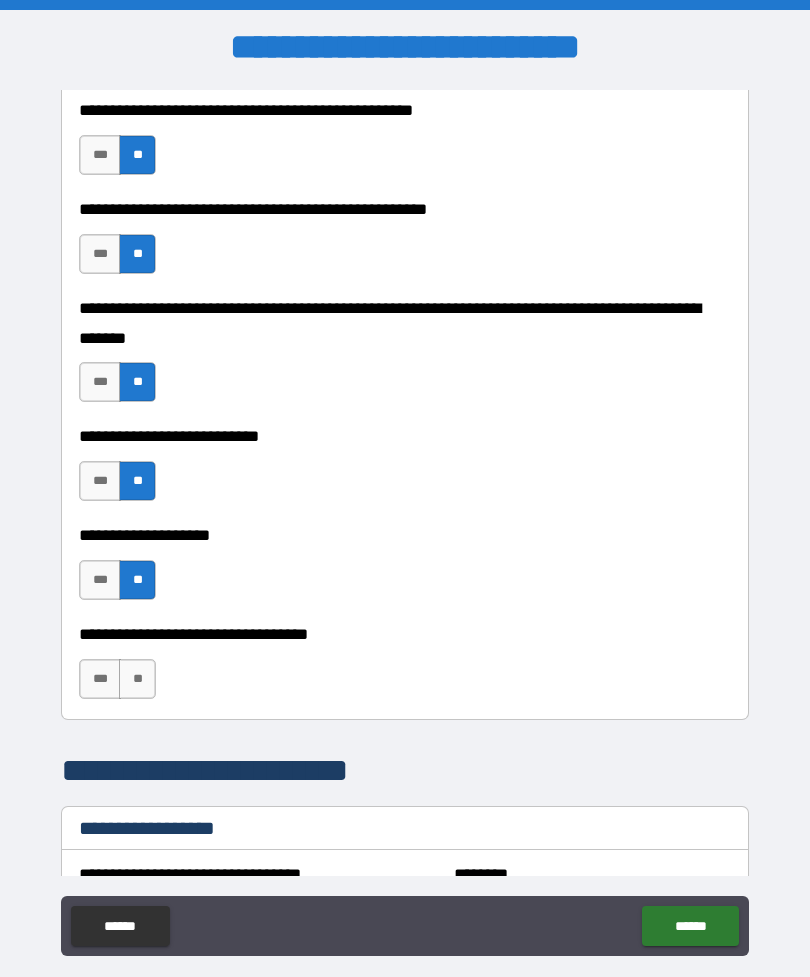 scroll, scrollTop: 819, scrollLeft: 0, axis: vertical 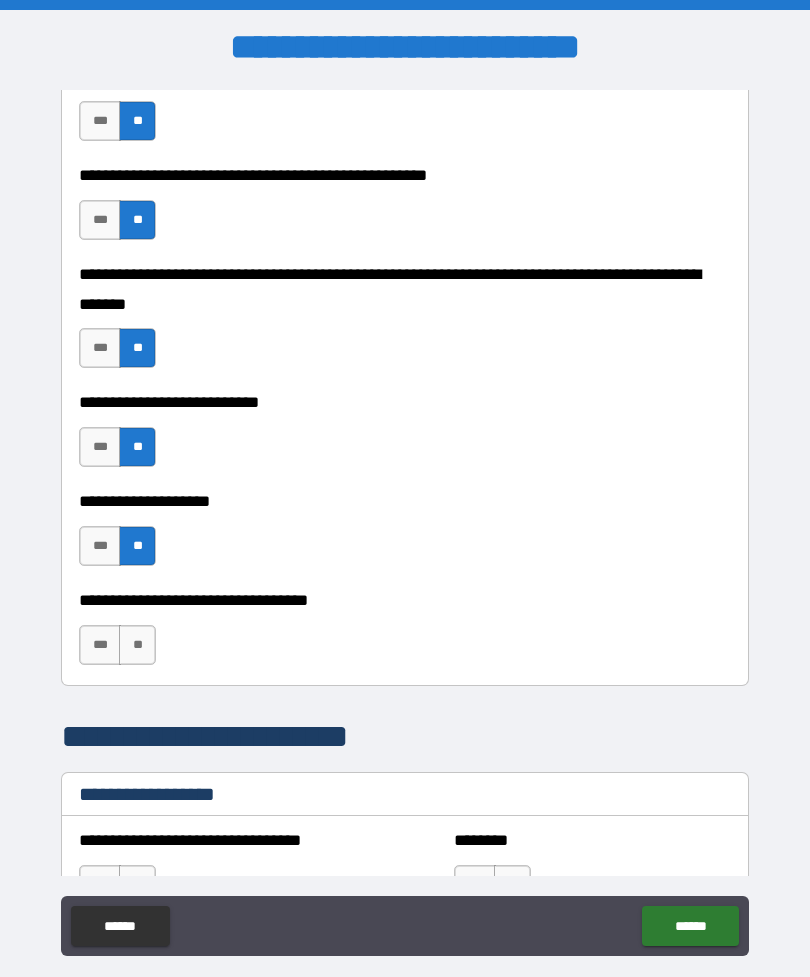 click on "**" at bounding box center [137, 645] 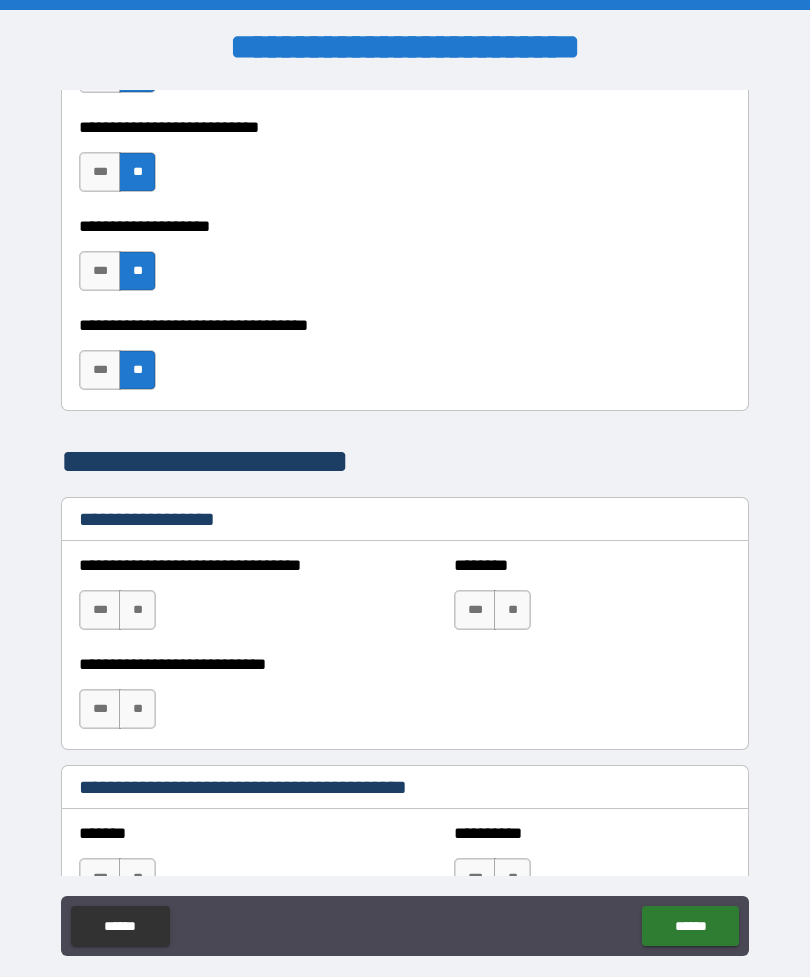 scroll, scrollTop: 1095, scrollLeft: 0, axis: vertical 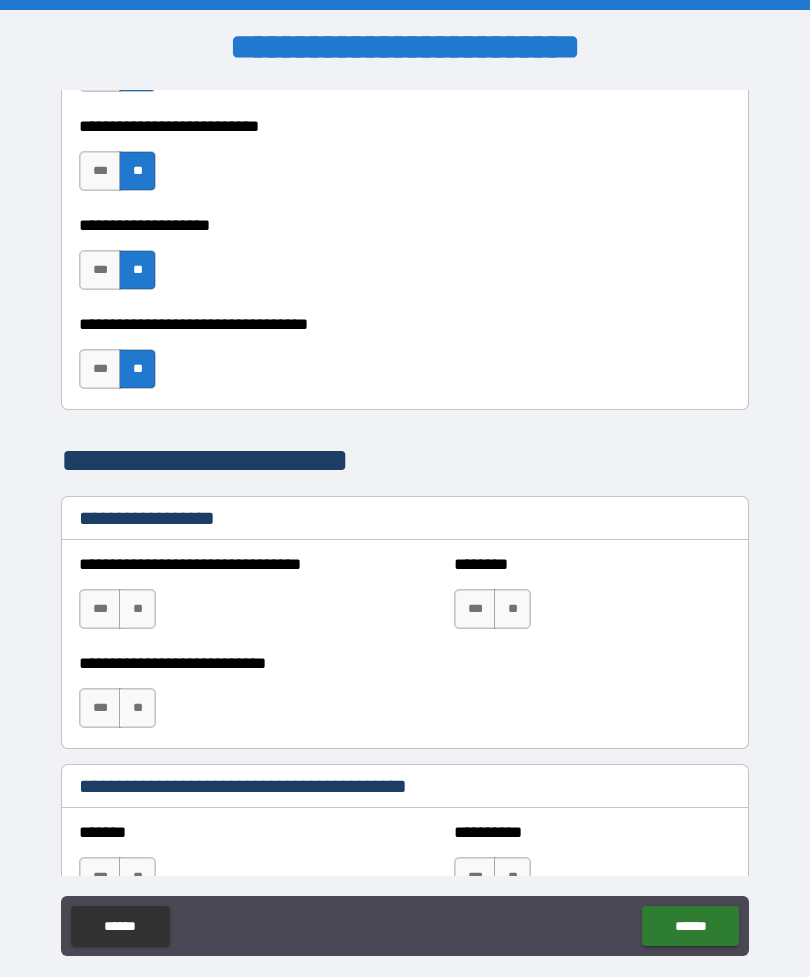 click on "**" at bounding box center [137, 609] 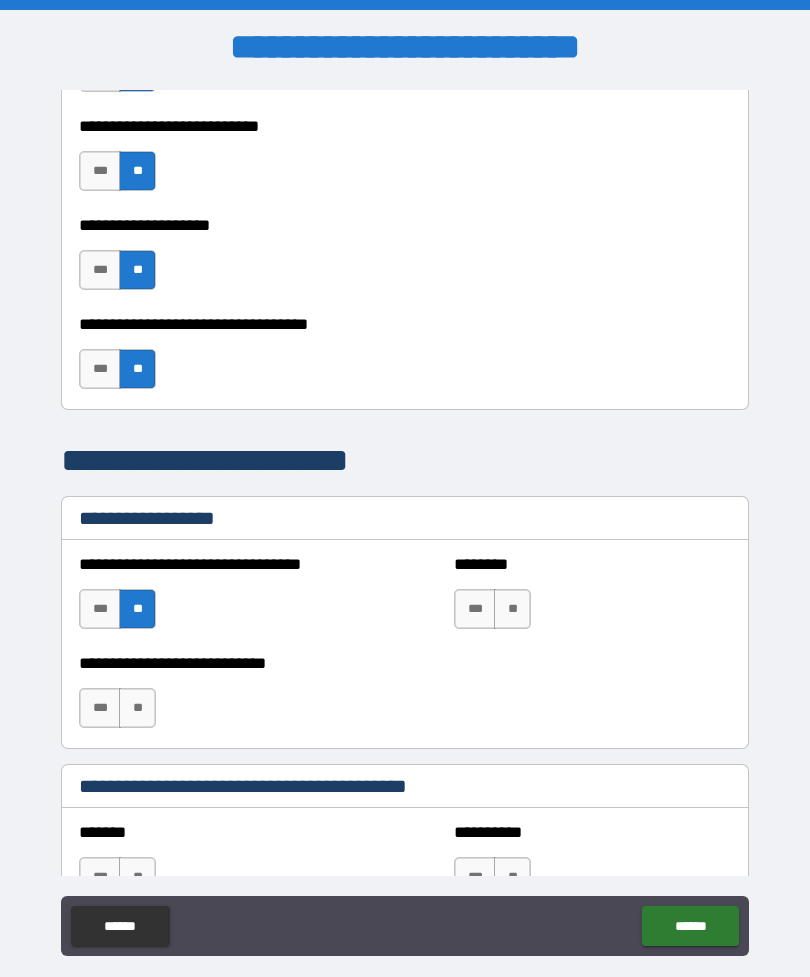 click on "**" at bounding box center (512, 609) 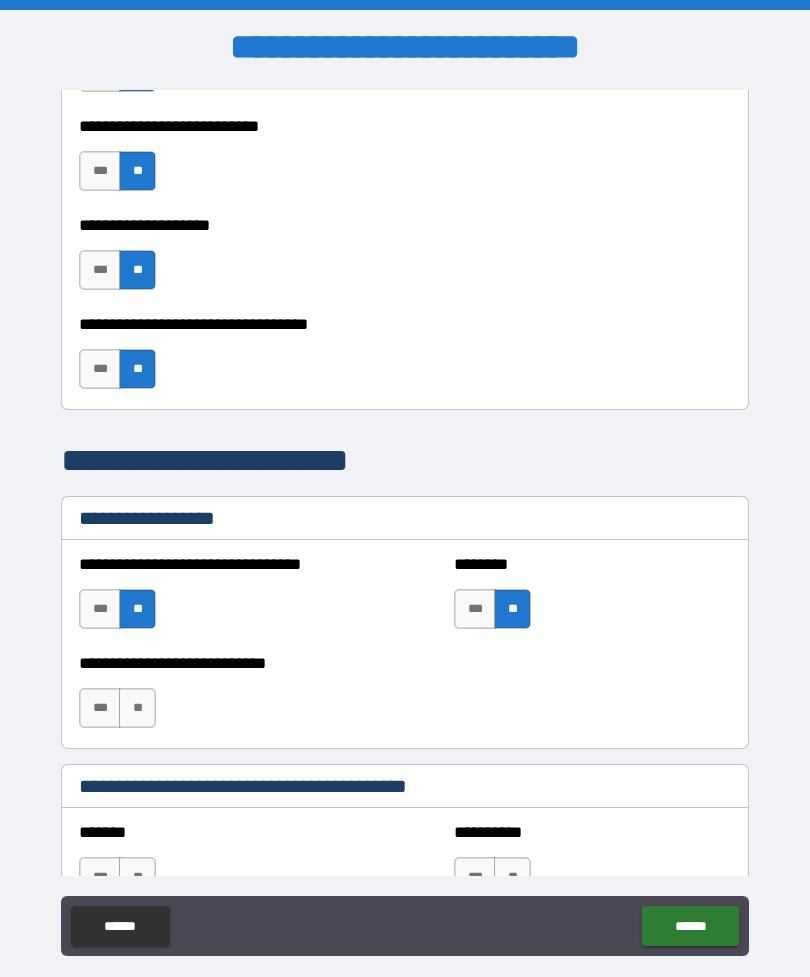 click on "**" at bounding box center [137, 609] 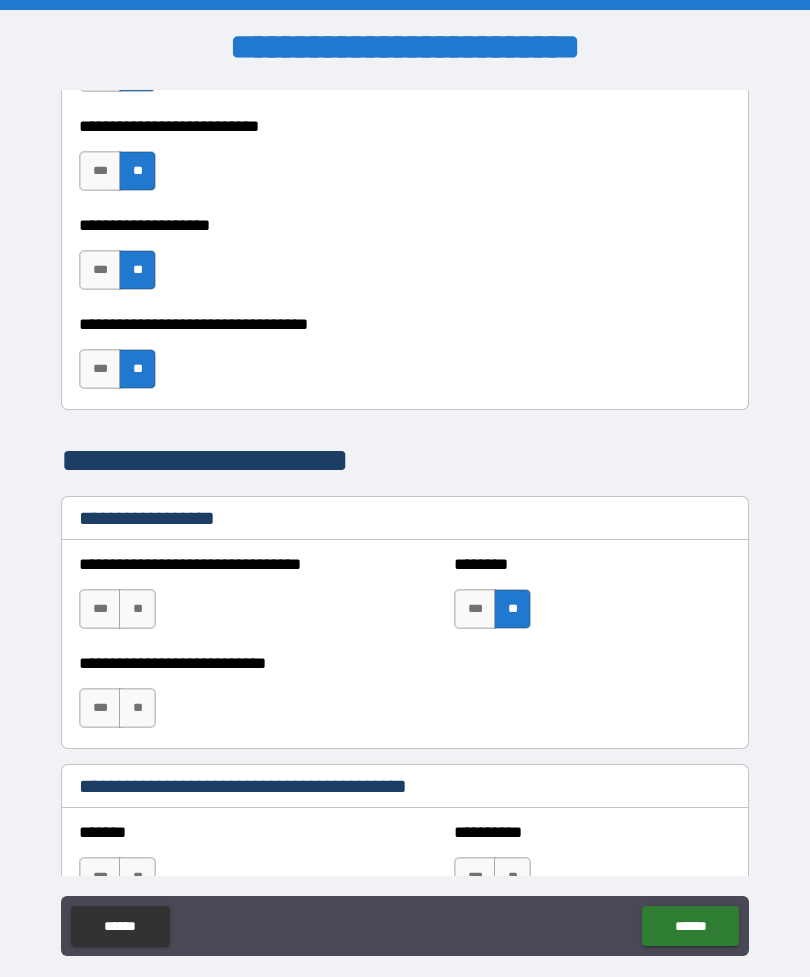click on "**" at bounding box center (137, 708) 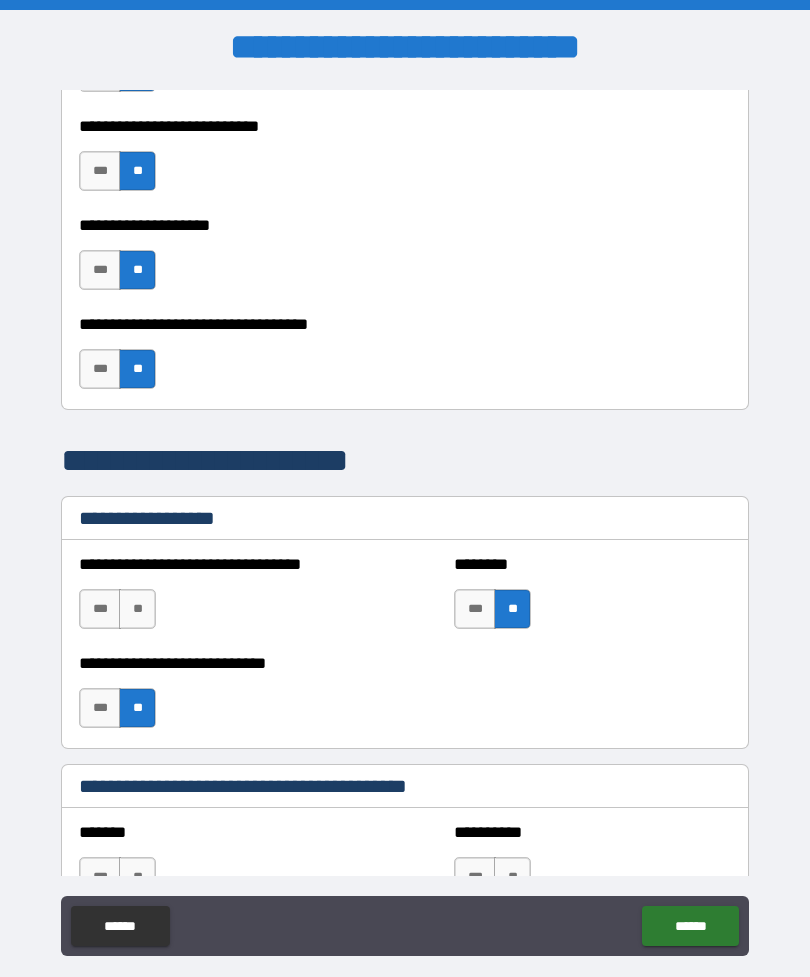 click on "**" at bounding box center [137, 708] 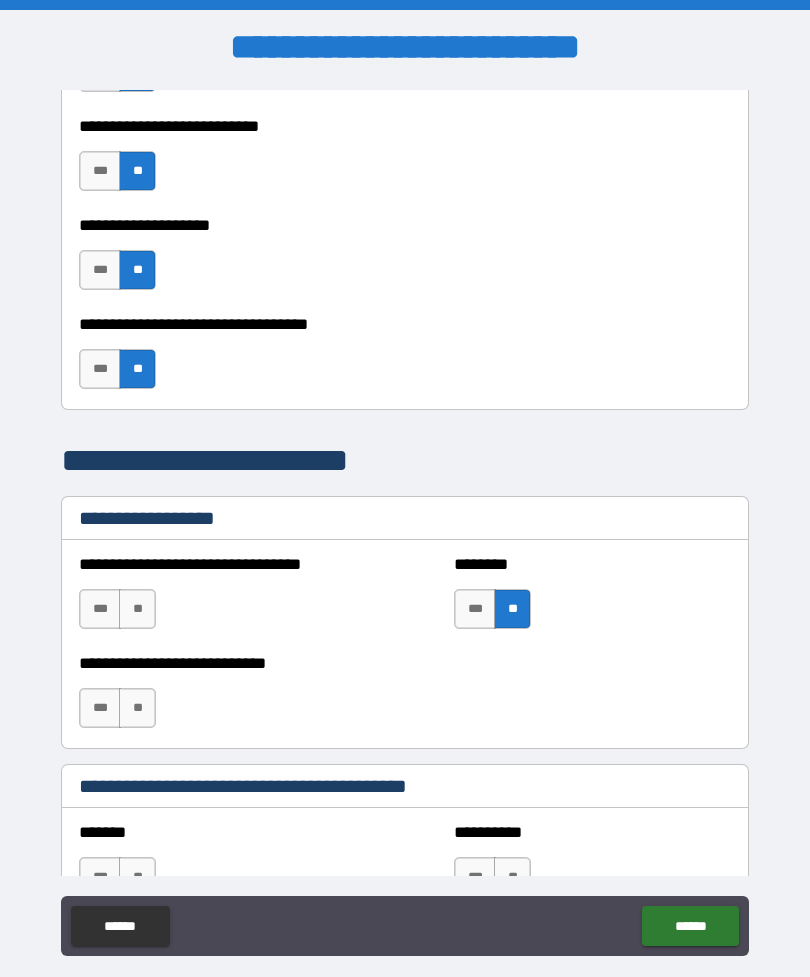 click on "**" at bounding box center (512, 609) 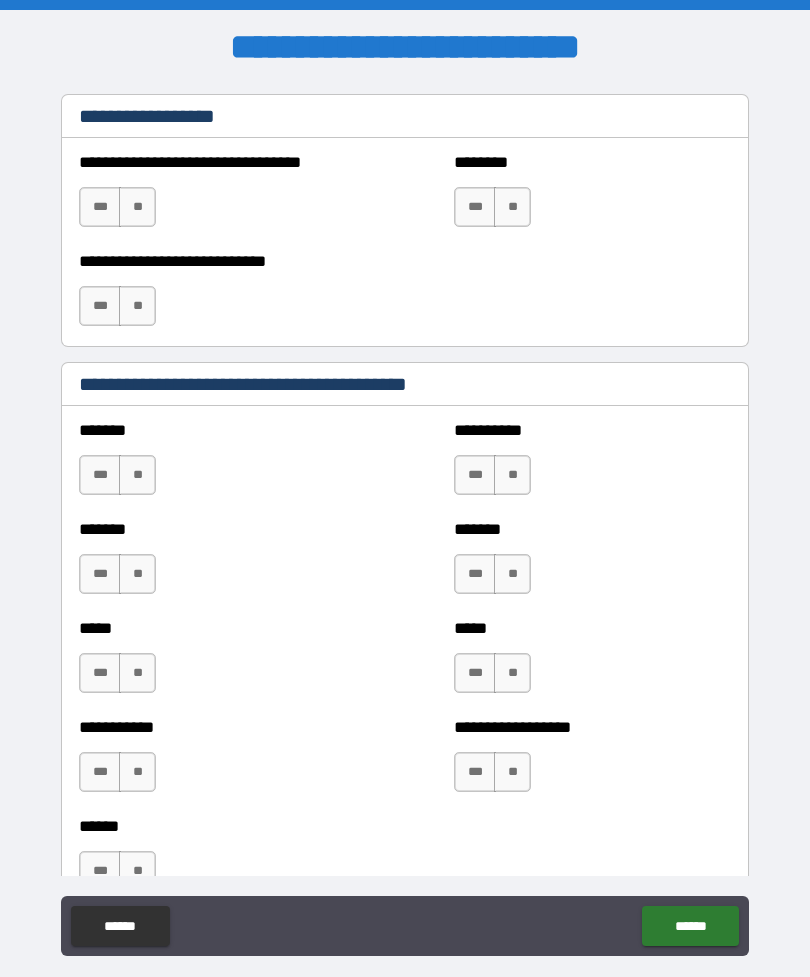 scroll, scrollTop: 1499, scrollLeft: 0, axis: vertical 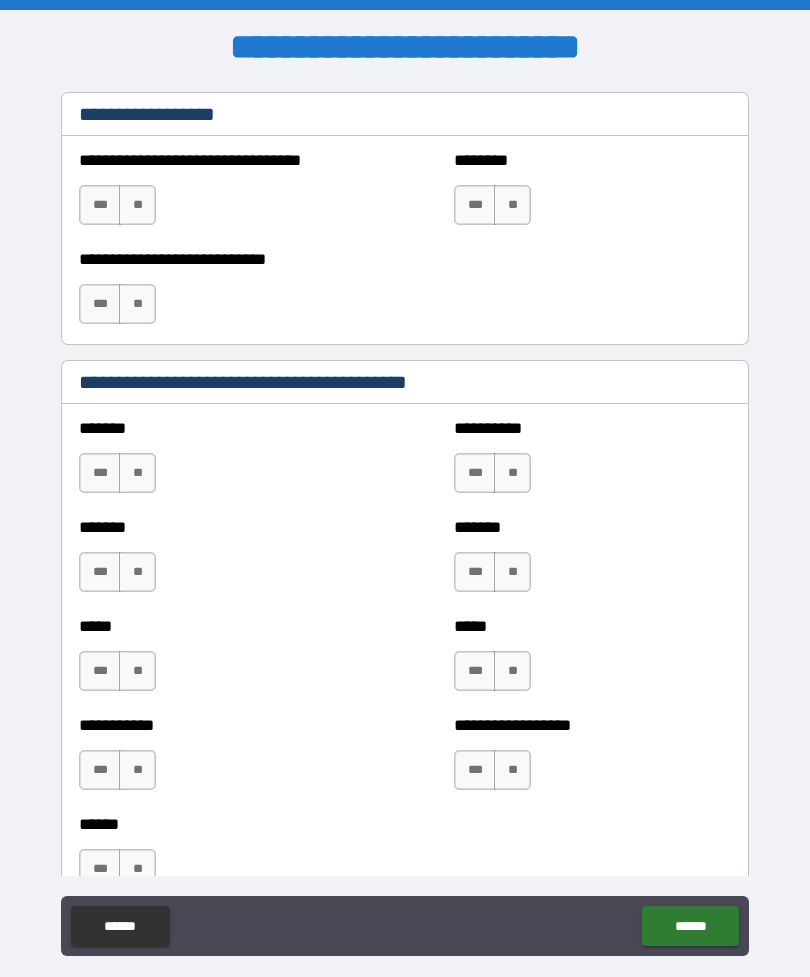 click on "**" at bounding box center (137, 572) 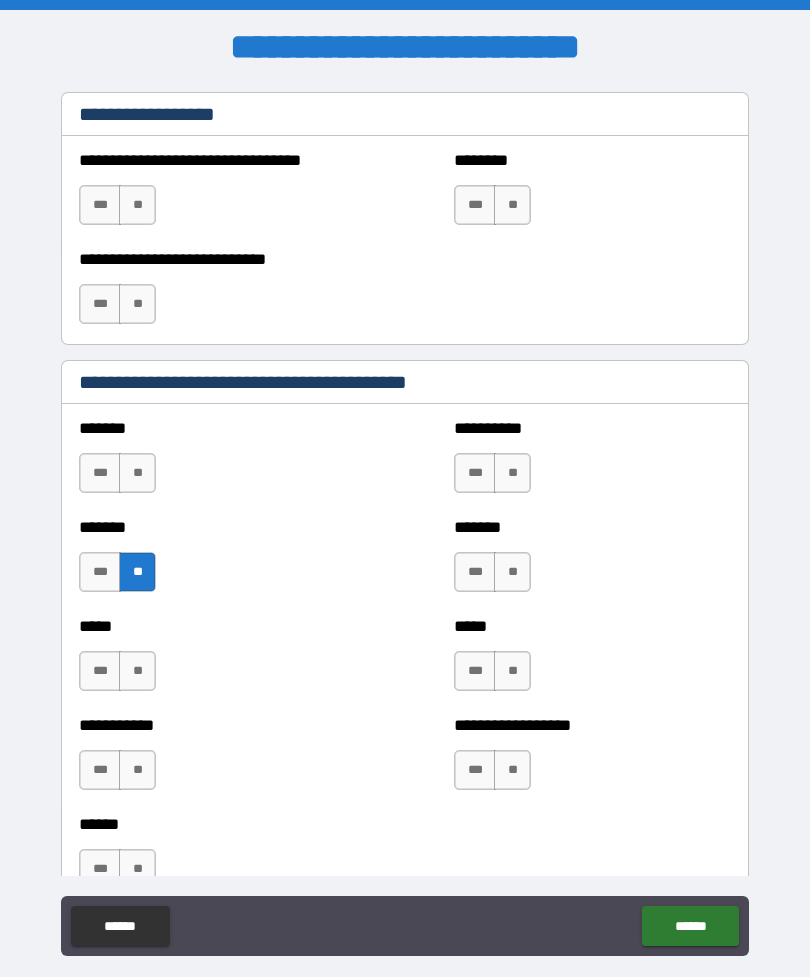 click on "**" at bounding box center (137, 473) 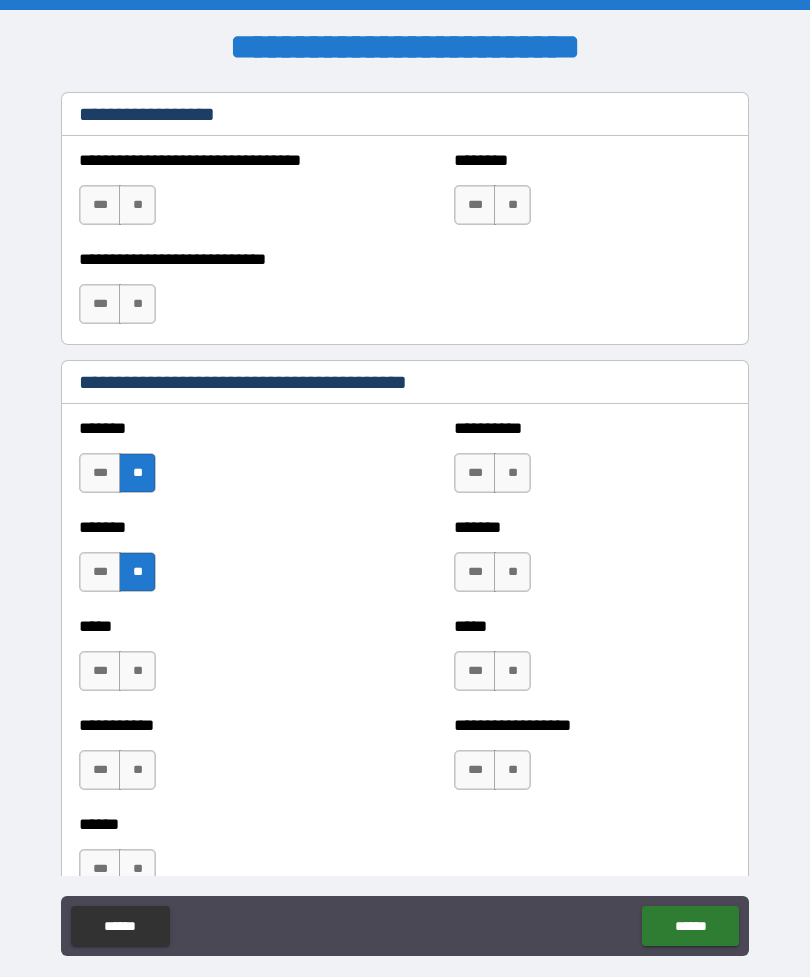click on "**" at bounding box center (512, 473) 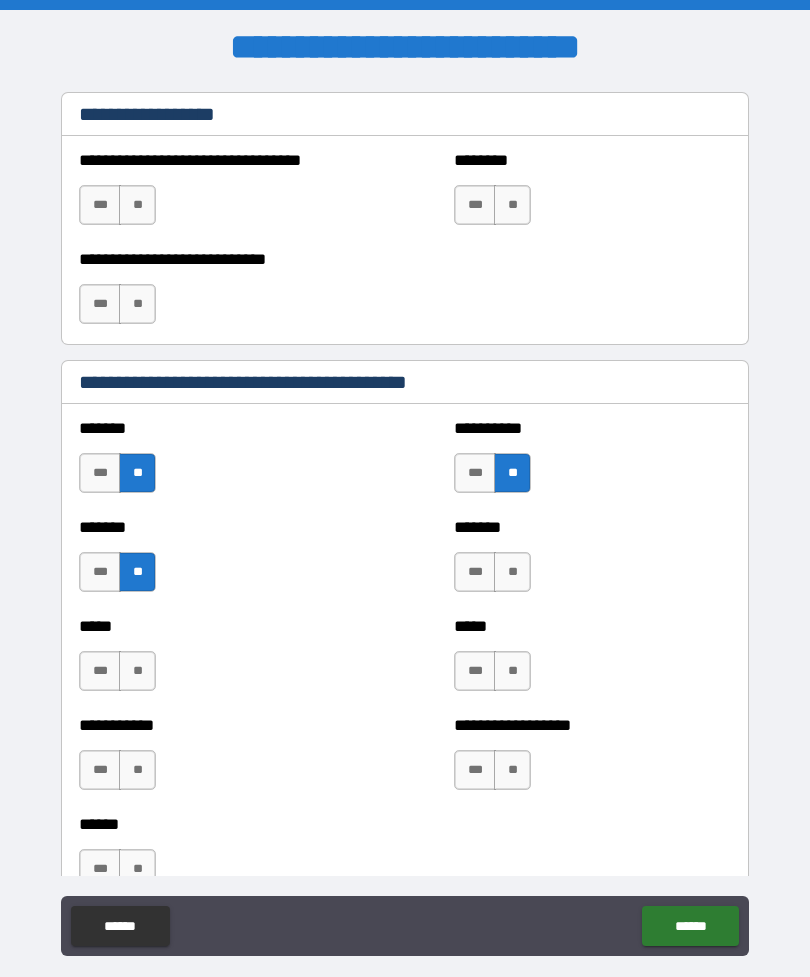 click on "**" at bounding box center [512, 572] 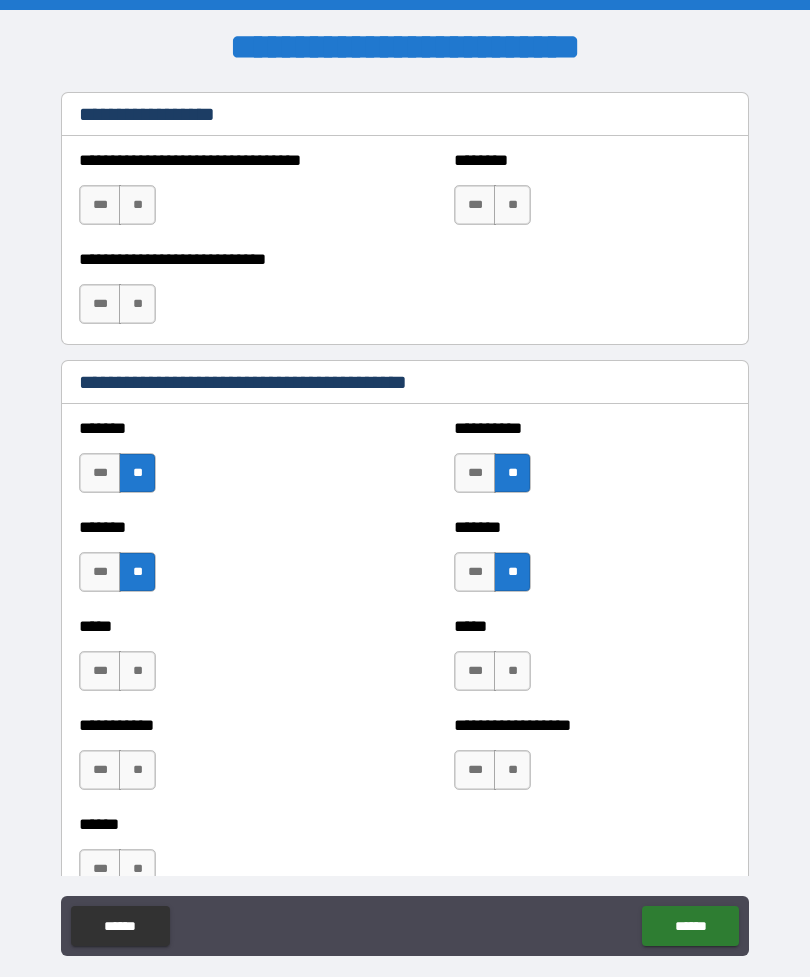 click on "**" at bounding box center (512, 671) 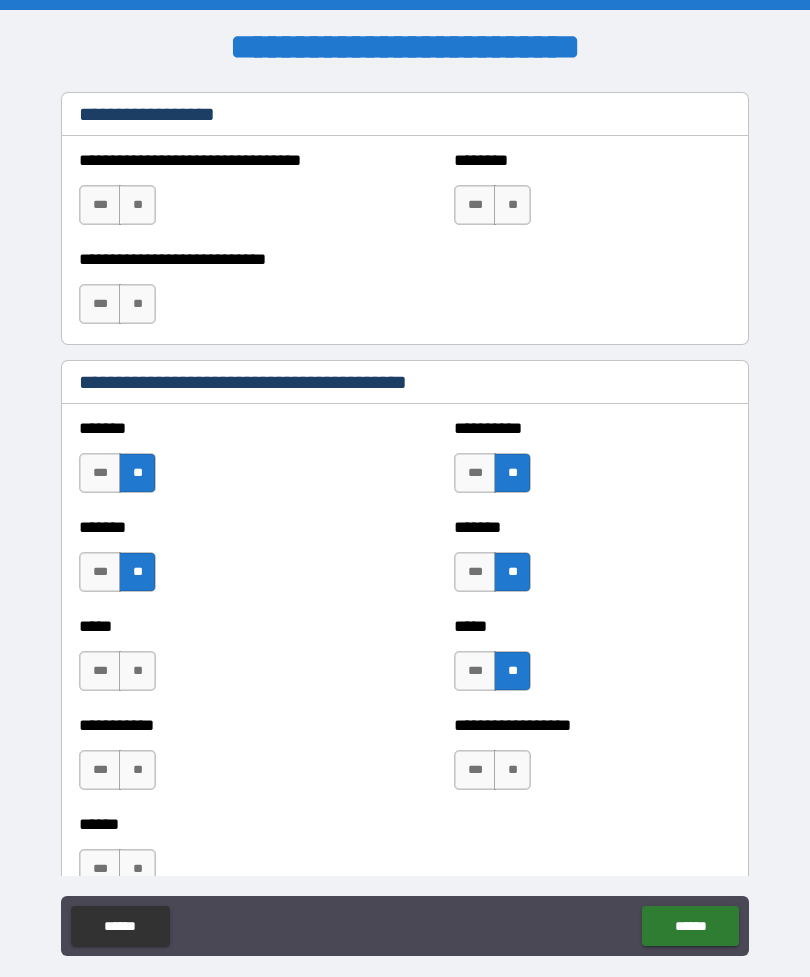 click on "**" at bounding box center [137, 671] 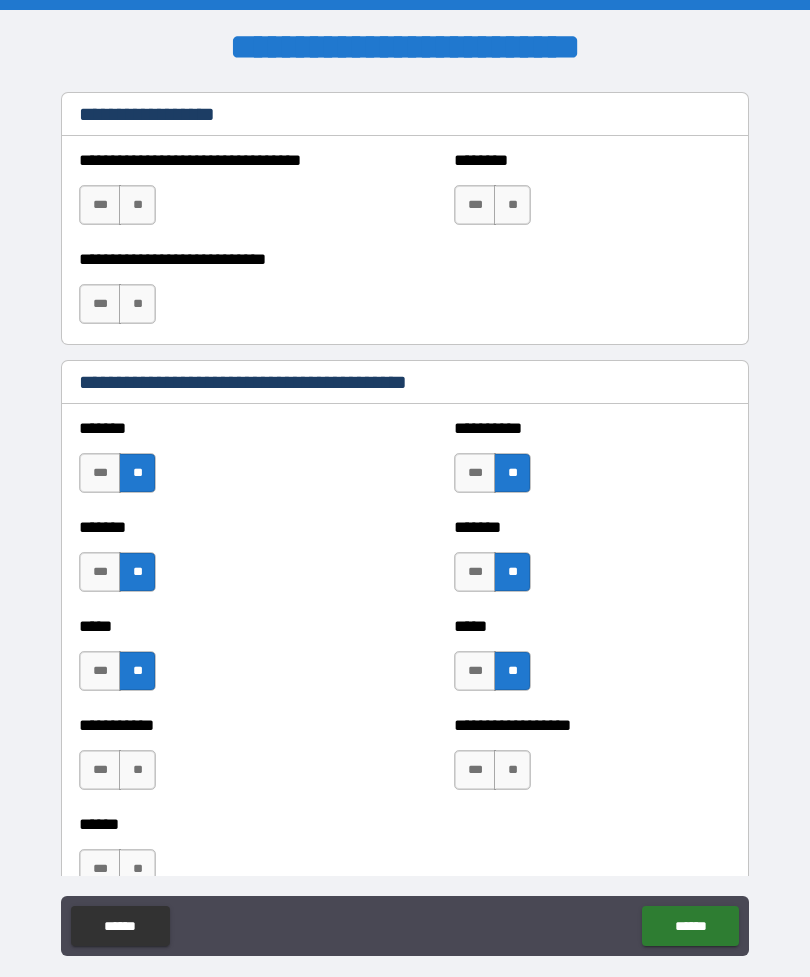click on "**" at bounding box center (137, 770) 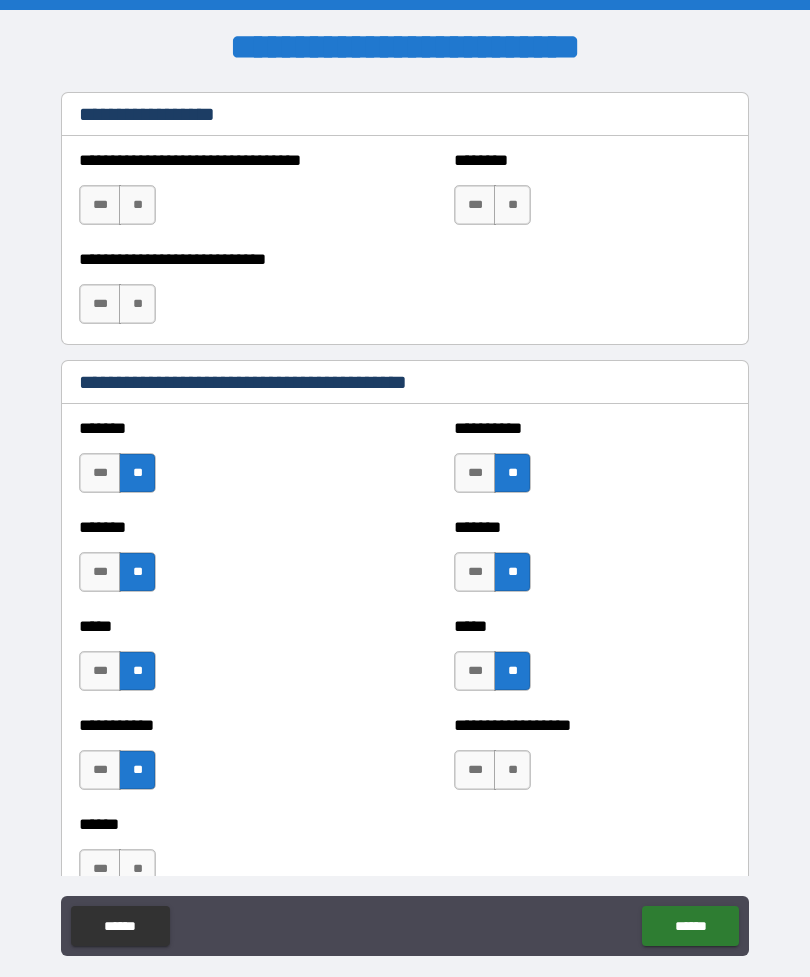 click on "**" at bounding box center [512, 770] 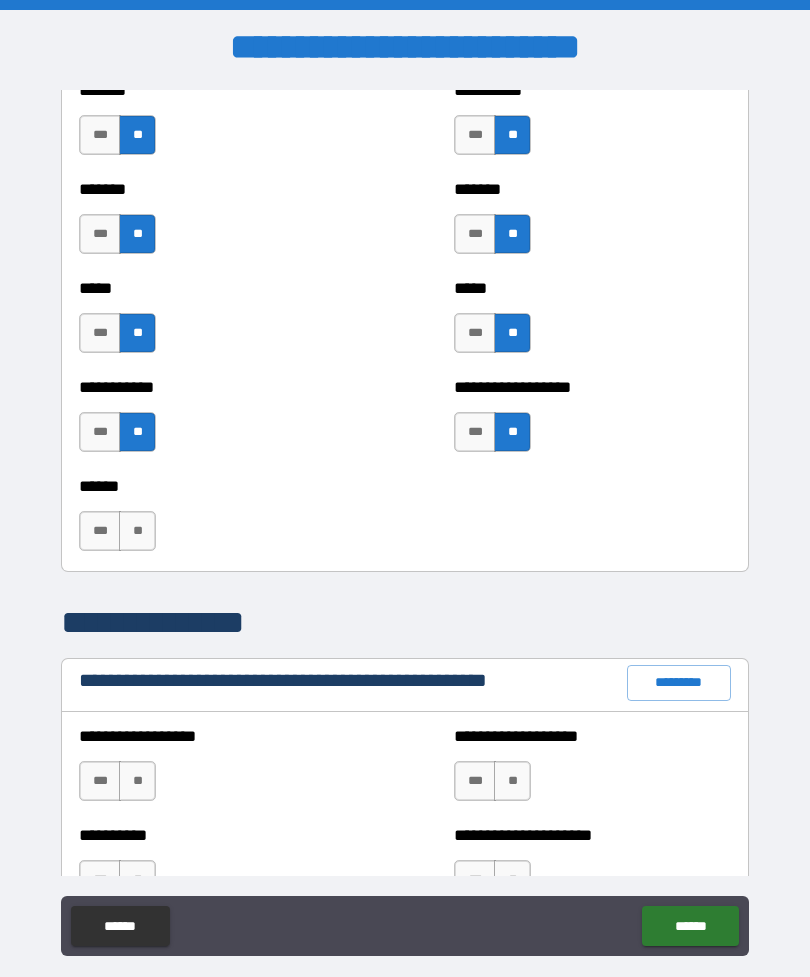 scroll, scrollTop: 1908, scrollLeft: 0, axis: vertical 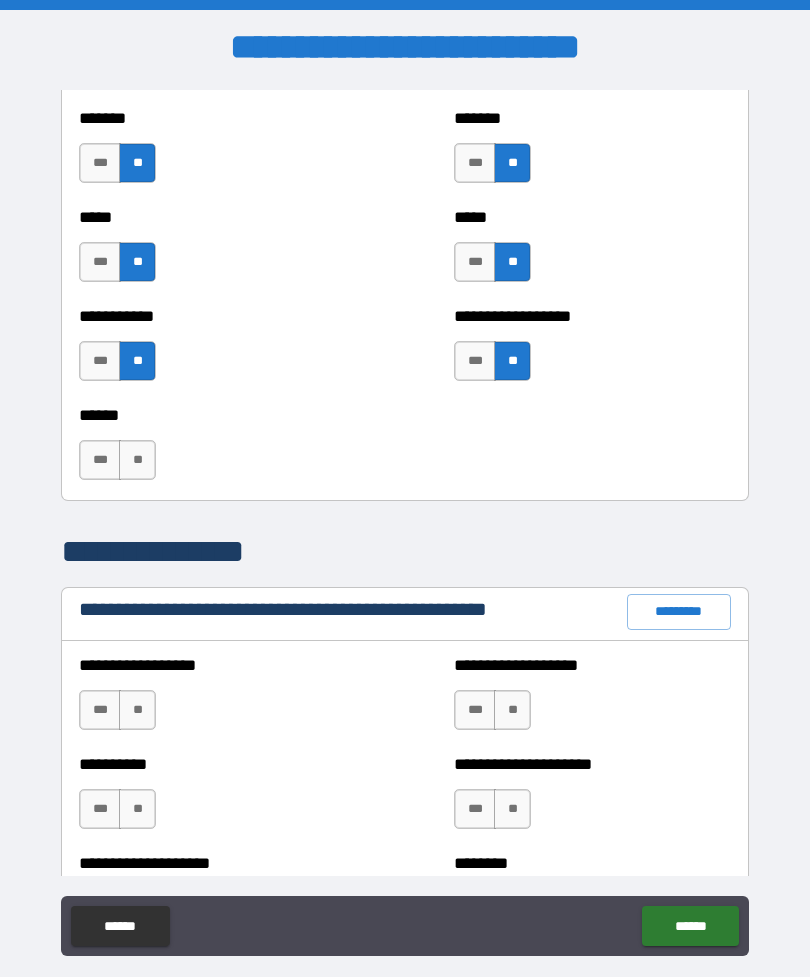 click on "**" at bounding box center [137, 460] 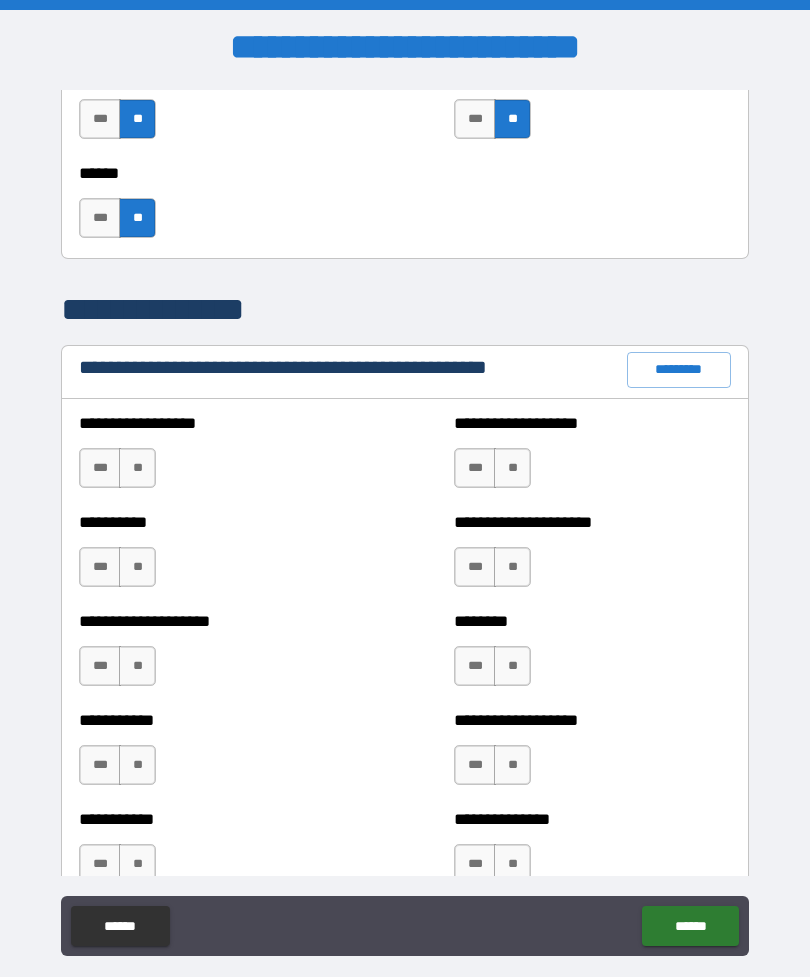 scroll, scrollTop: 2155, scrollLeft: 0, axis: vertical 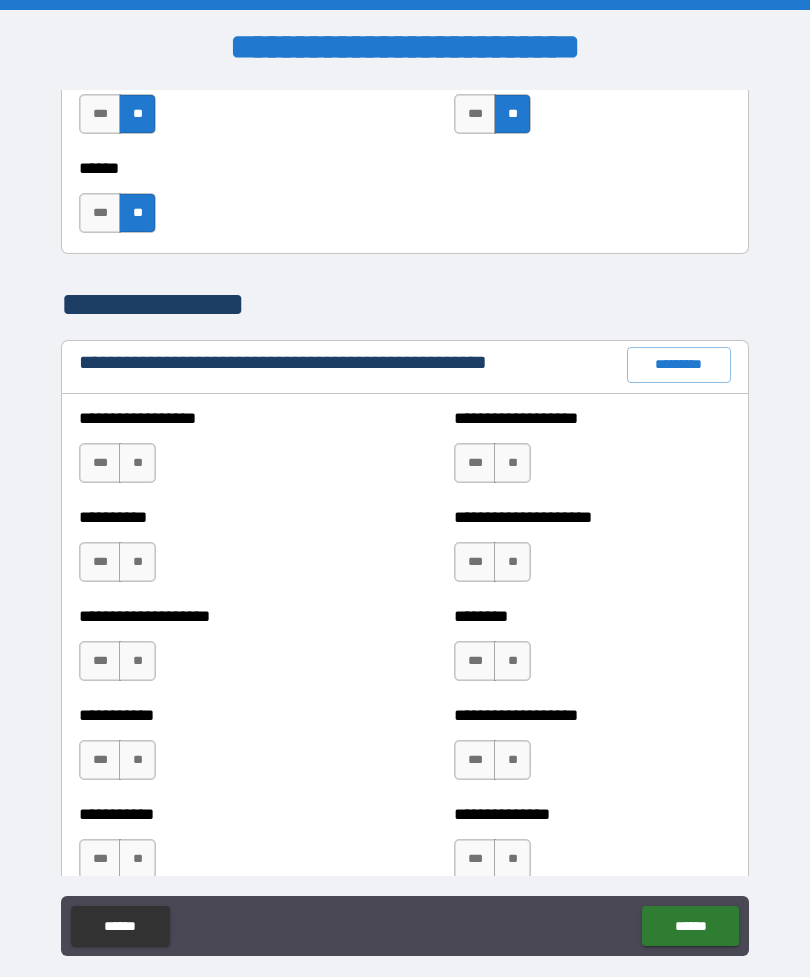 click on "**" at bounding box center [137, 463] 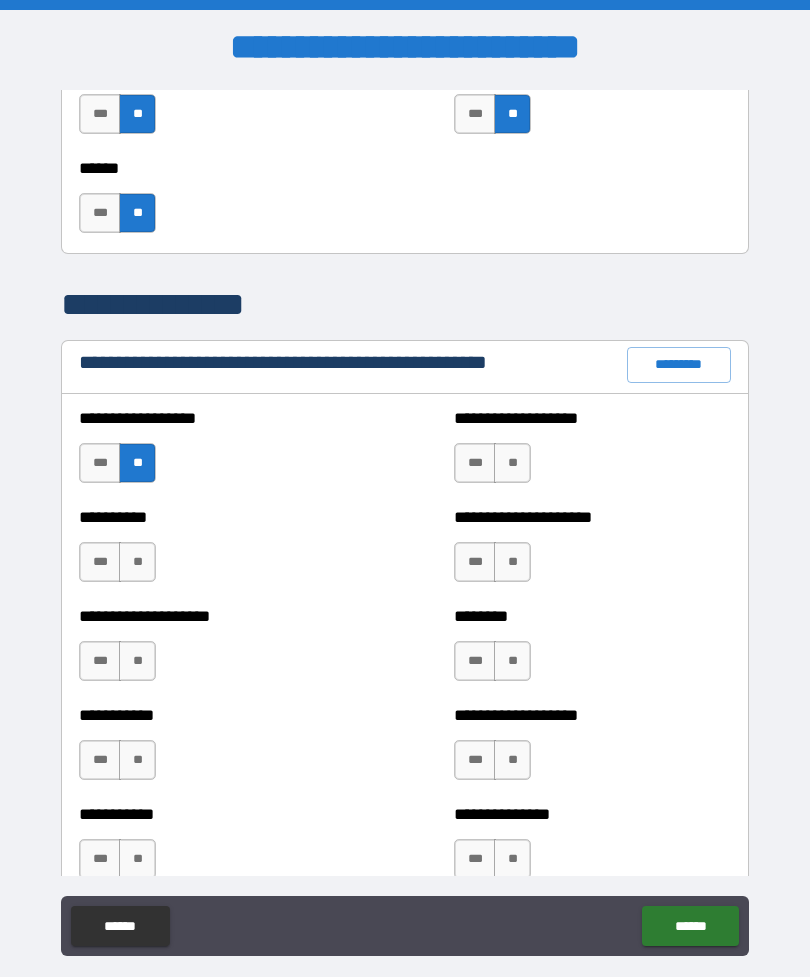 click on "**" at bounding box center [512, 463] 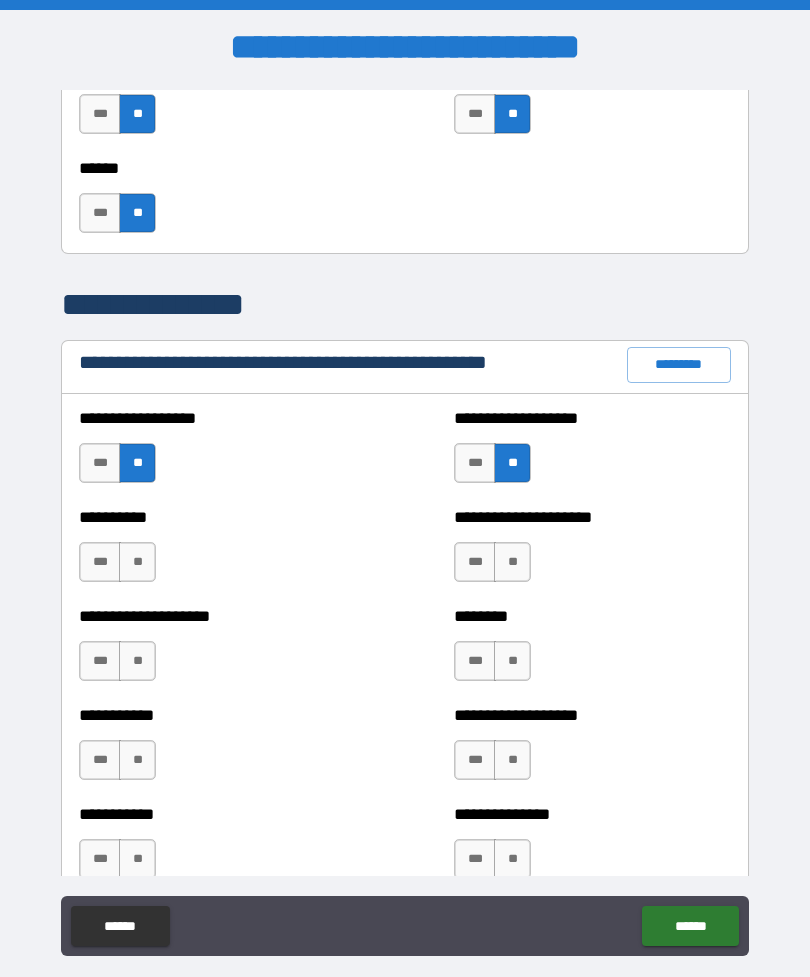 click on "**" at bounding box center (137, 562) 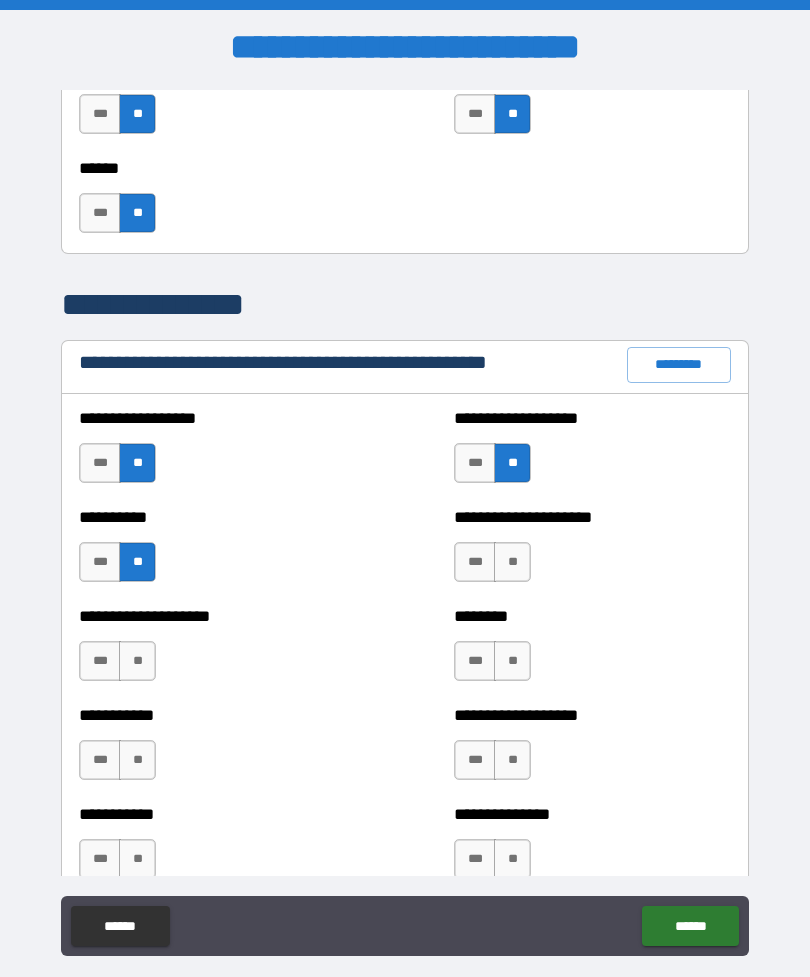 click on "**" at bounding box center (512, 562) 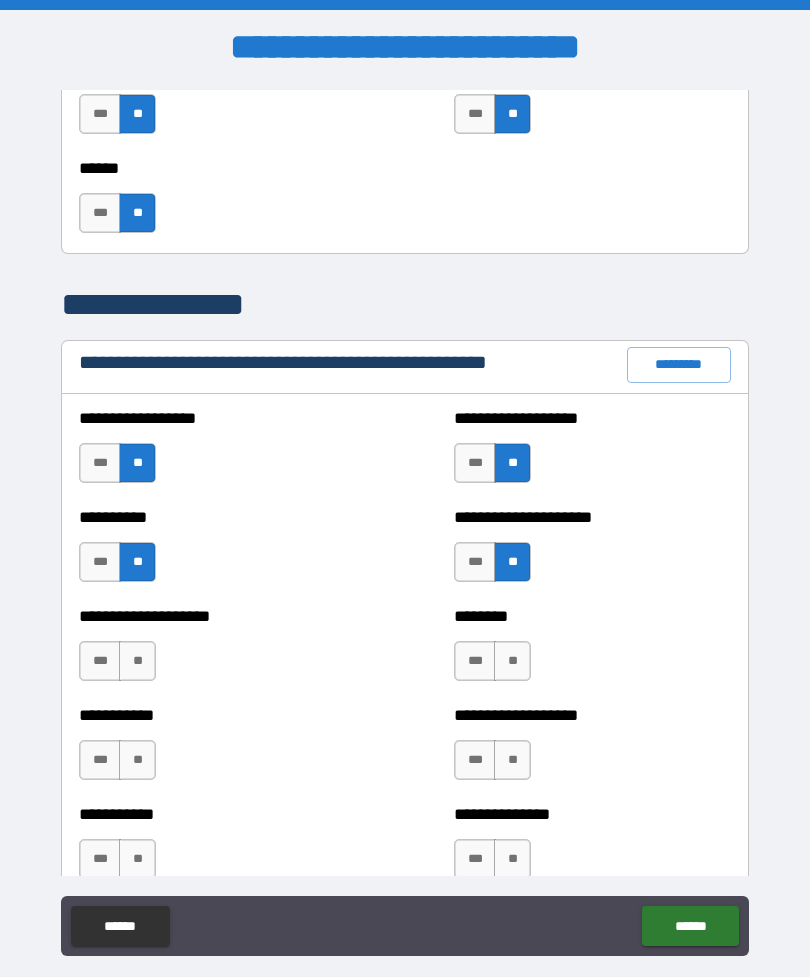 click on "**" at bounding box center [137, 661] 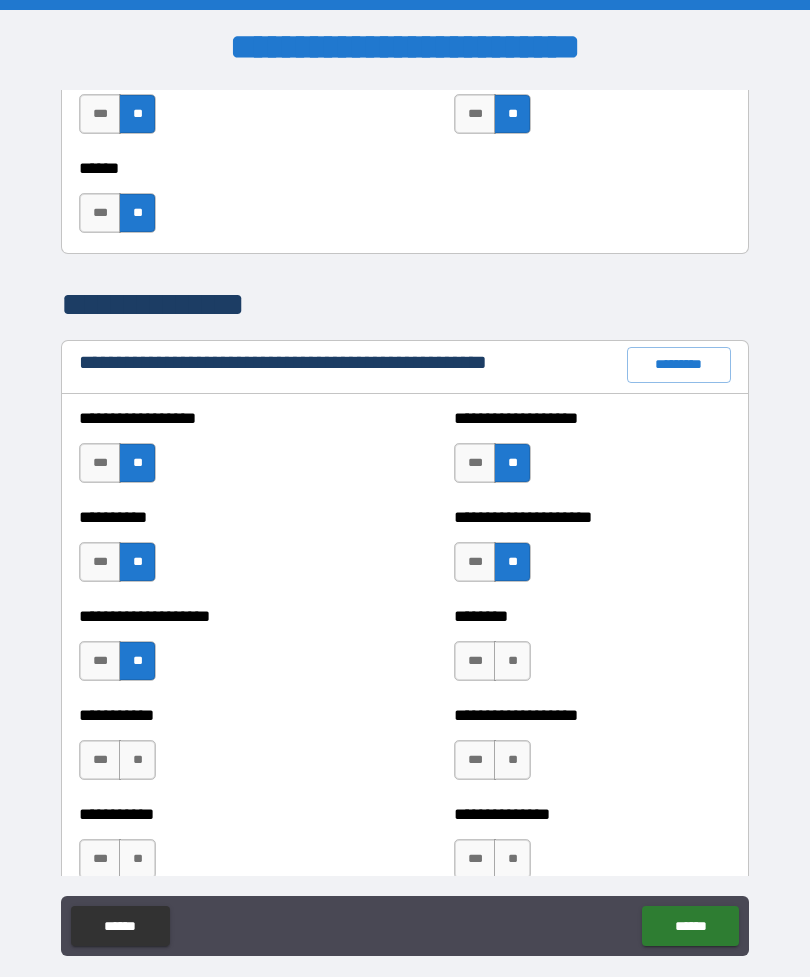 click on "**" at bounding box center (512, 661) 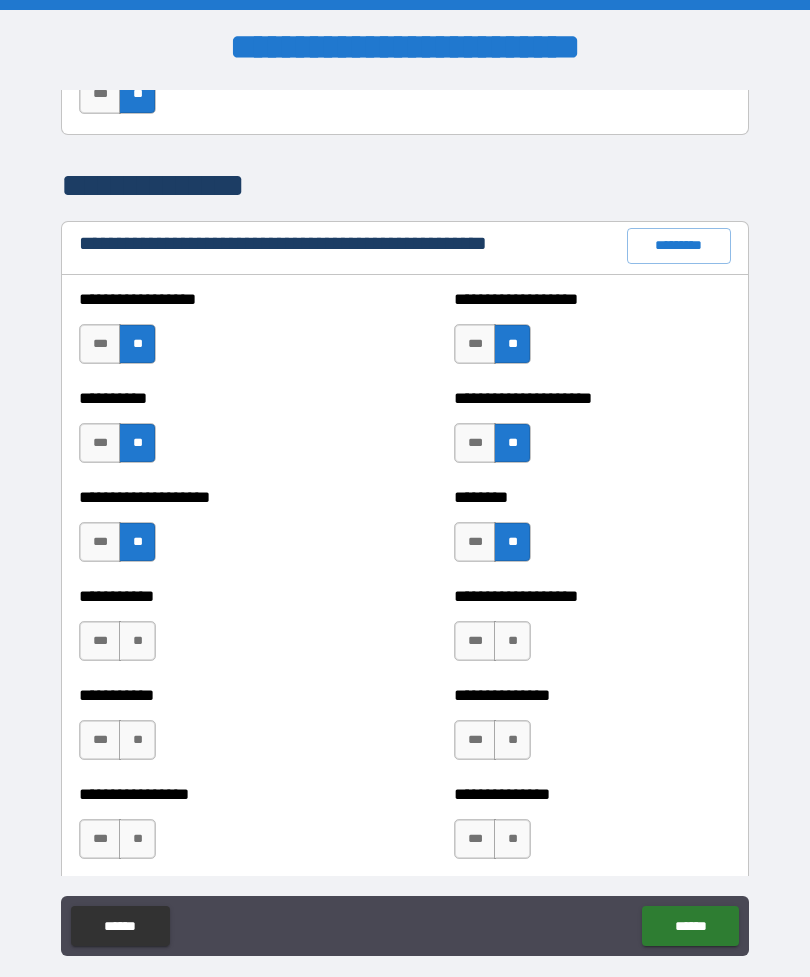 scroll, scrollTop: 2290, scrollLeft: 0, axis: vertical 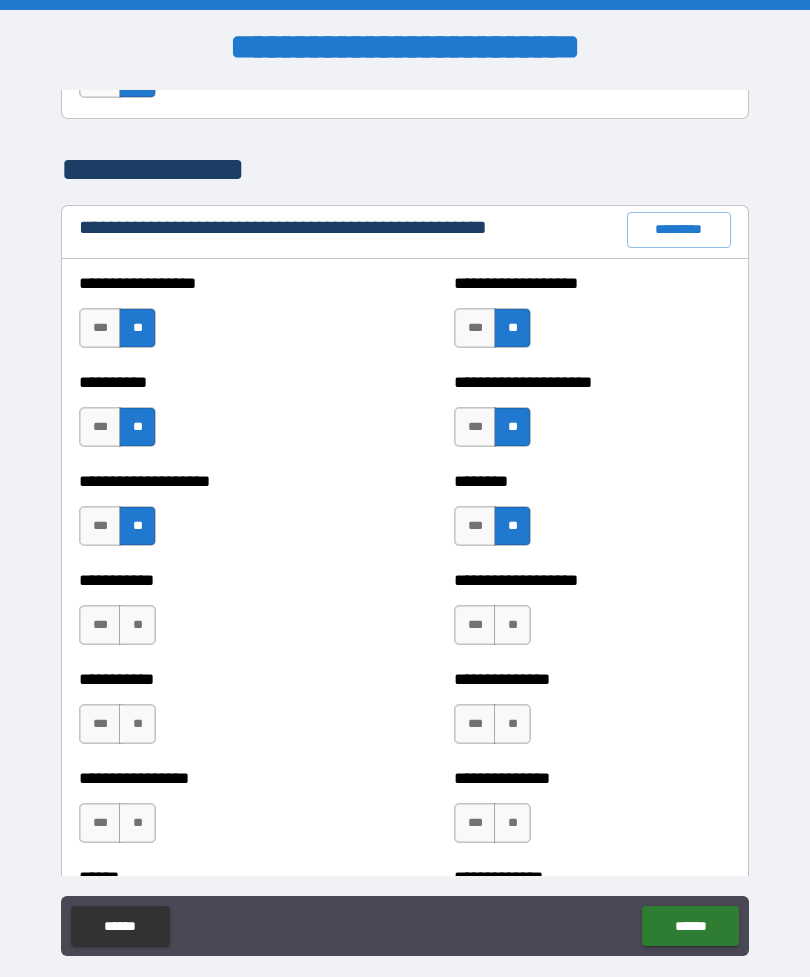 click on "**" at bounding box center [137, 625] 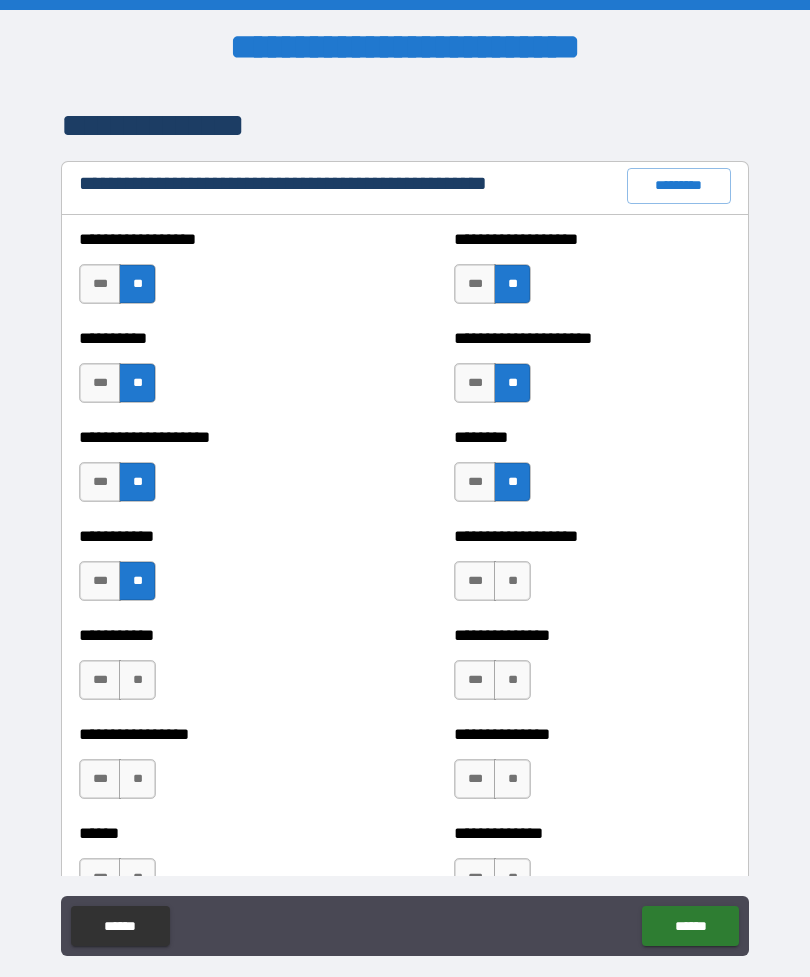 scroll, scrollTop: 2332, scrollLeft: 0, axis: vertical 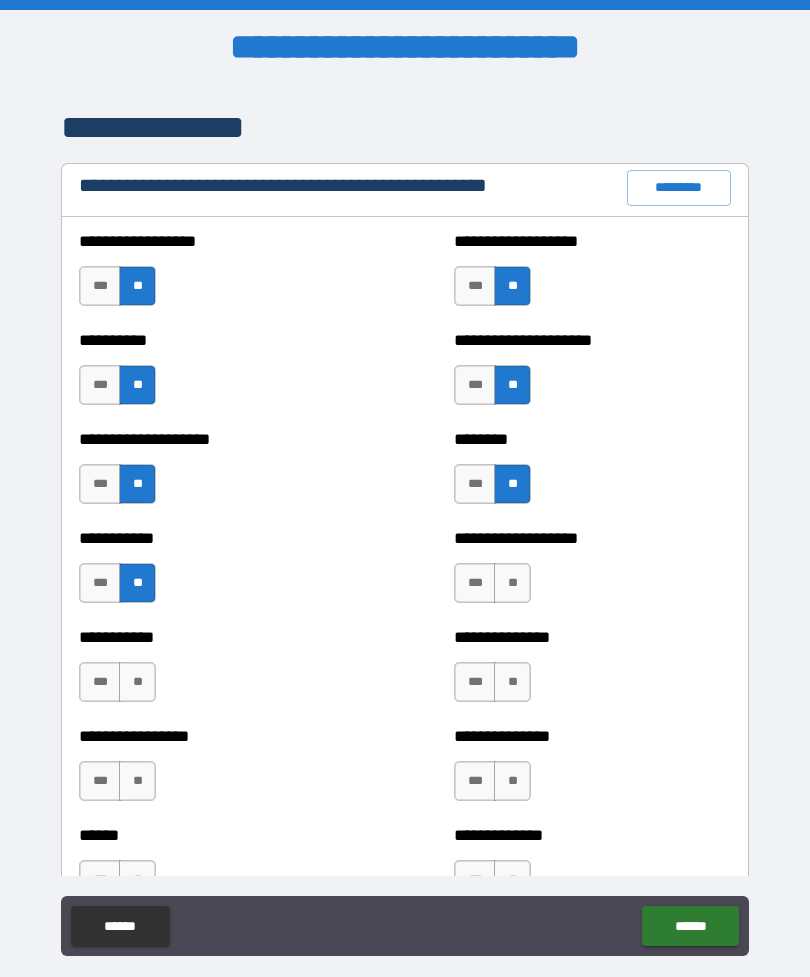 click on "***" at bounding box center [475, 583] 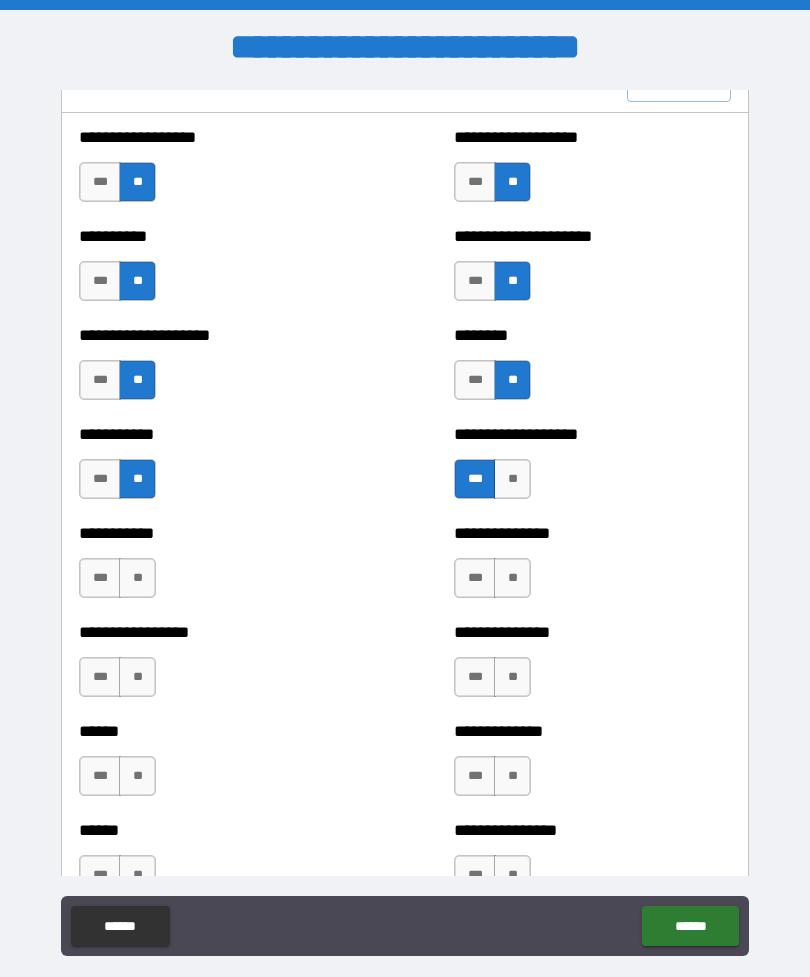 scroll, scrollTop: 2439, scrollLeft: 0, axis: vertical 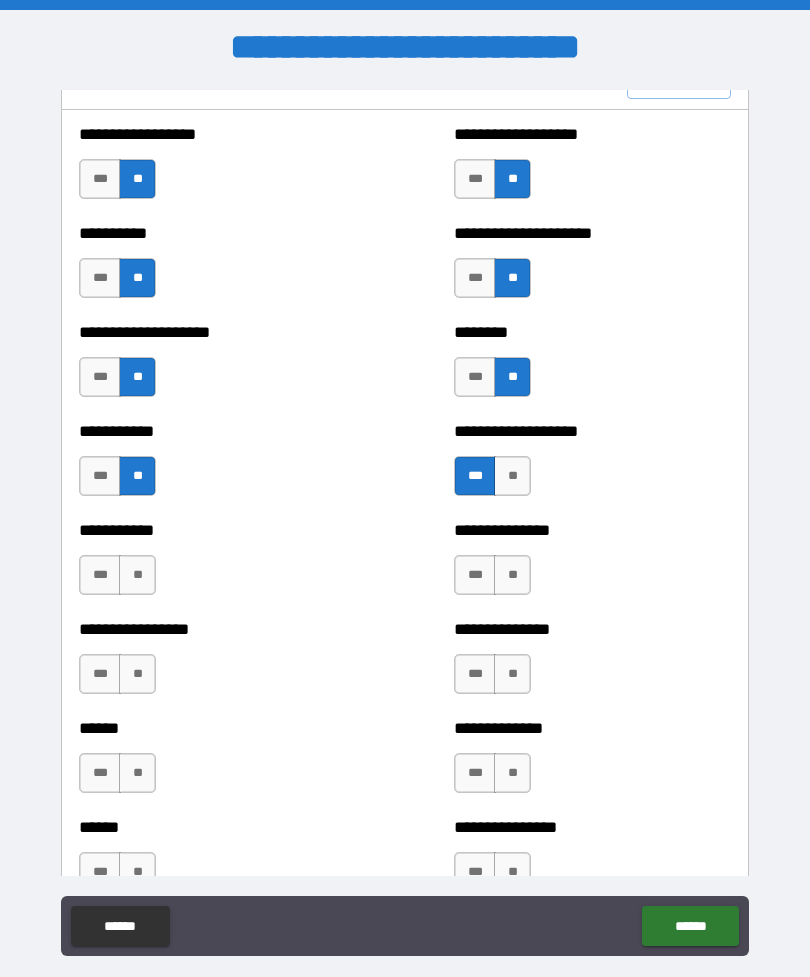 click on "**" at bounding box center (137, 575) 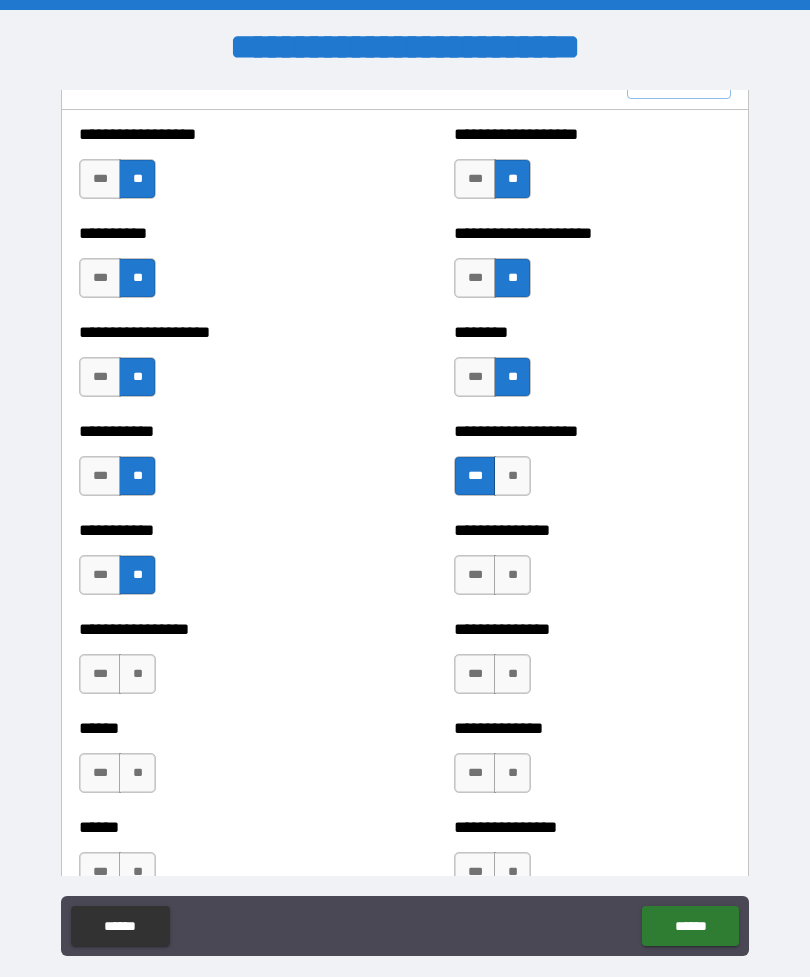 click on "**" at bounding box center (137, 674) 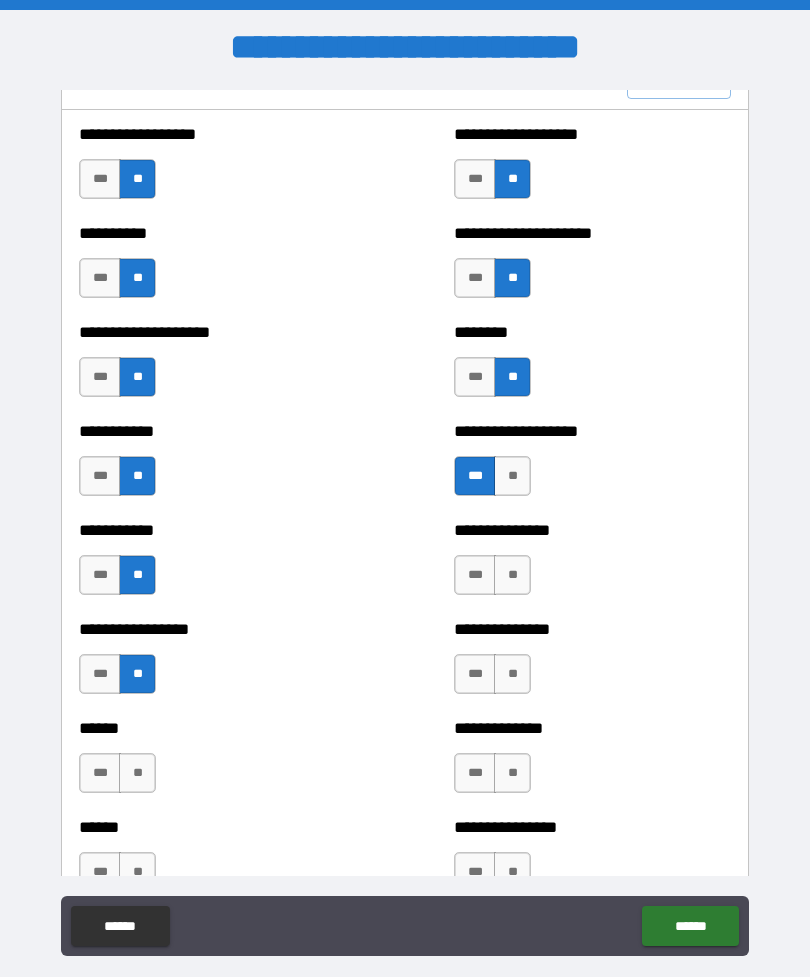 click on "**" at bounding box center [512, 575] 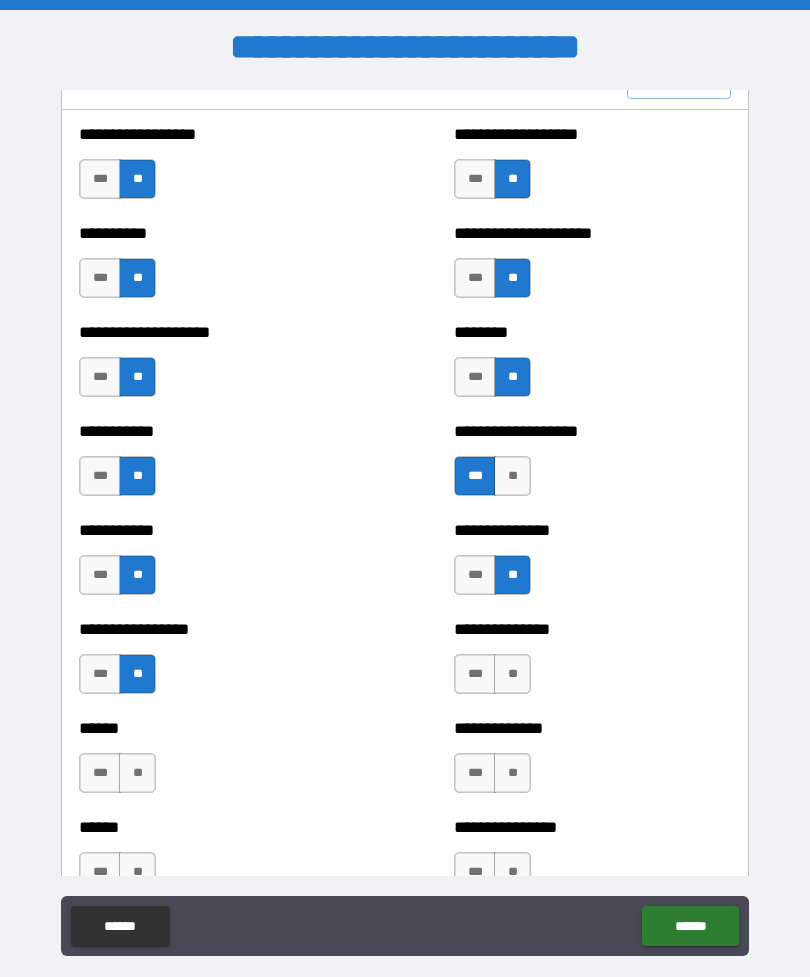 click on "**" at bounding box center [512, 674] 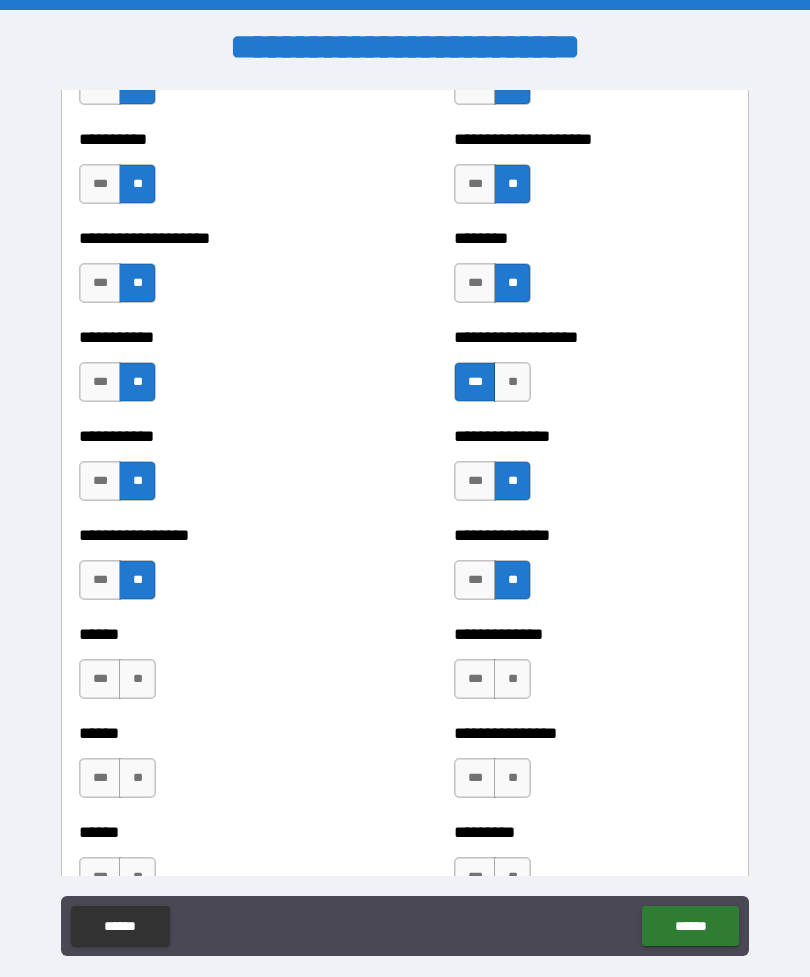 click on "**" at bounding box center (137, 679) 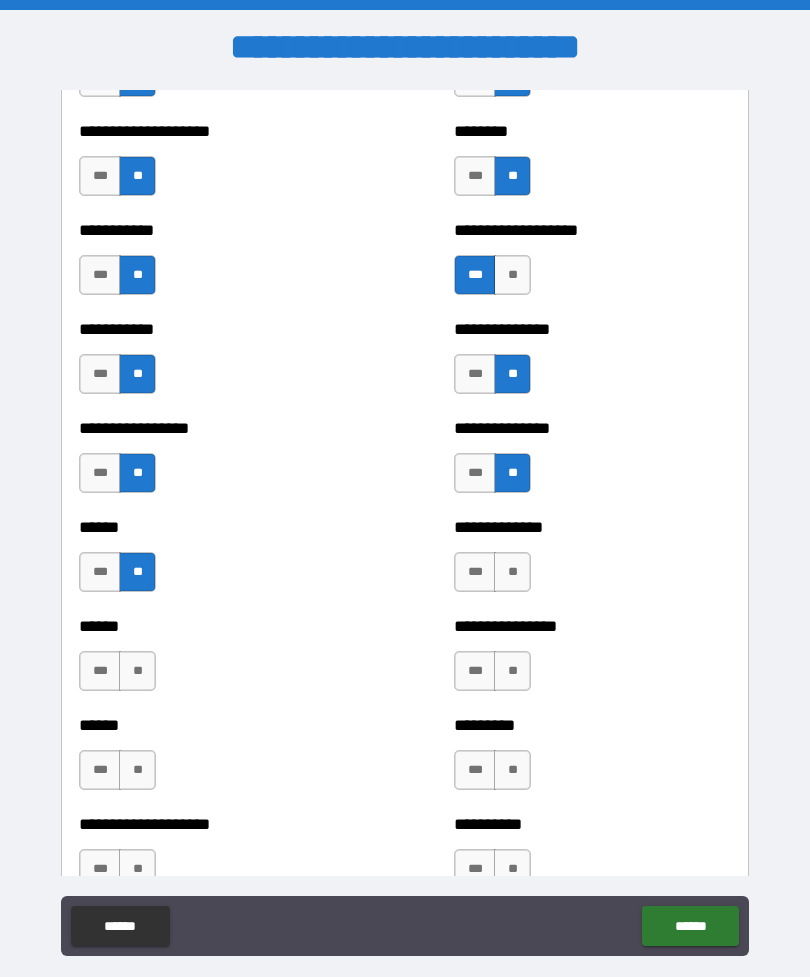 scroll, scrollTop: 2646, scrollLeft: 0, axis: vertical 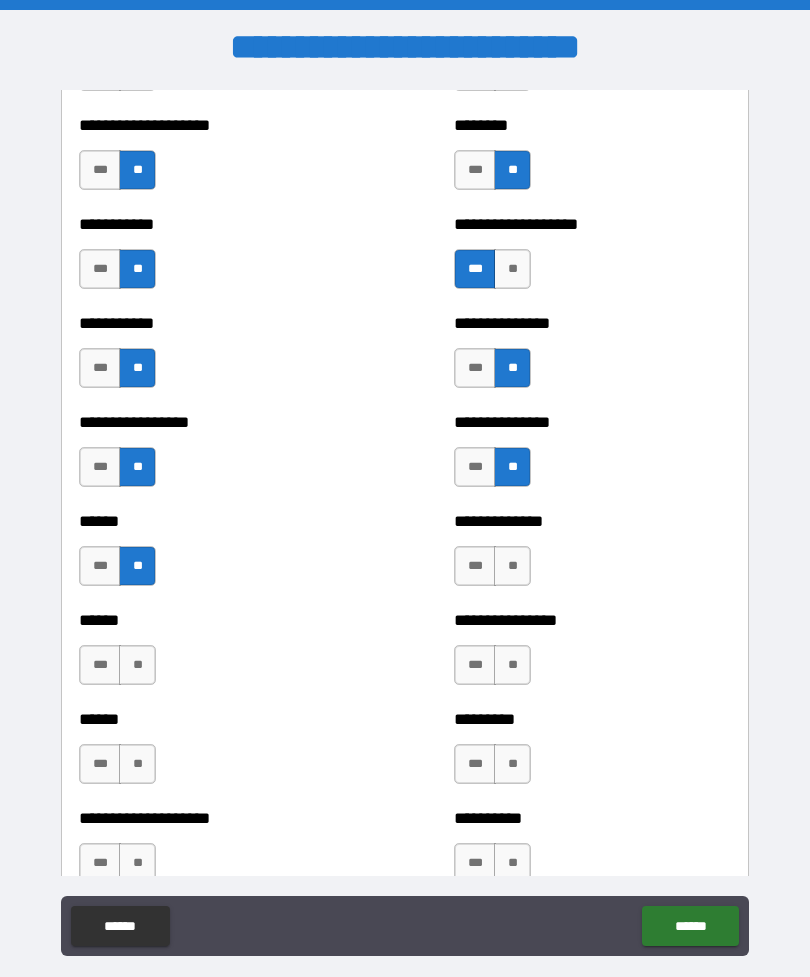 click on "**" at bounding box center (512, 566) 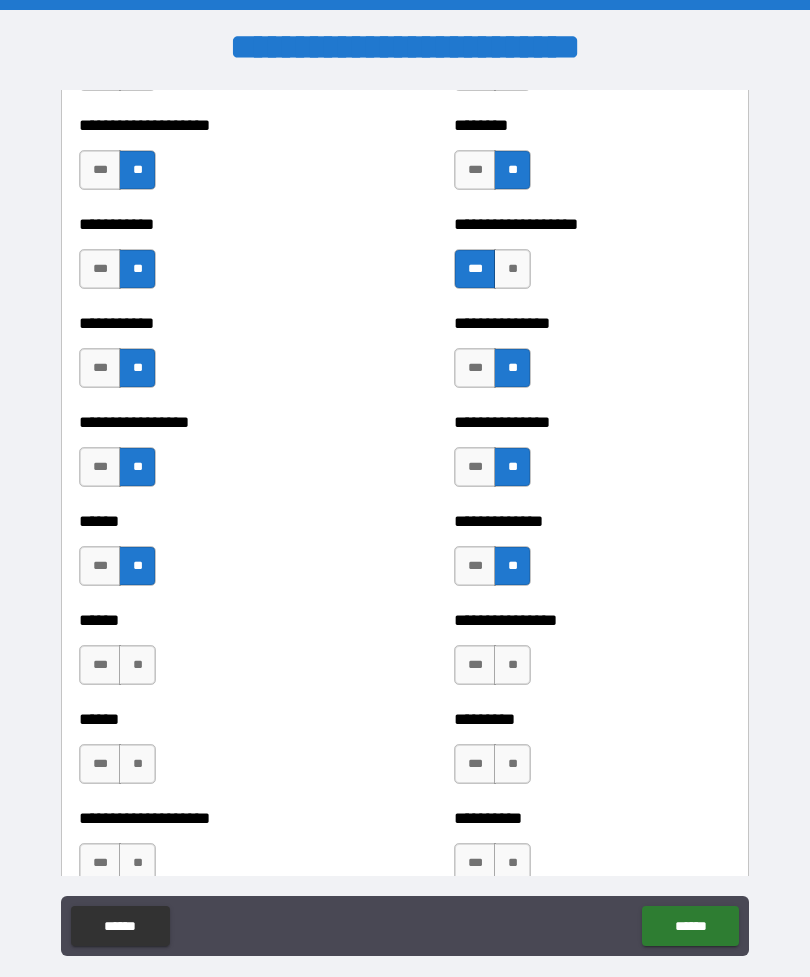 click on "**" at bounding box center (137, 665) 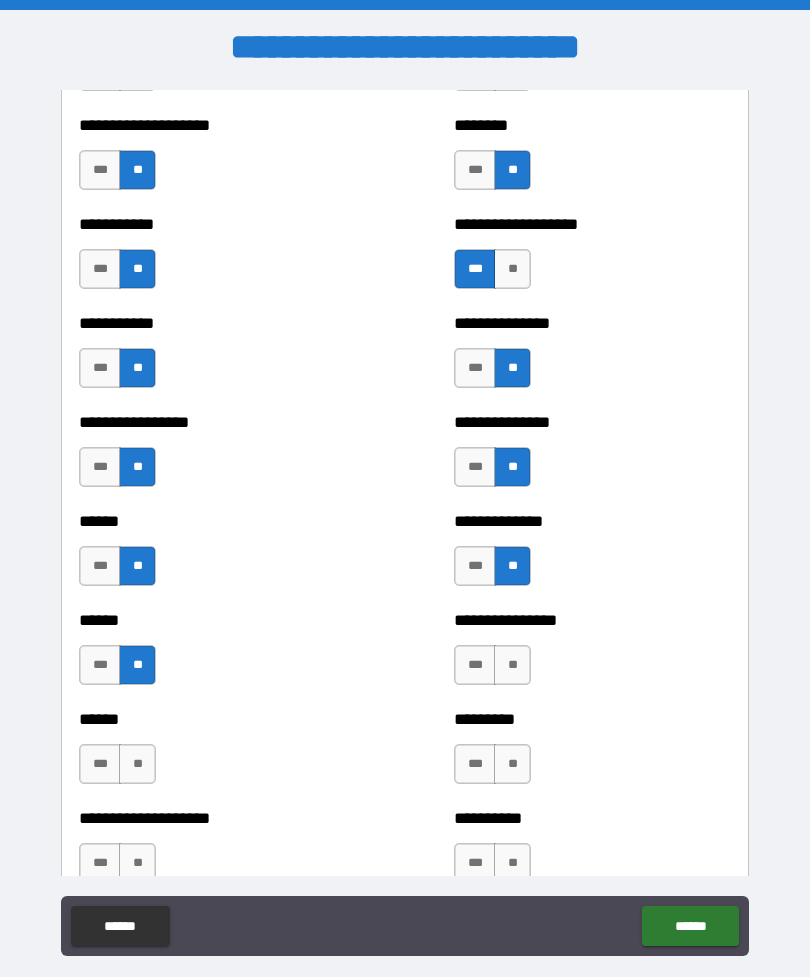 click on "**" at bounding box center (512, 665) 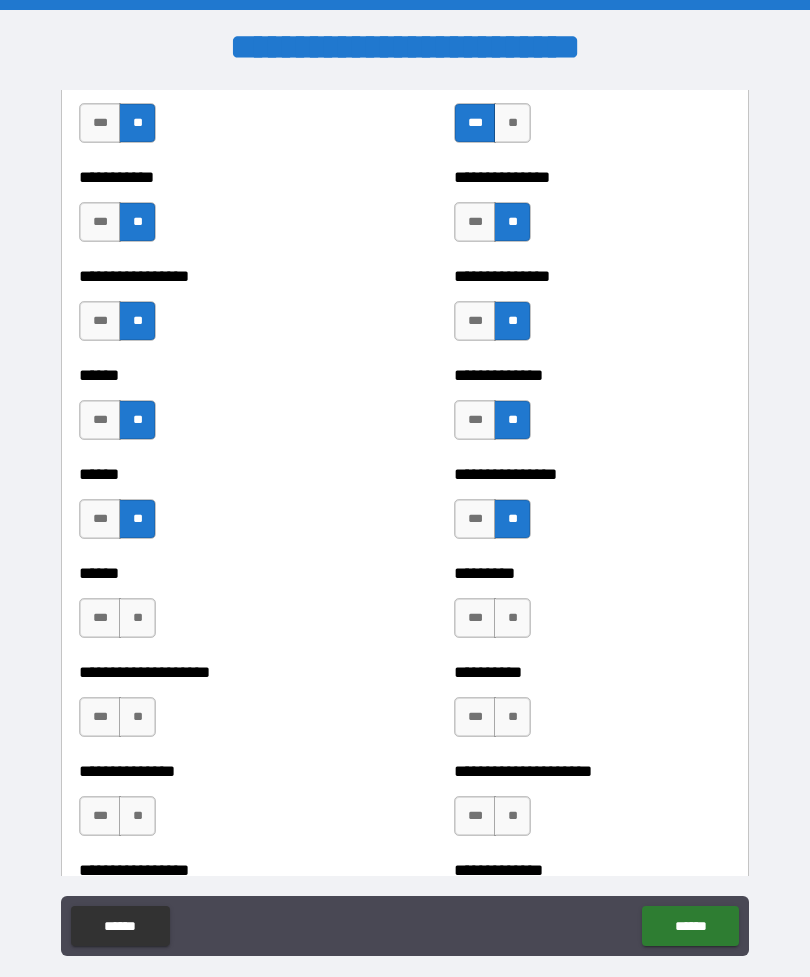 scroll, scrollTop: 2794, scrollLeft: 0, axis: vertical 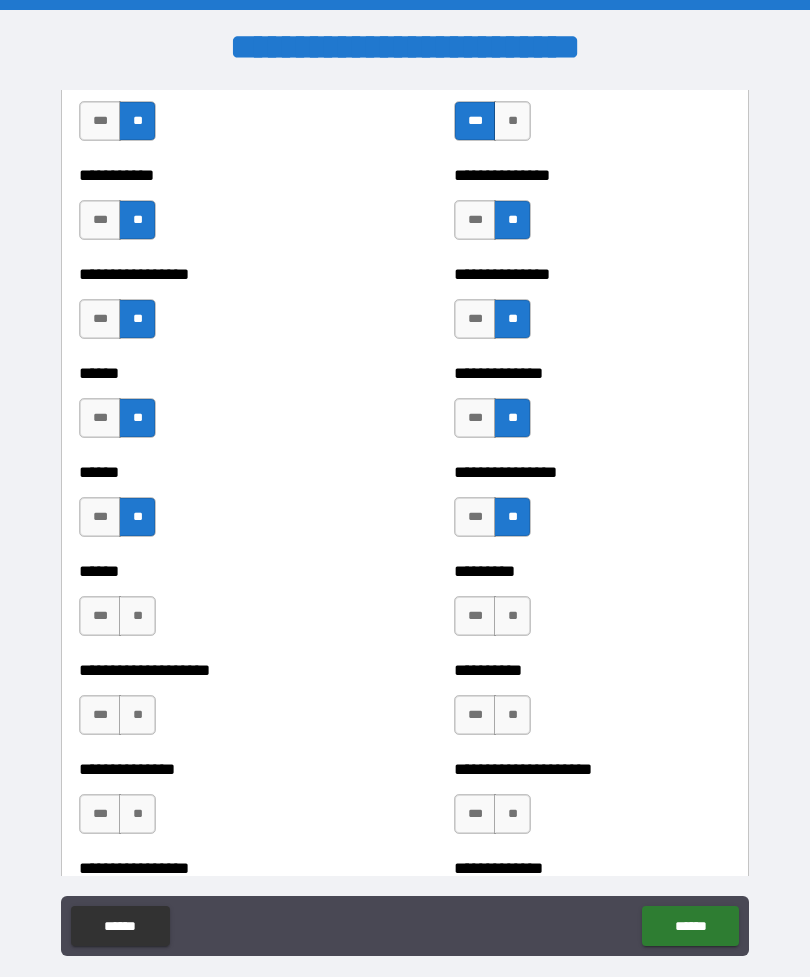 click on "**" at bounding box center [137, 616] 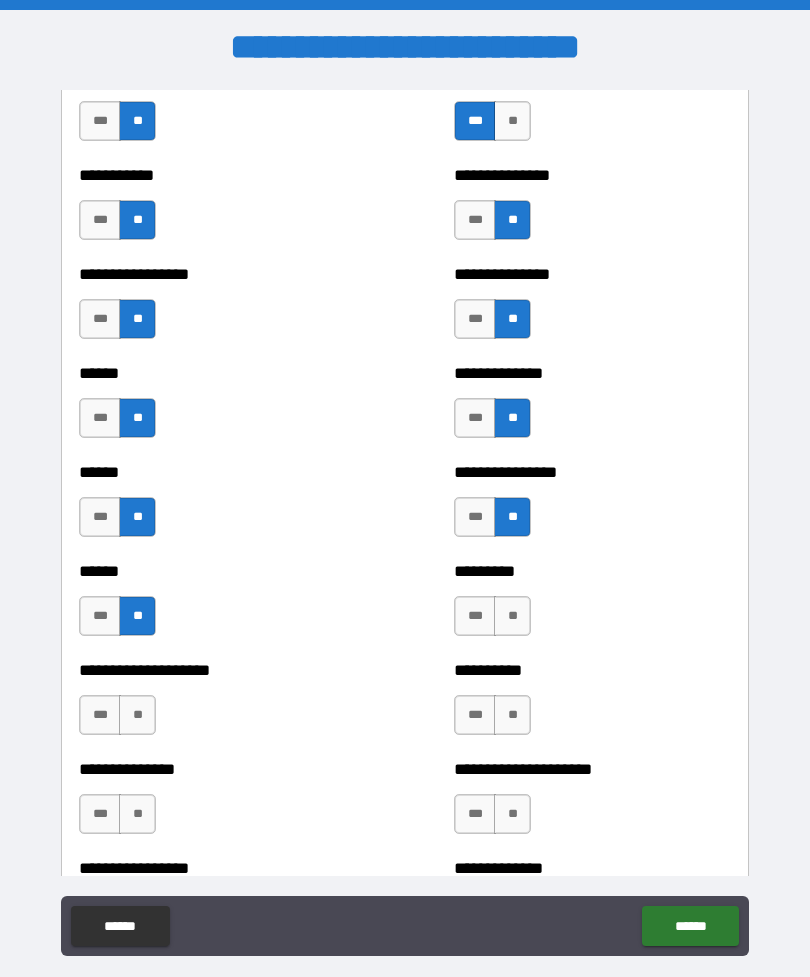 click on "**" at bounding box center [137, 715] 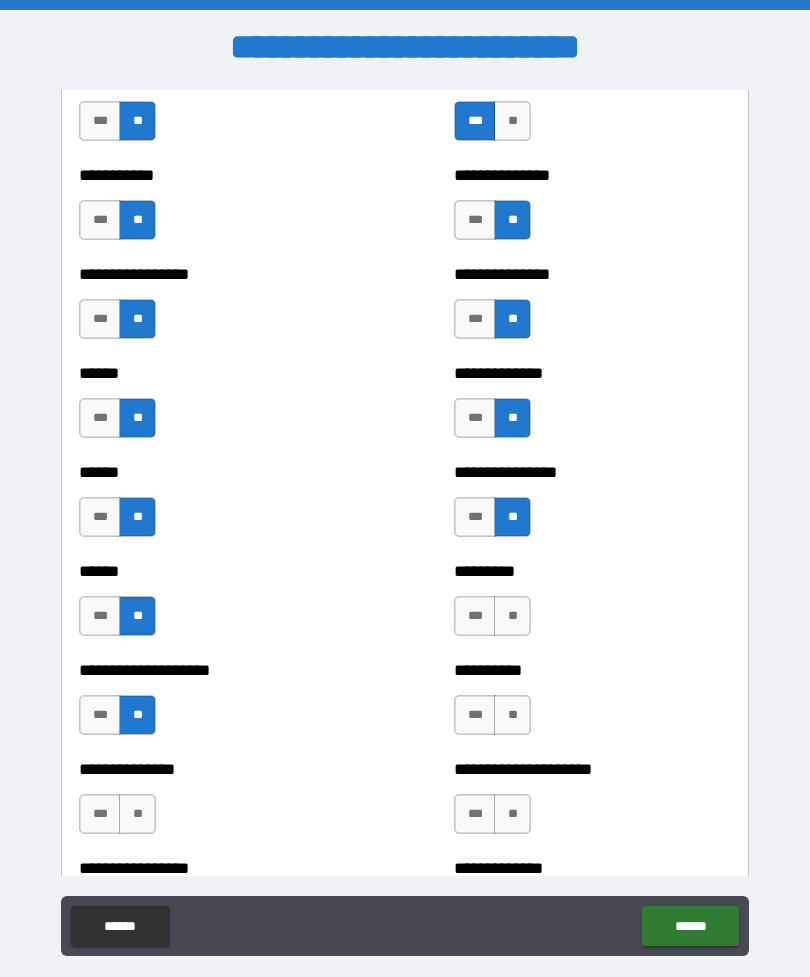 click on "**" at bounding box center [512, 715] 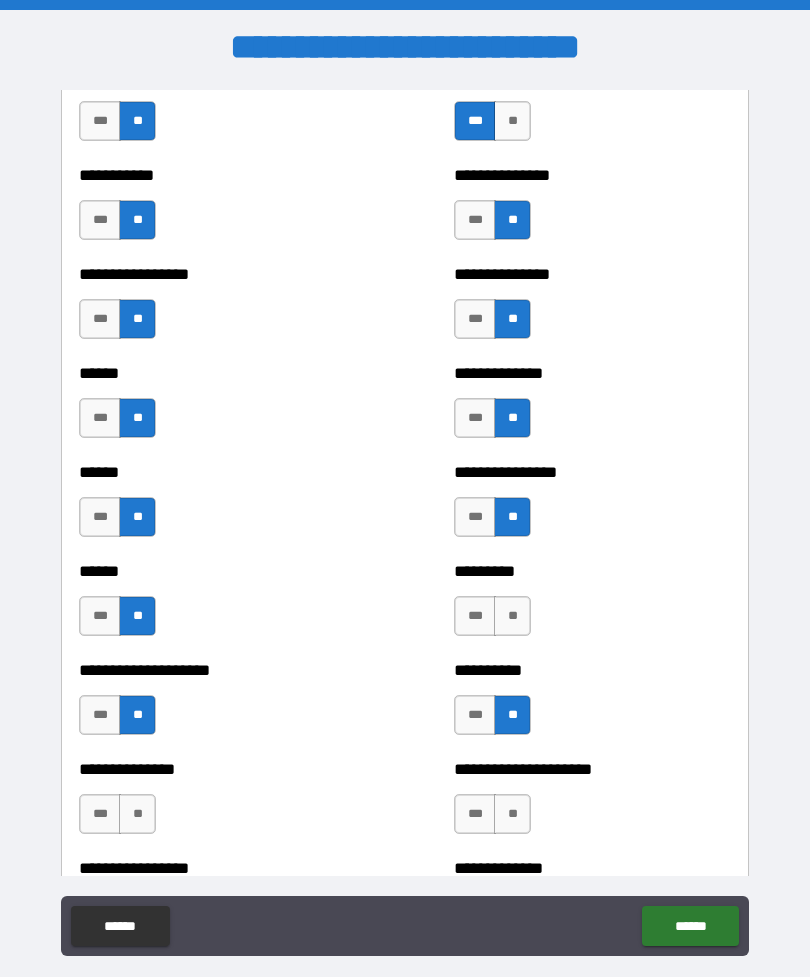 click on "**" at bounding box center (512, 616) 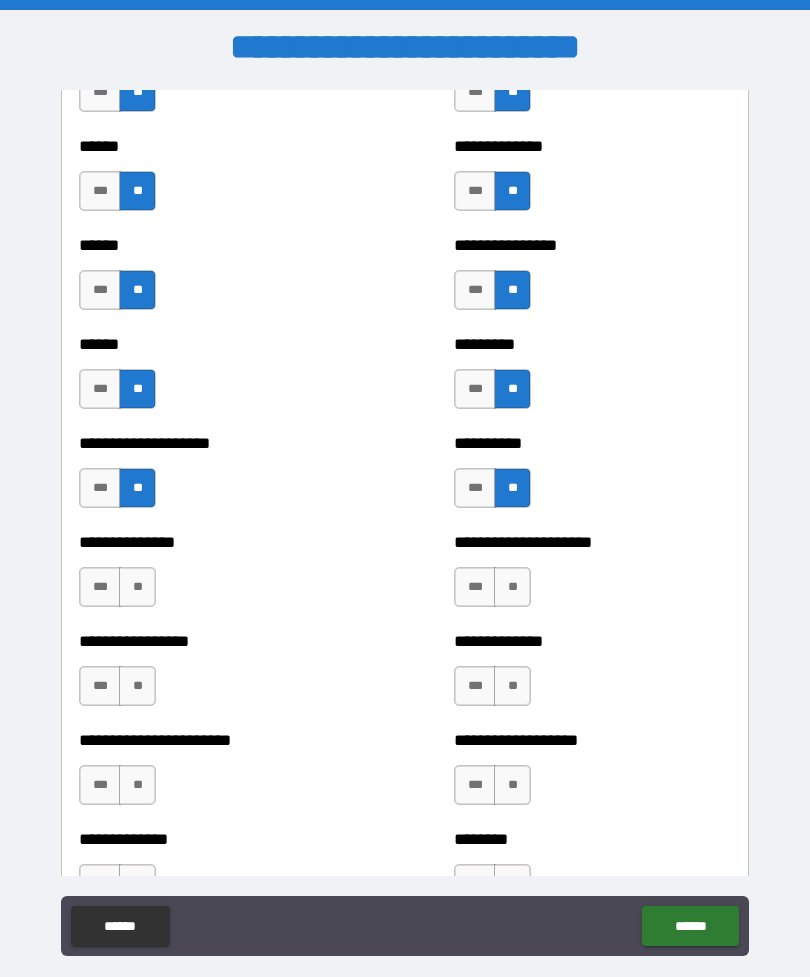 scroll, scrollTop: 3025, scrollLeft: 0, axis: vertical 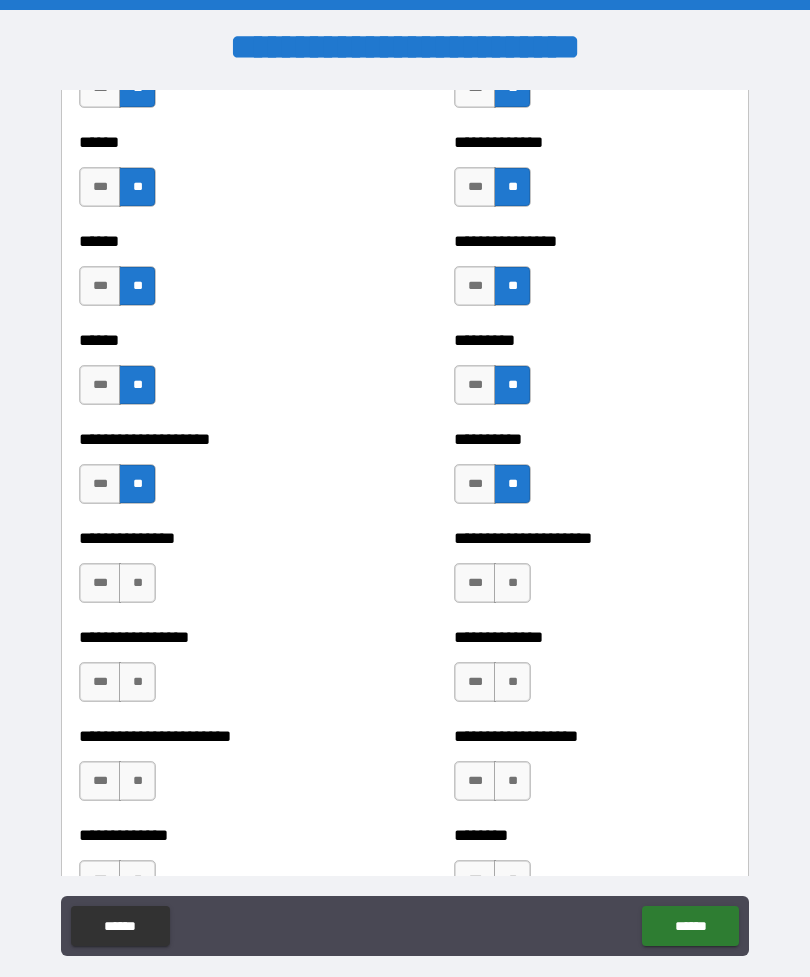 click on "**" at bounding box center [137, 583] 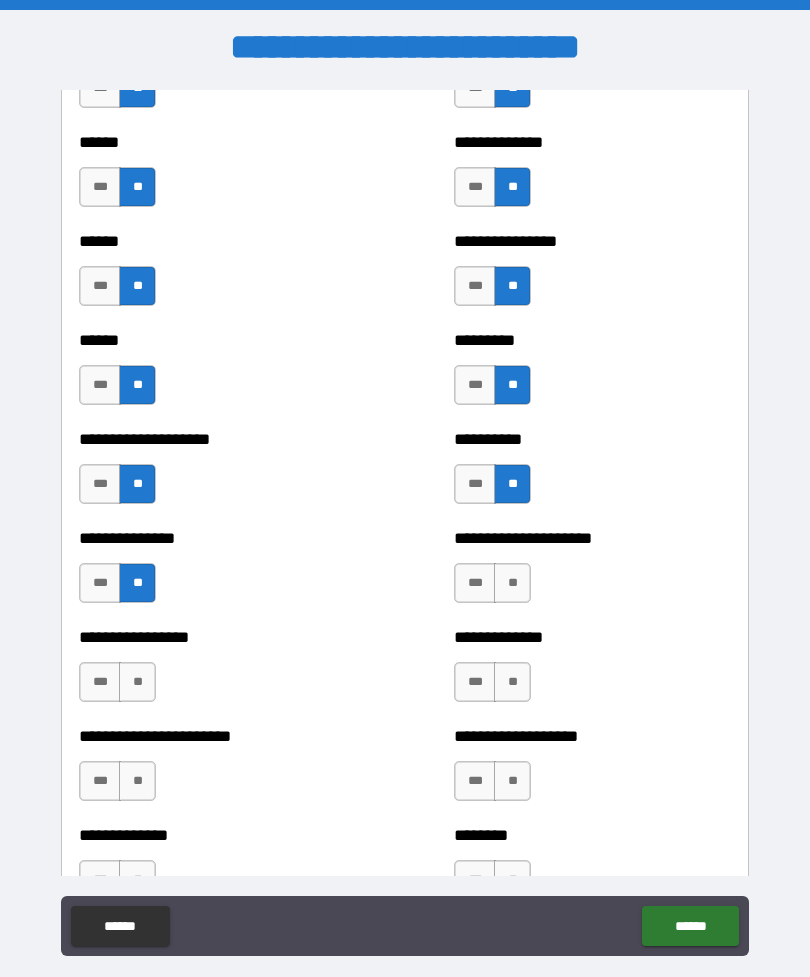click on "**" at bounding box center [137, 682] 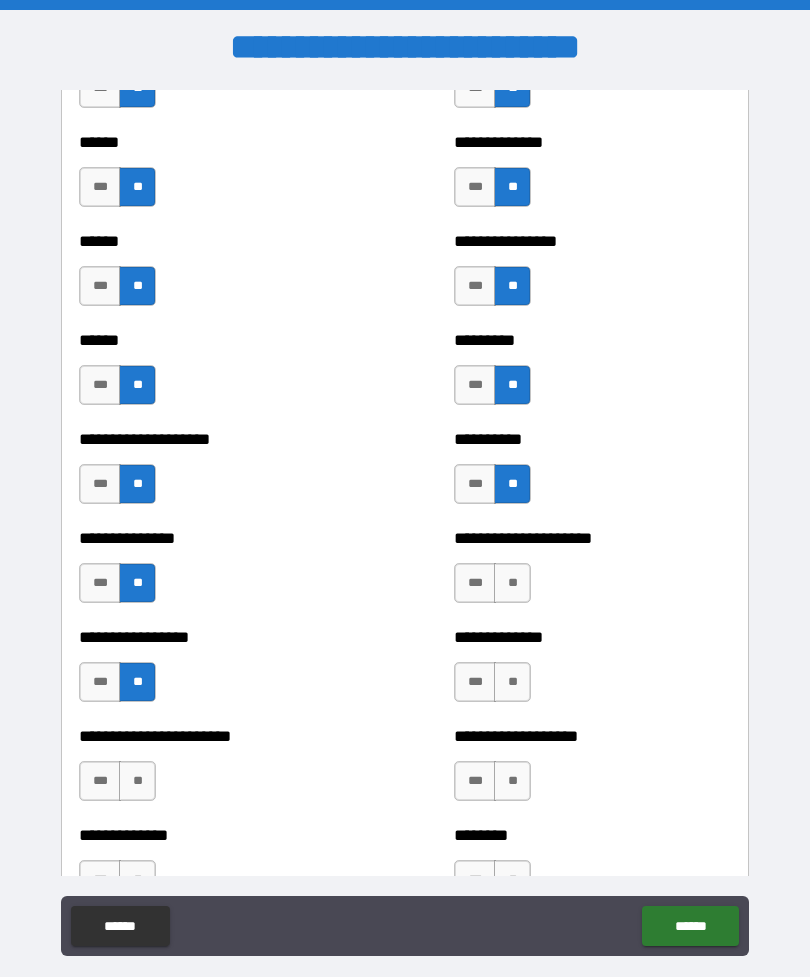 click on "**" at bounding box center [512, 682] 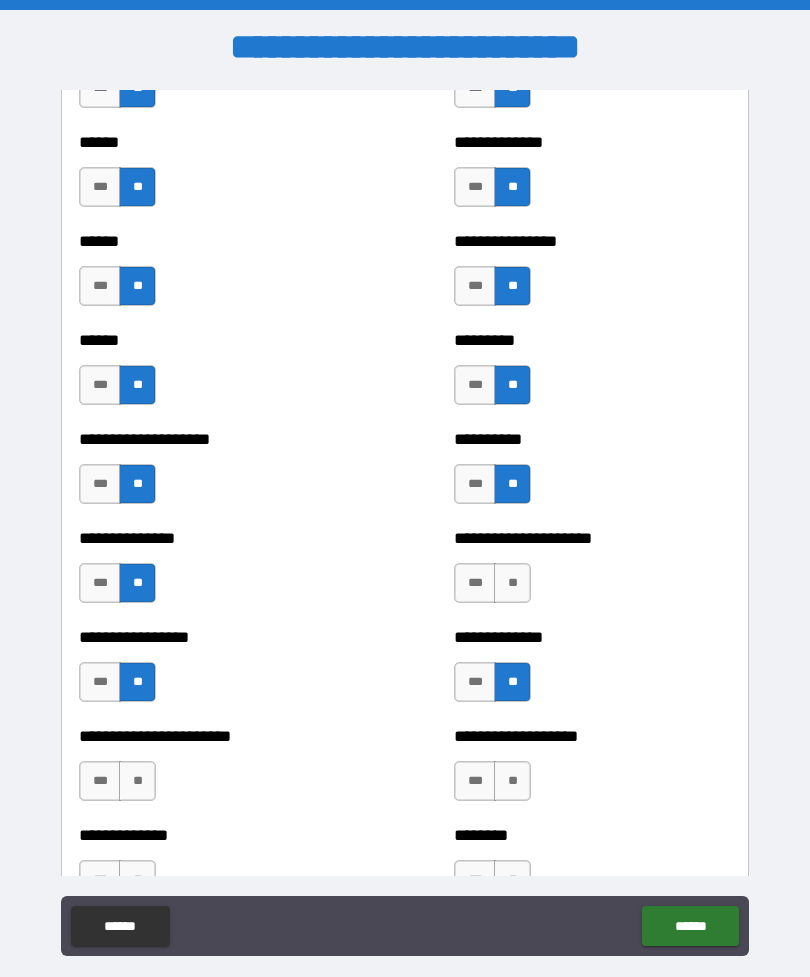 click on "**" at bounding box center (512, 583) 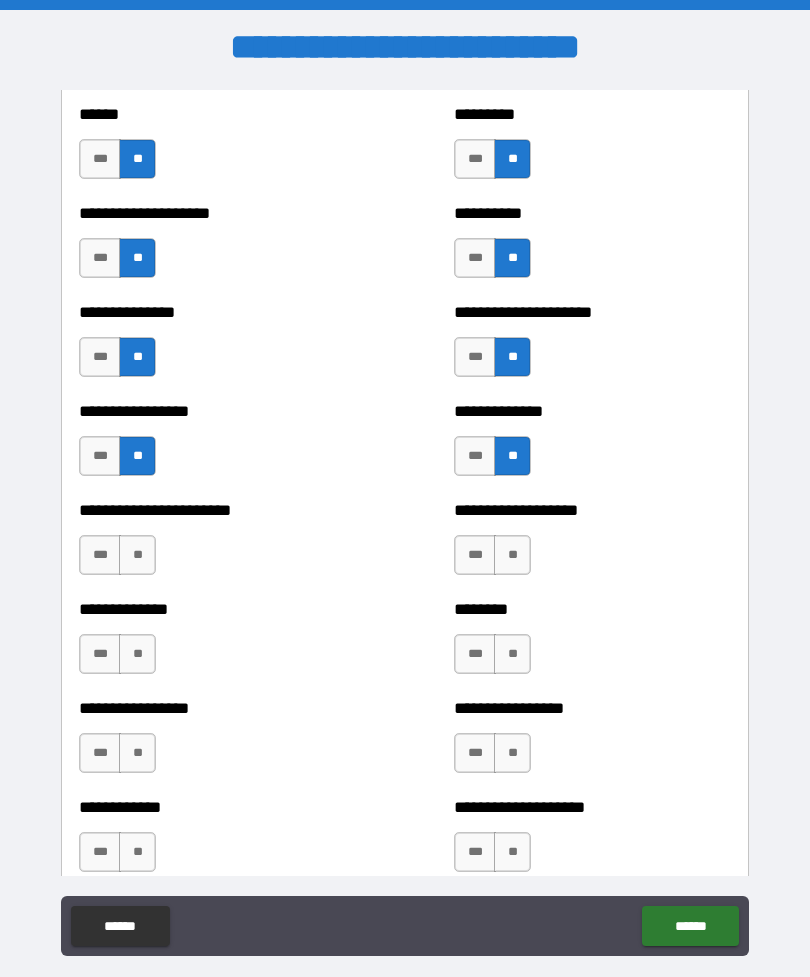 scroll, scrollTop: 3252, scrollLeft: 0, axis: vertical 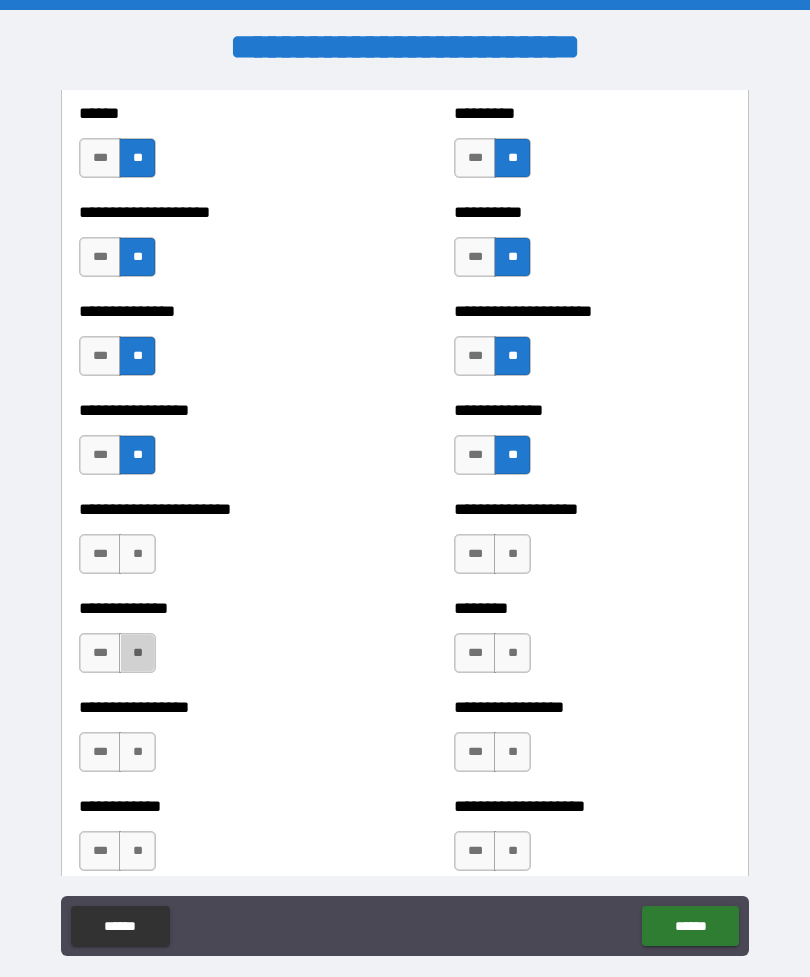 click on "**" at bounding box center [137, 653] 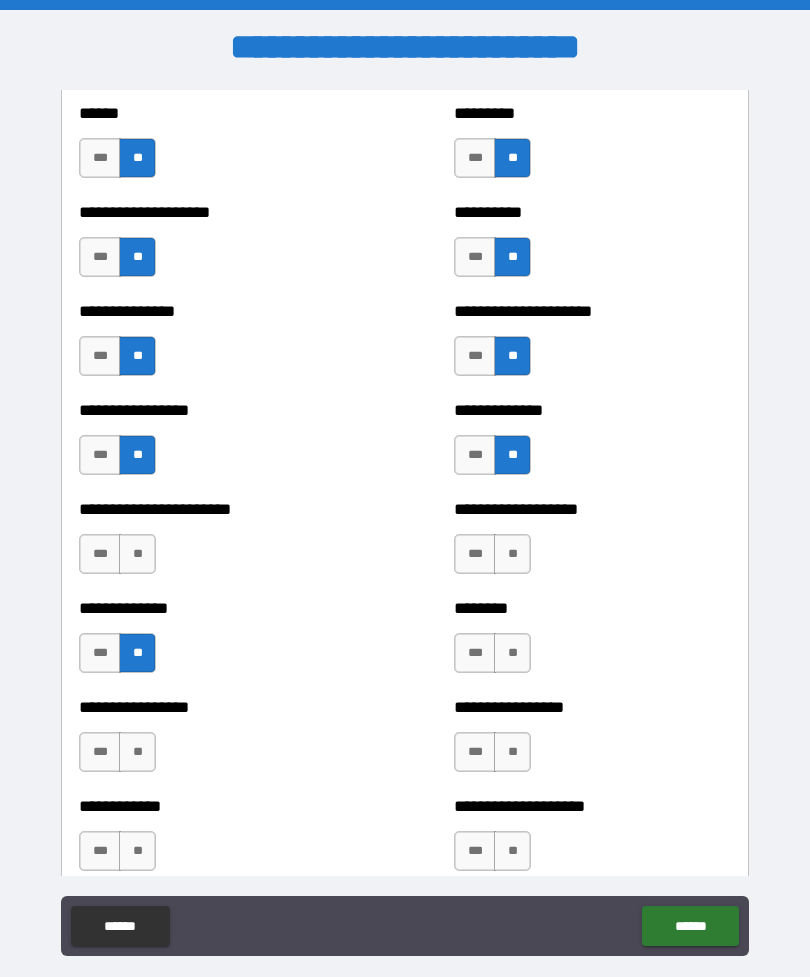 click on "**" at bounding box center [137, 554] 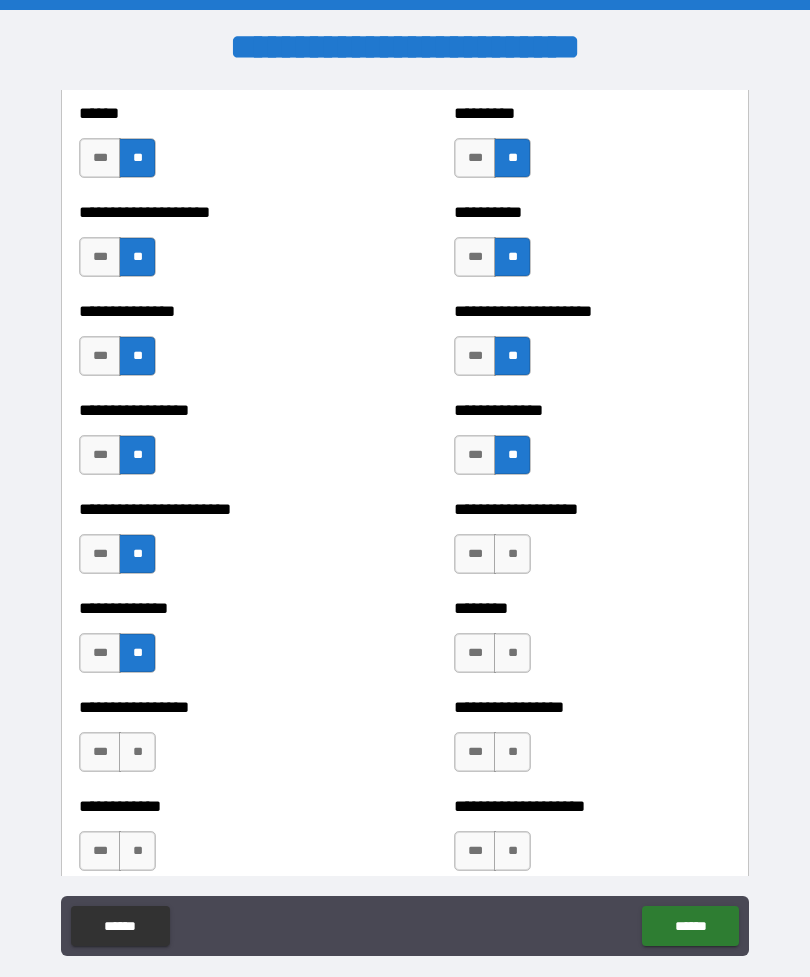 click on "**" at bounding box center [512, 554] 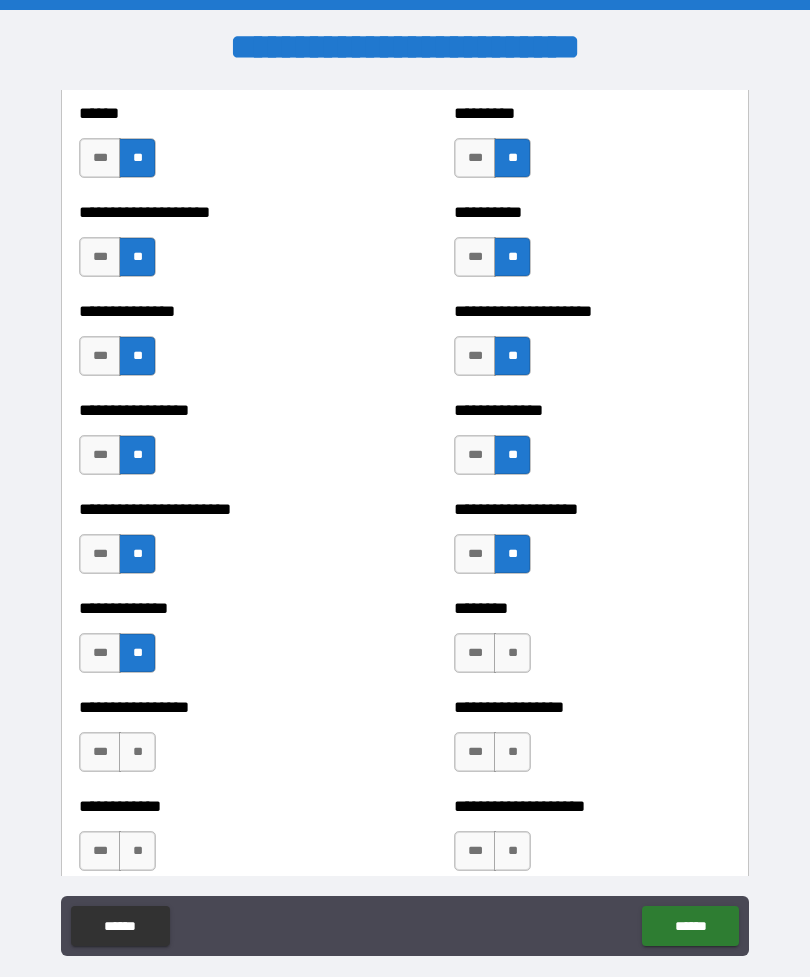 click on "**" at bounding box center (512, 653) 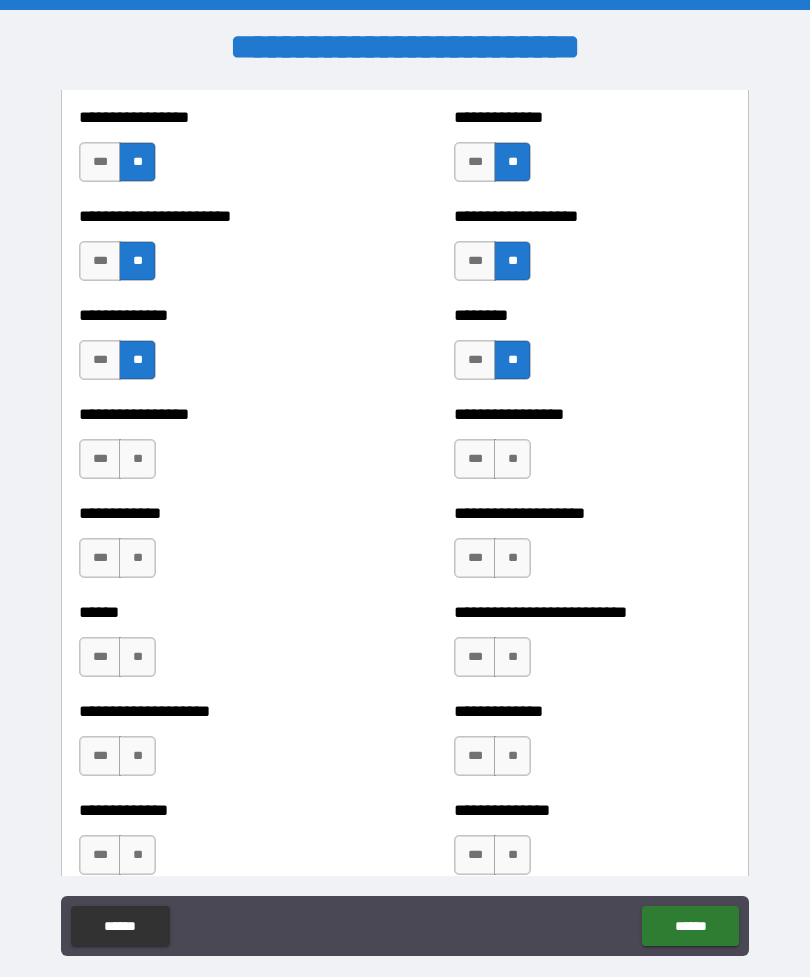 scroll, scrollTop: 3553, scrollLeft: 0, axis: vertical 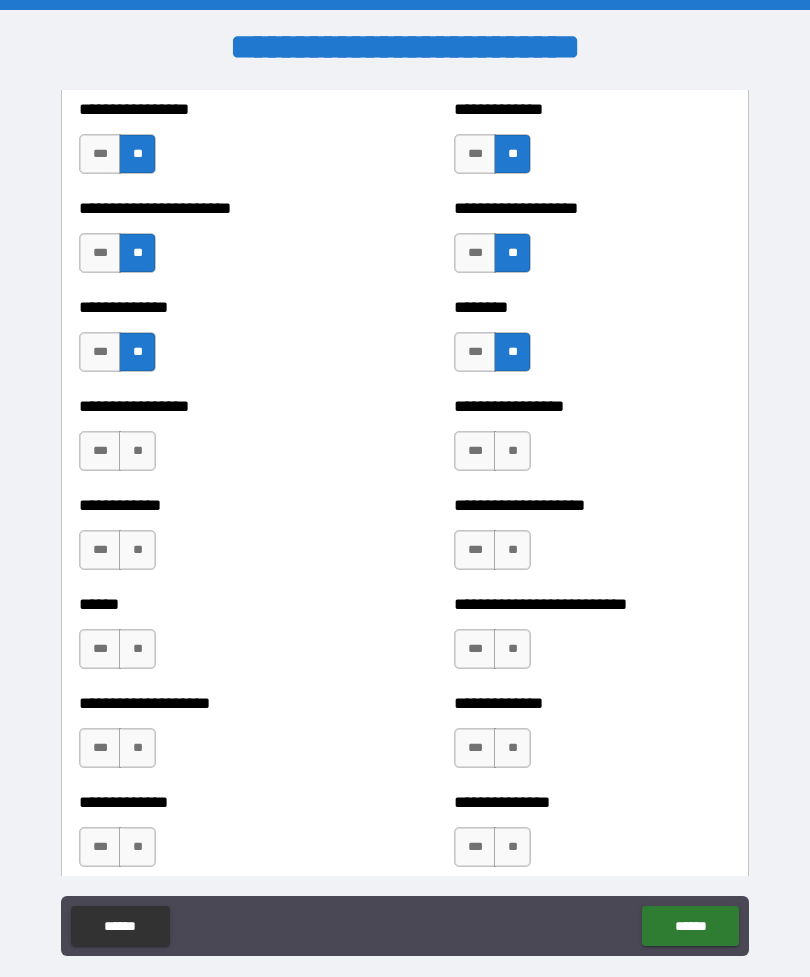click on "**" at bounding box center (137, 451) 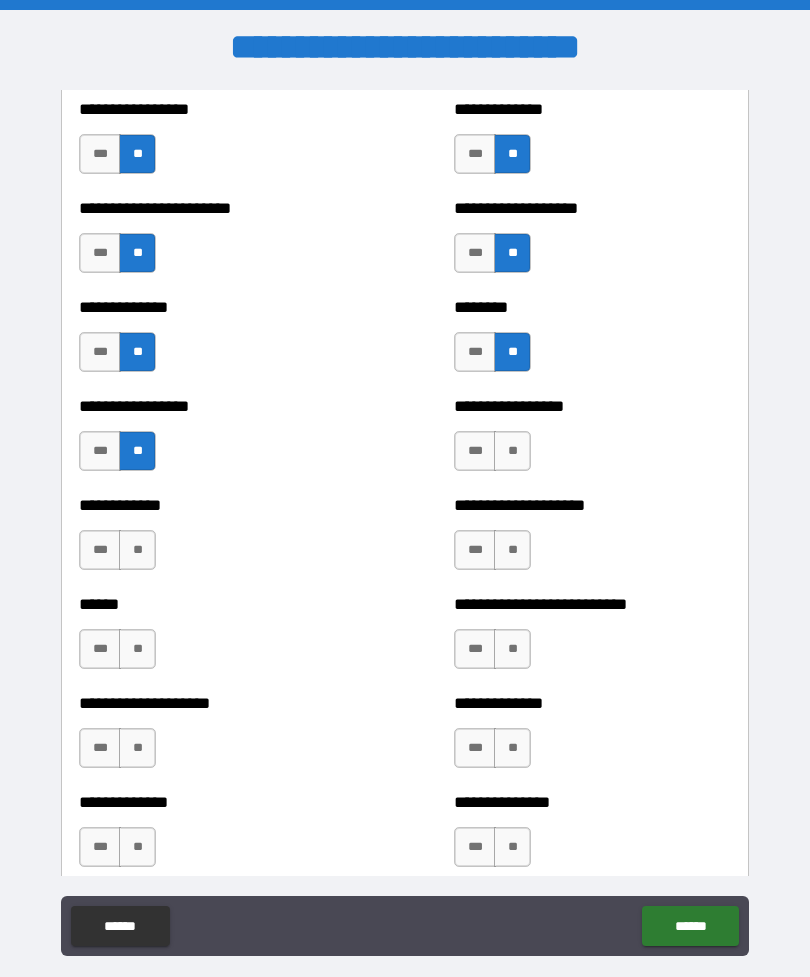 click on "**" at bounding box center (137, 550) 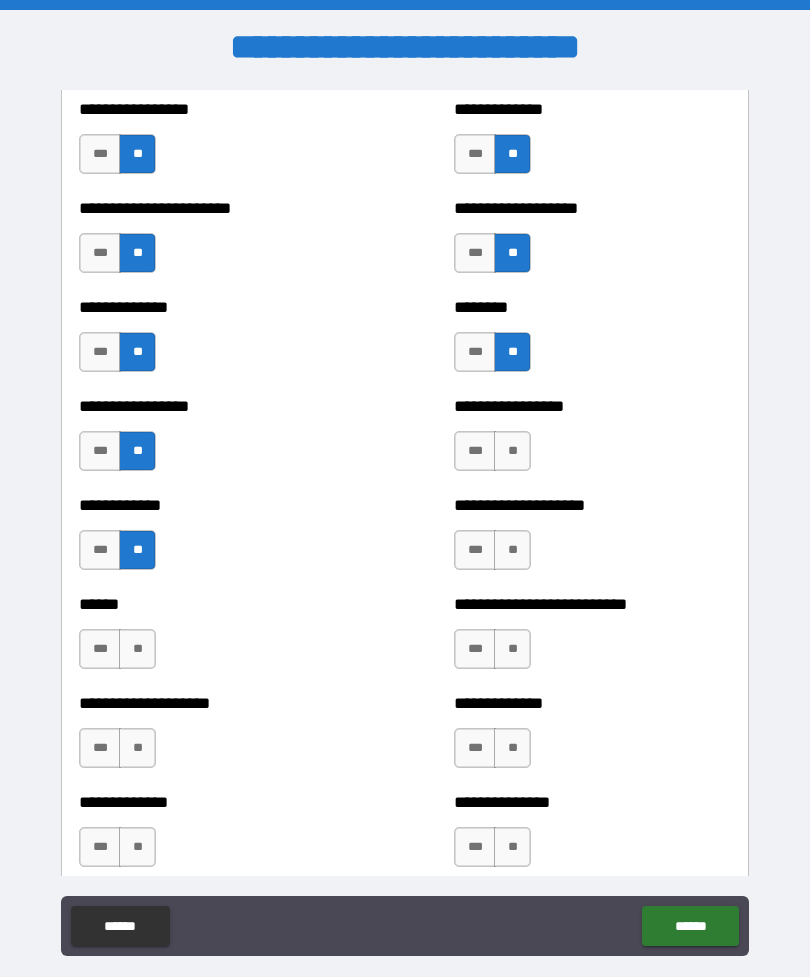 click on "**" at bounding box center (512, 550) 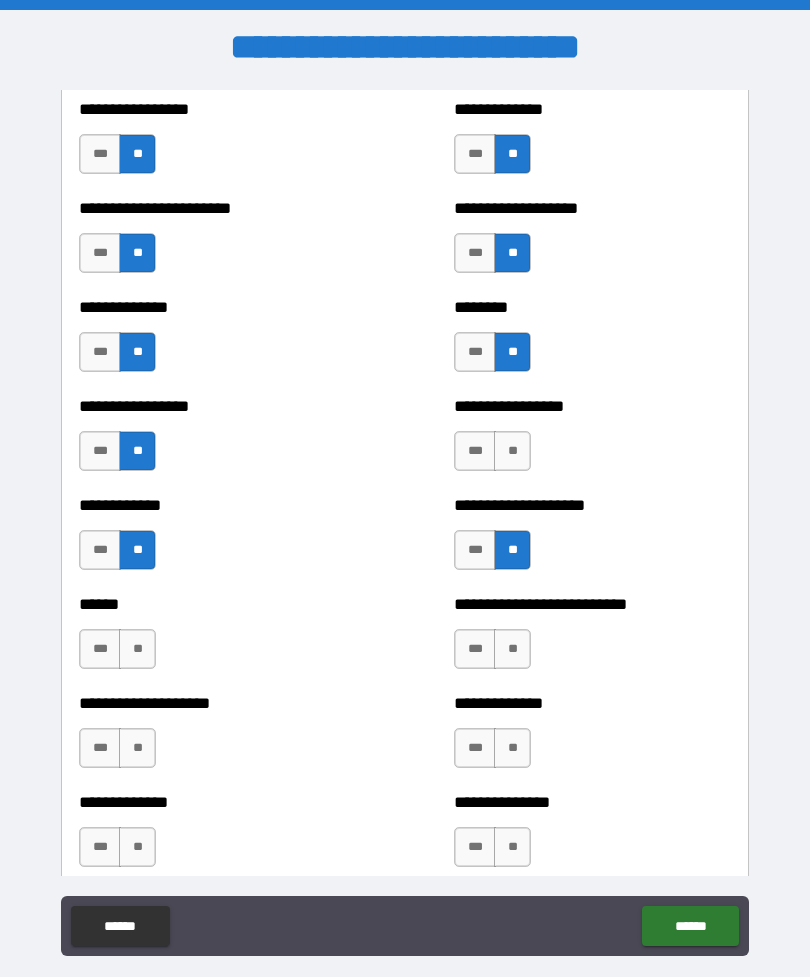 click on "**" at bounding box center (512, 451) 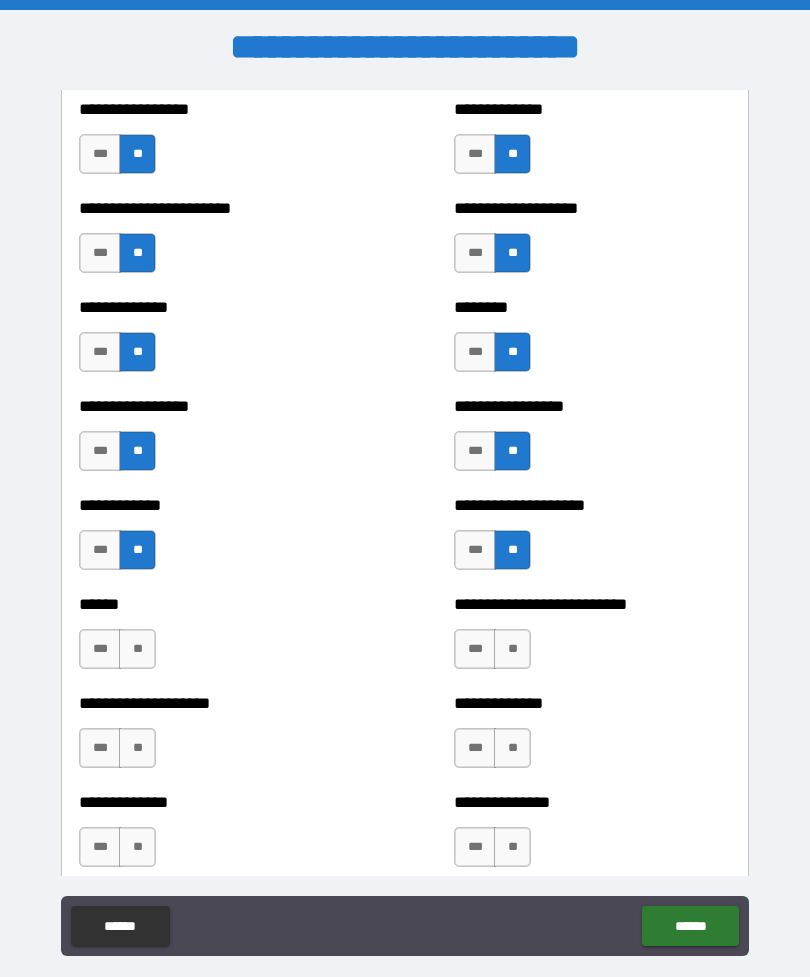 click on "**" at bounding box center (137, 649) 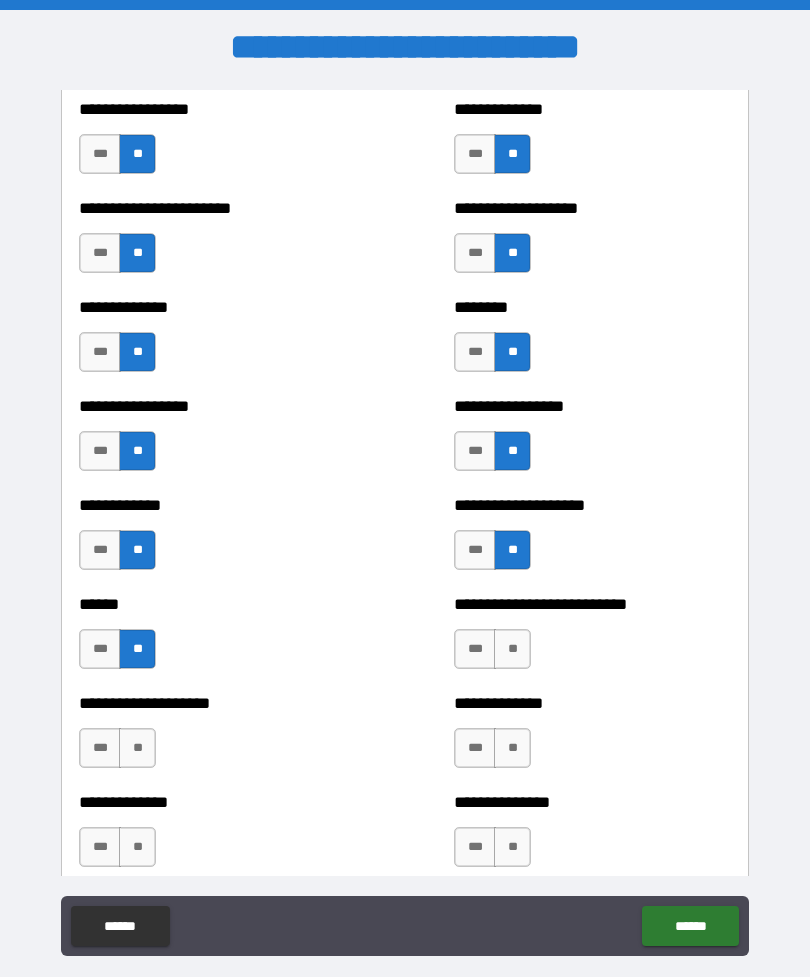 click on "**" at bounding box center [137, 748] 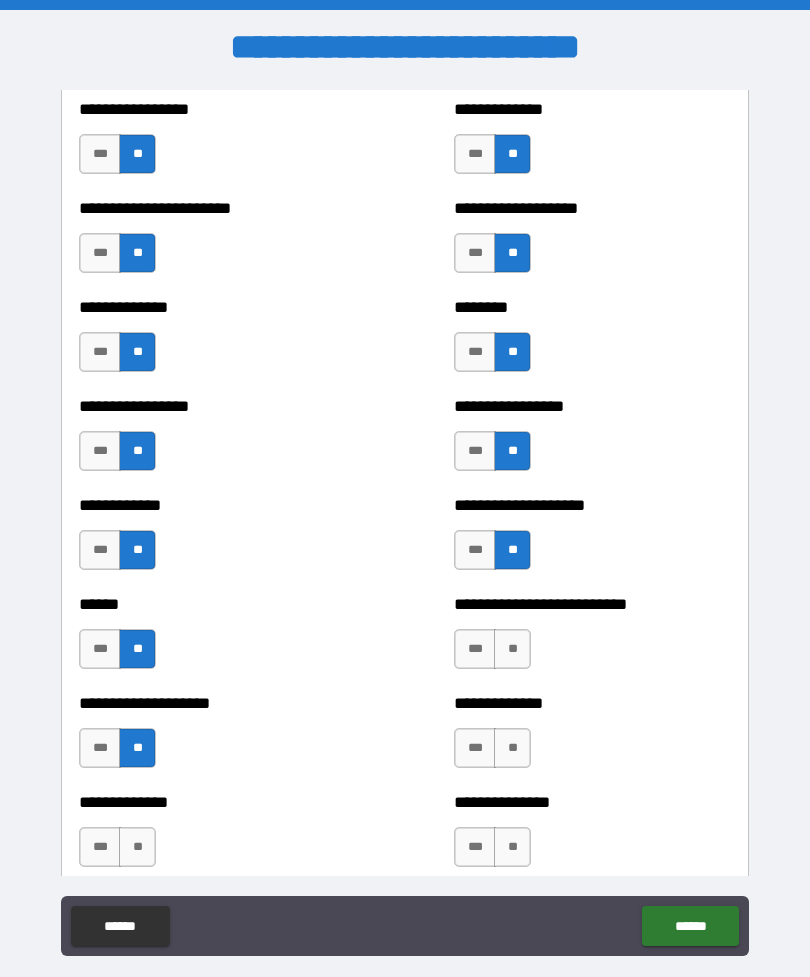 click on "**" at bounding box center (512, 748) 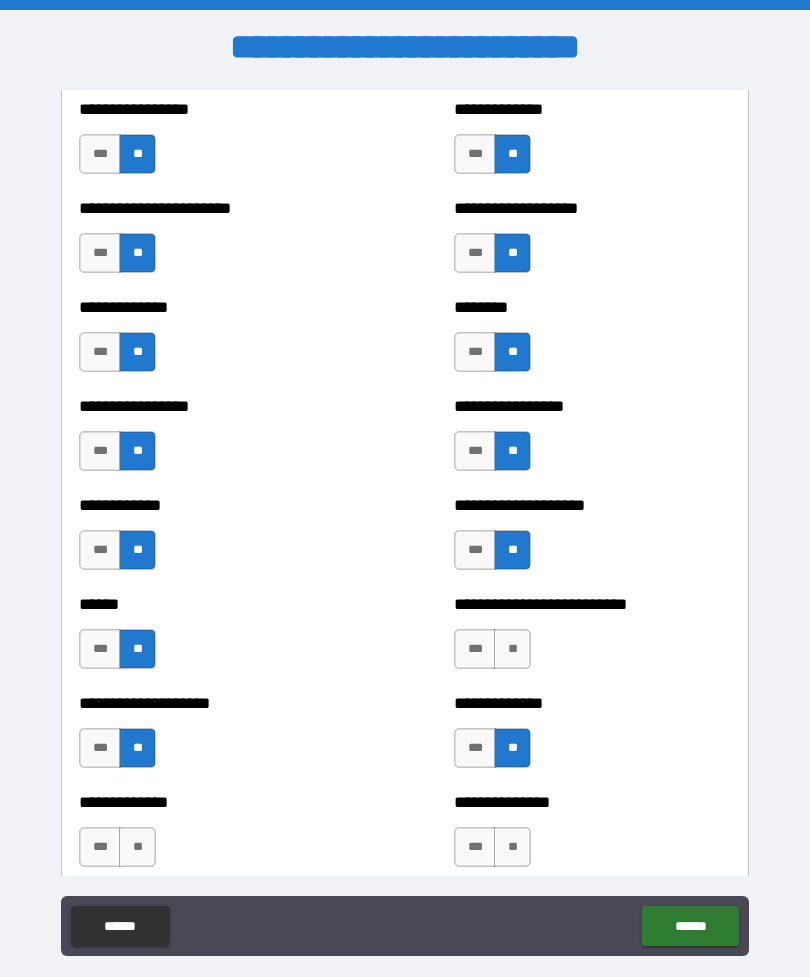 click on "**" at bounding box center [512, 649] 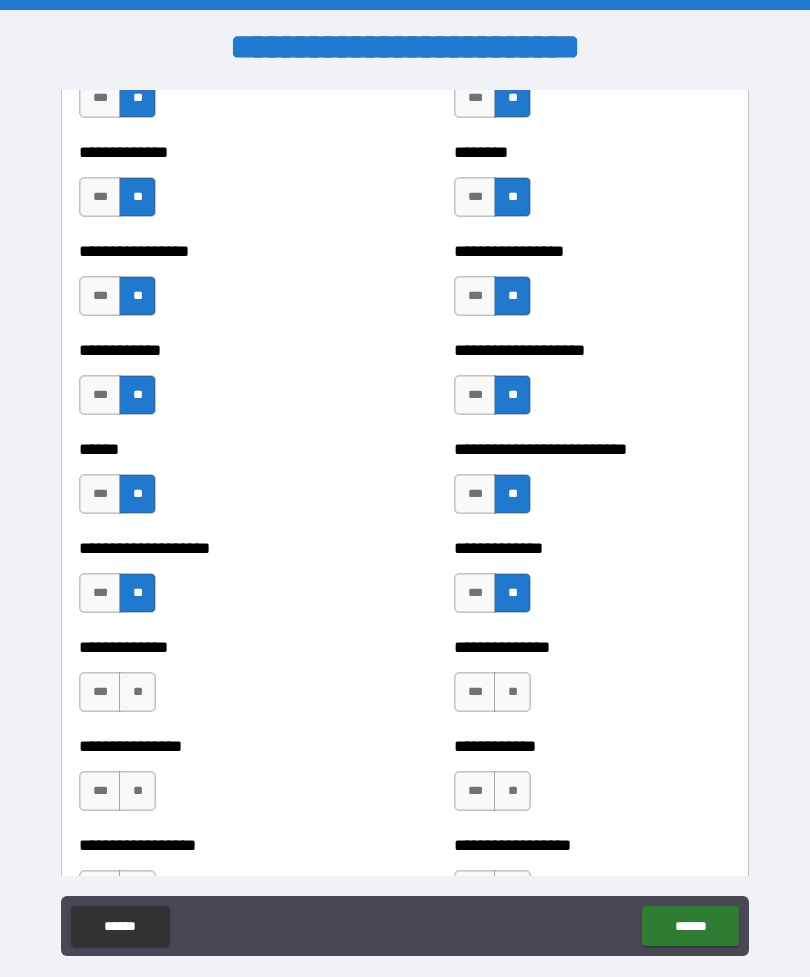 scroll, scrollTop: 3749, scrollLeft: 0, axis: vertical 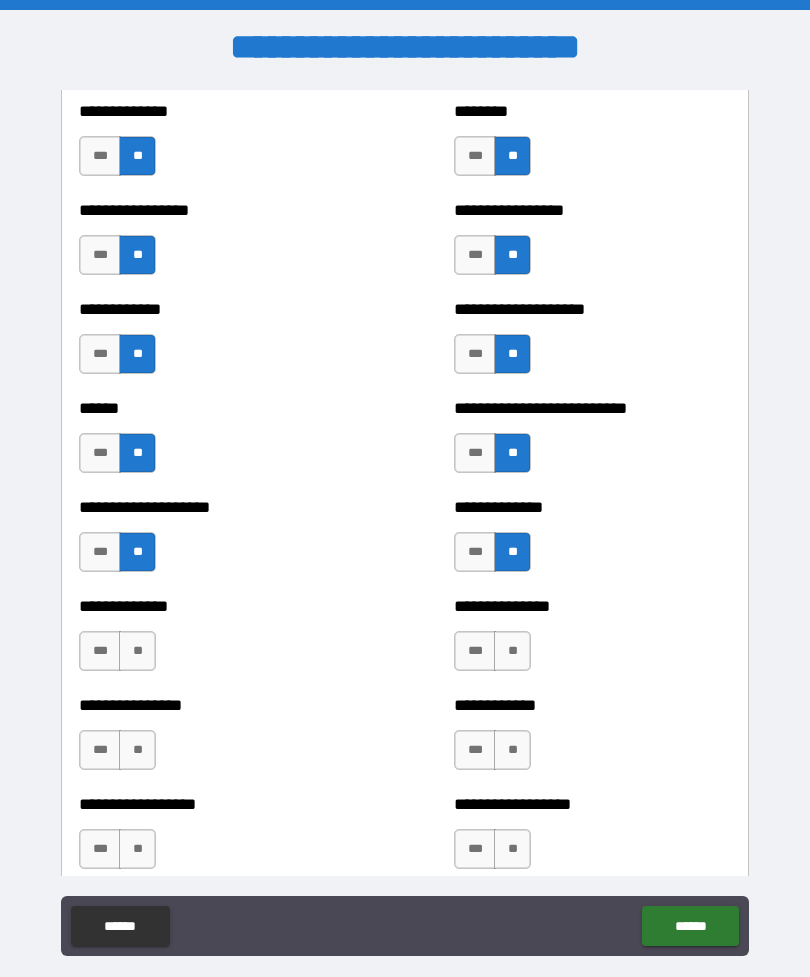 click on "**" at bounding box center [137, 651] 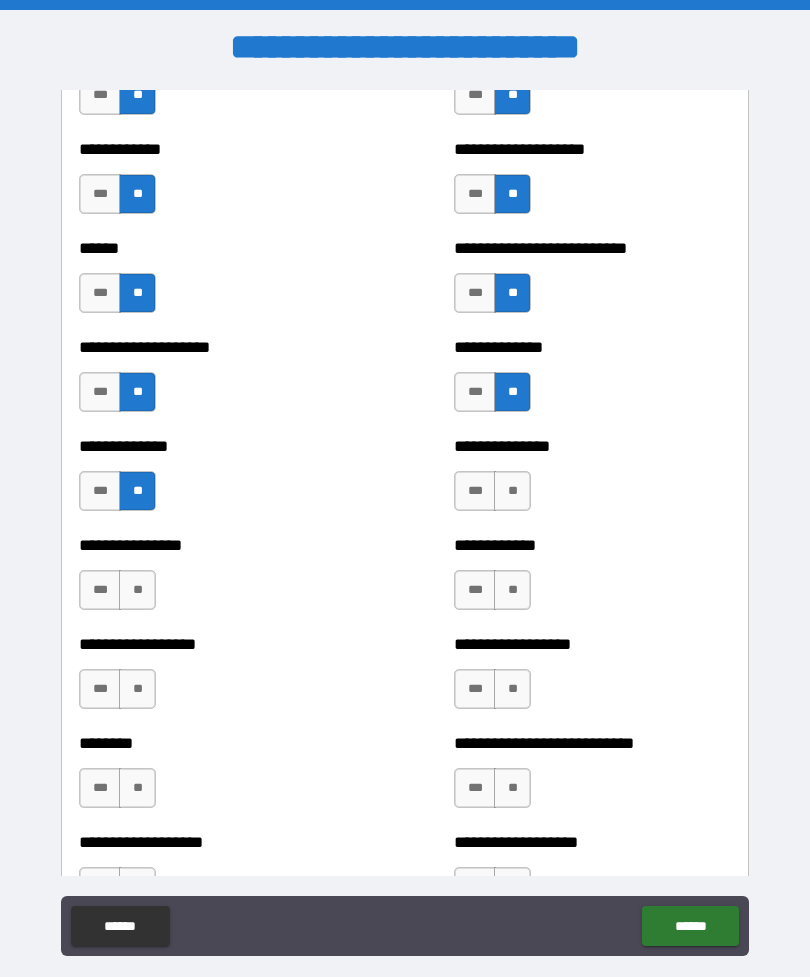 scroll, scrollTop: 3925, scrollLeft: 0, axis: vertical 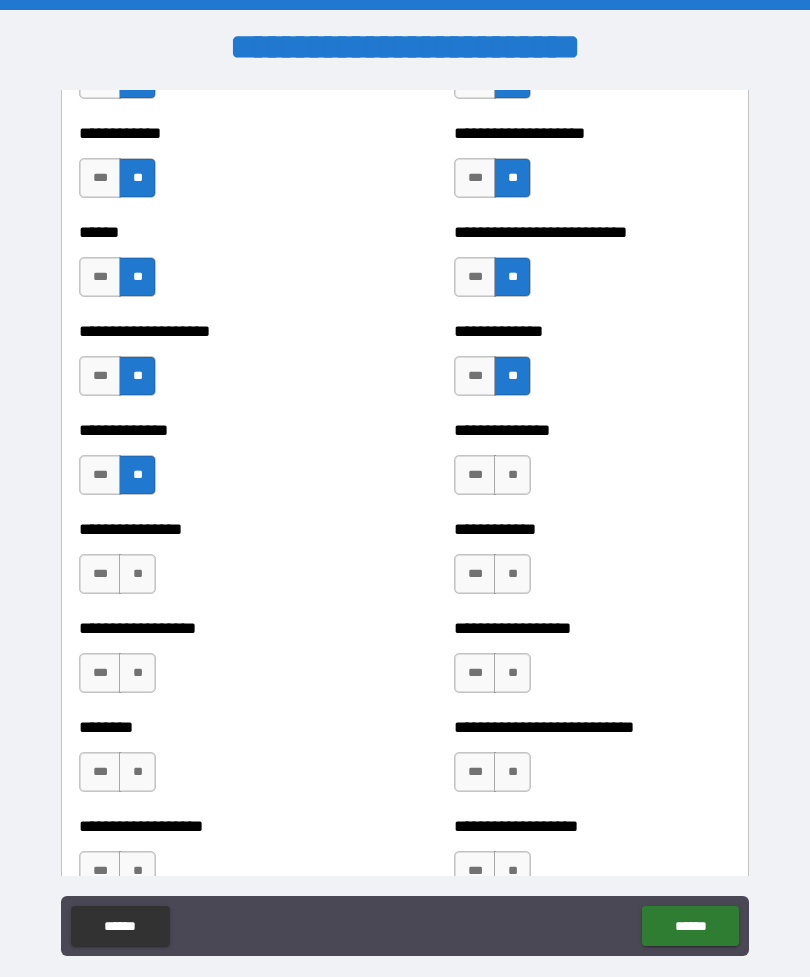 click on "**" at bounding box center (512, 475) 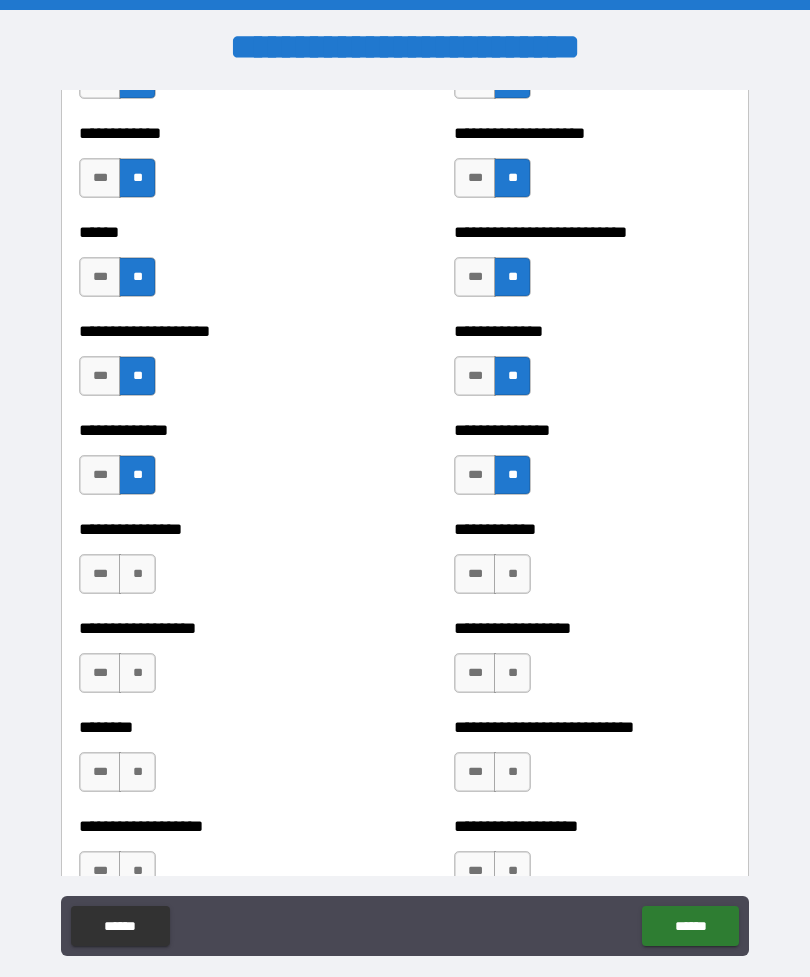 click on "**" at bounding box center [512, 574] 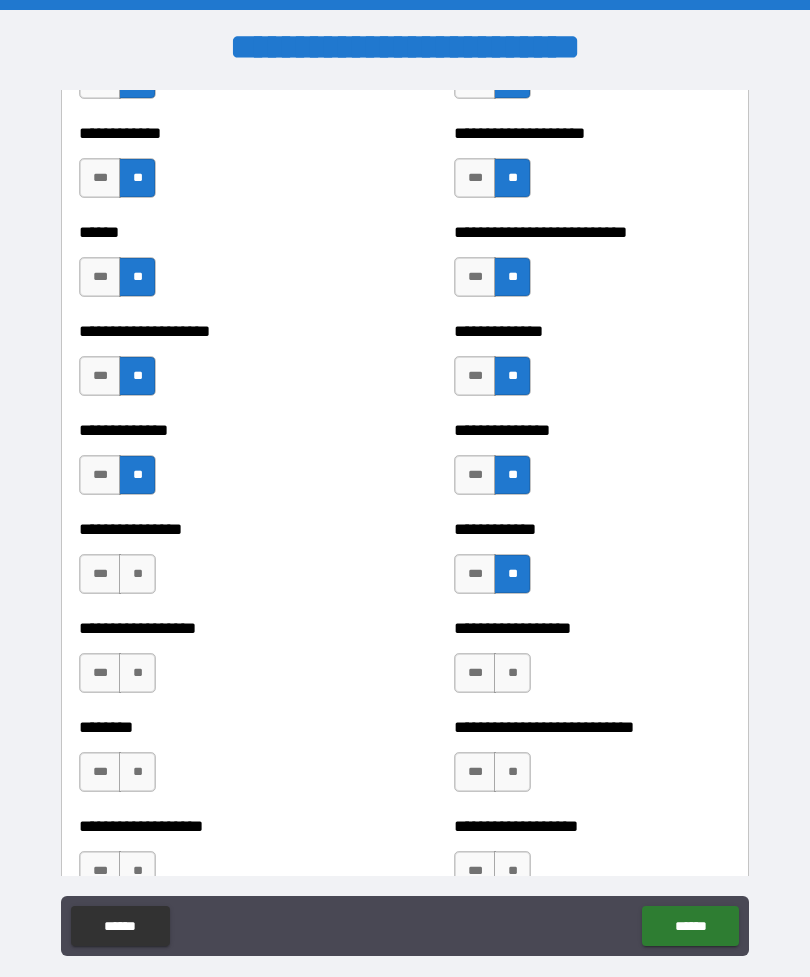 click on "**" at bounding box center (137, 574) 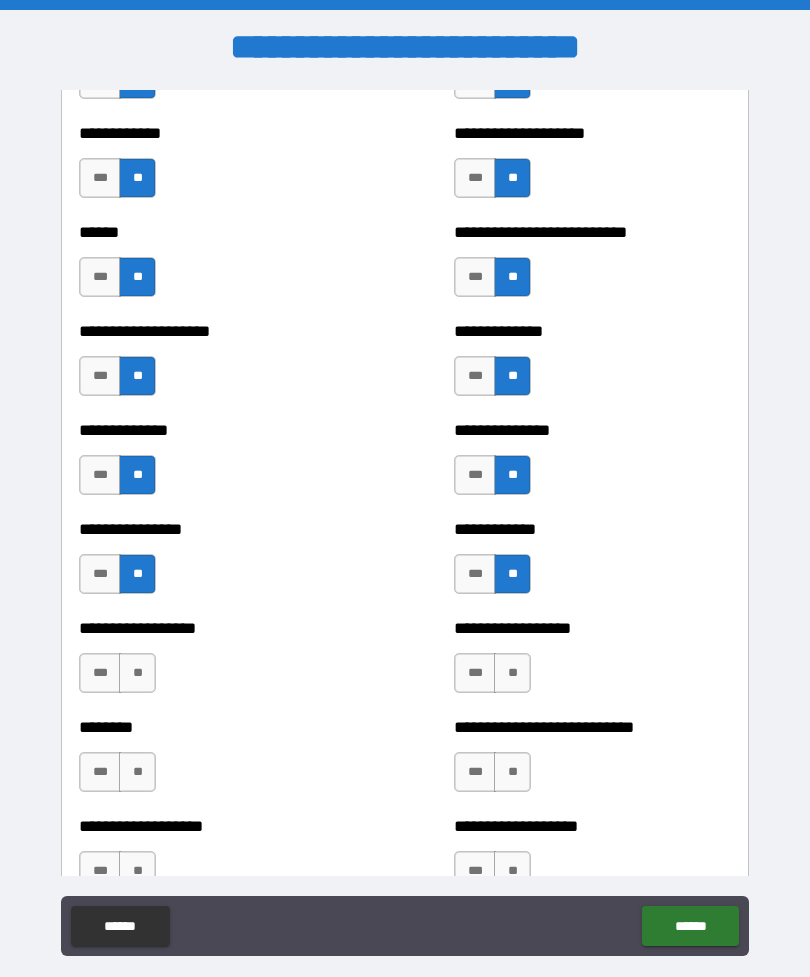 click on "**" at bounding box center [137, 673] 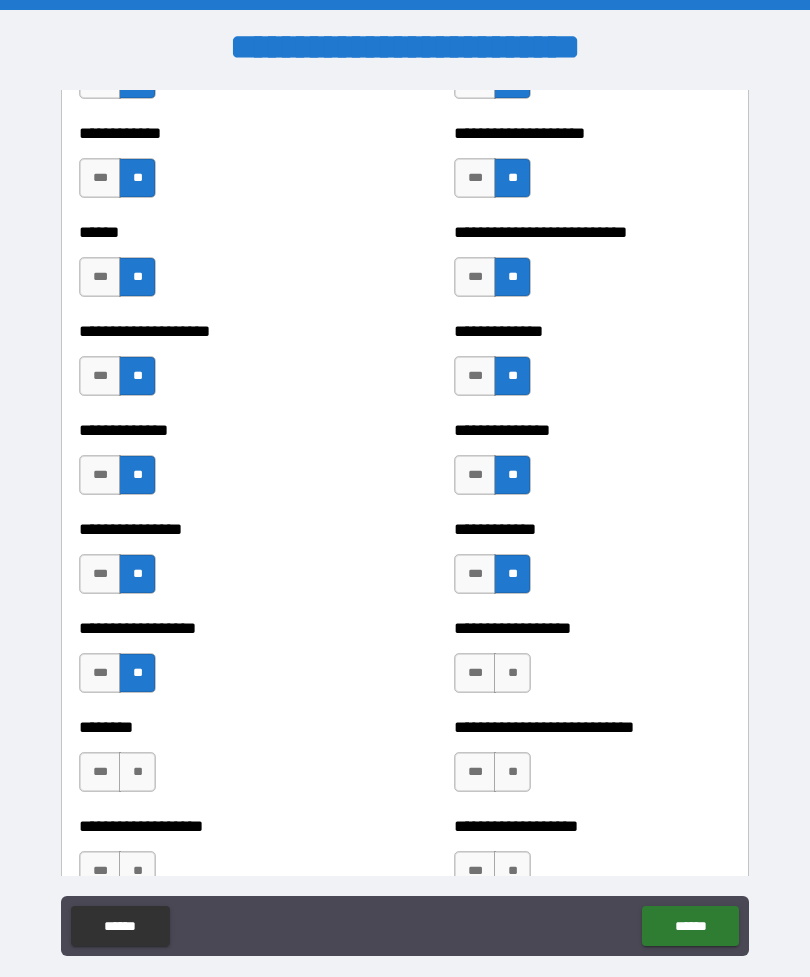 click on "**" at bounding box center (512, 673) 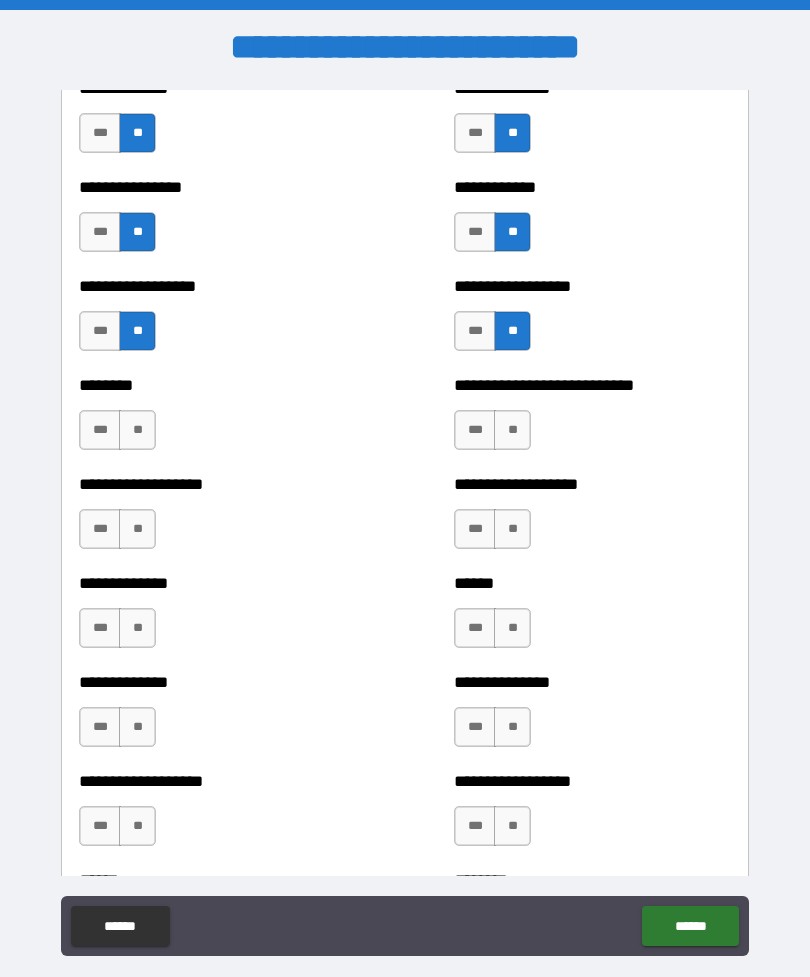 scroll, scrollTop: 4278, scrollLeft: 0, axis: vertical 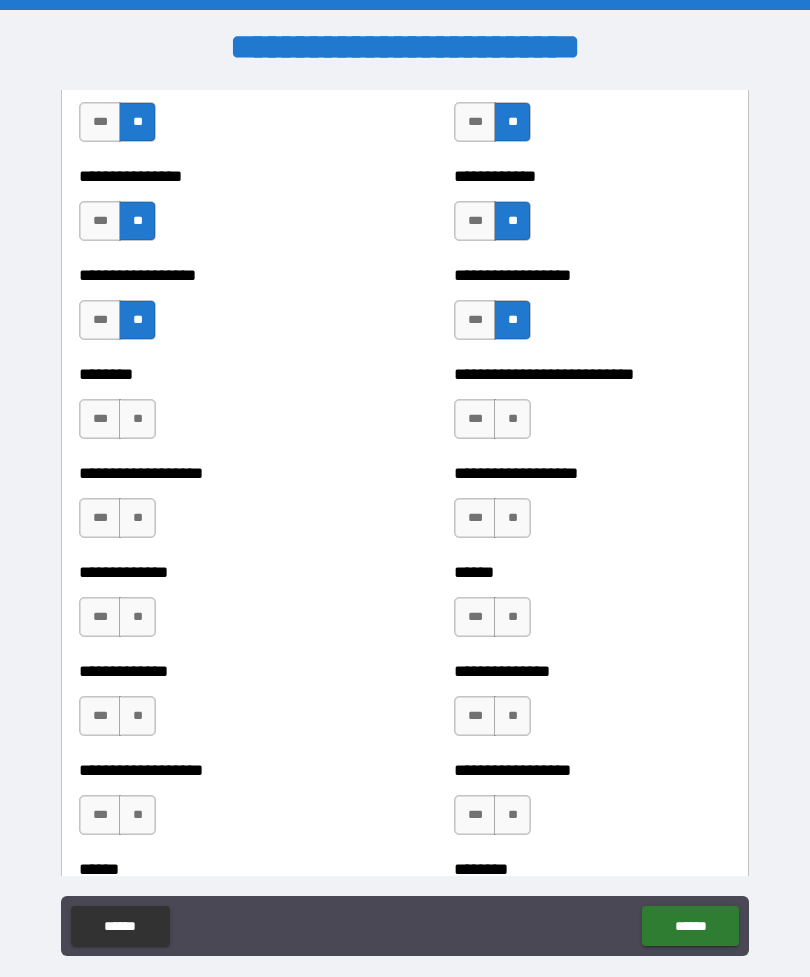 click on "**" at bounding box center (137, 518) 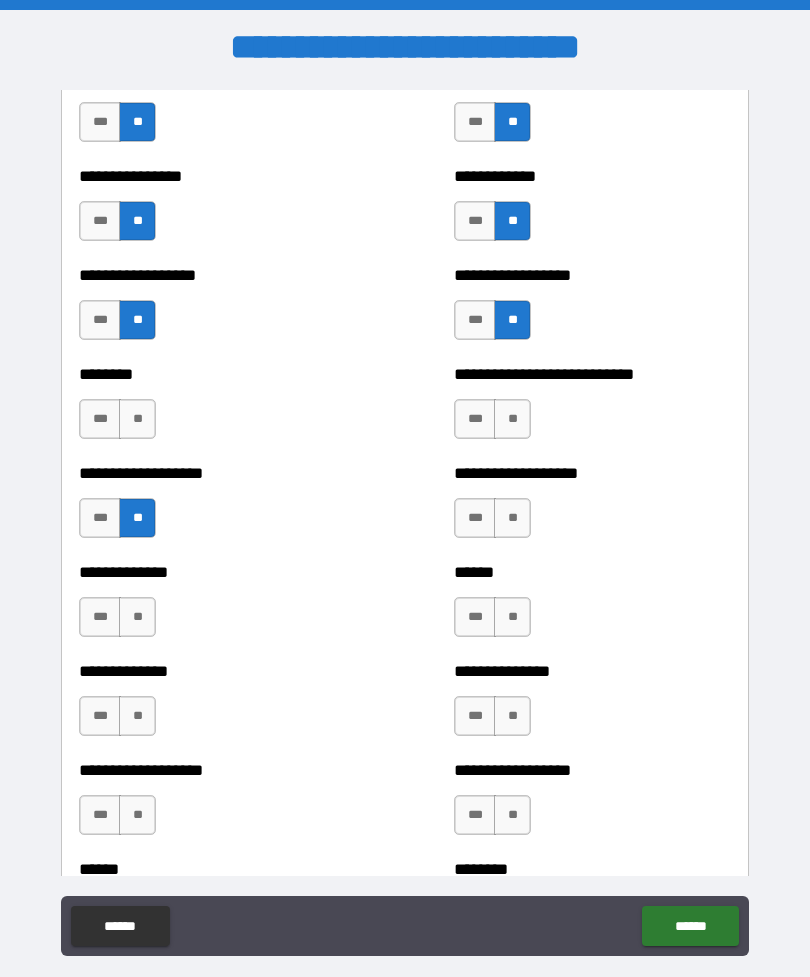 click on "**" at bounding box center [137, 419] 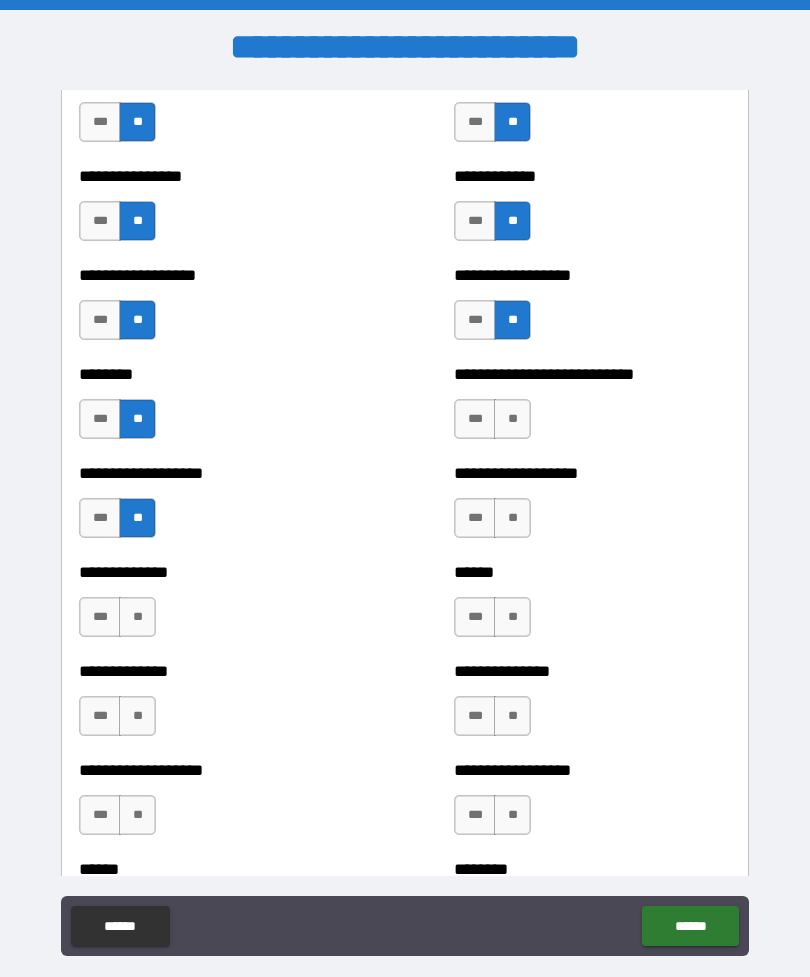 click on "**" at bounding box center (512, 419) 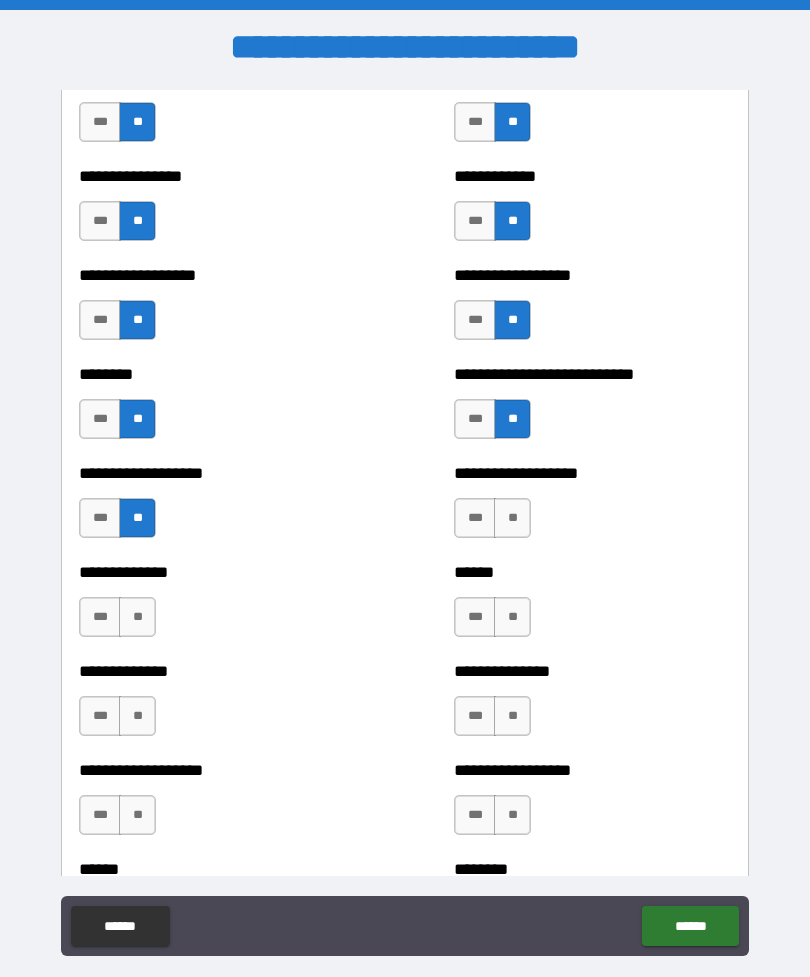 click on "**" at bounding box center (512, 518) 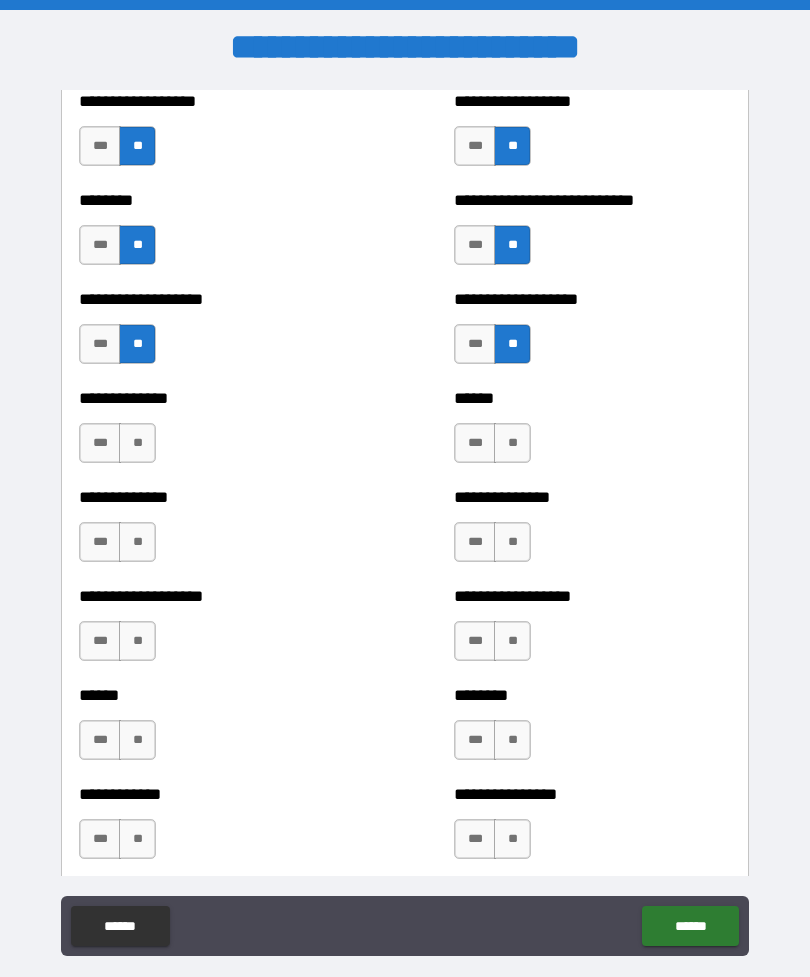 scroll, scrollTop: 4514, scrollLeft: 0, axis: vertical 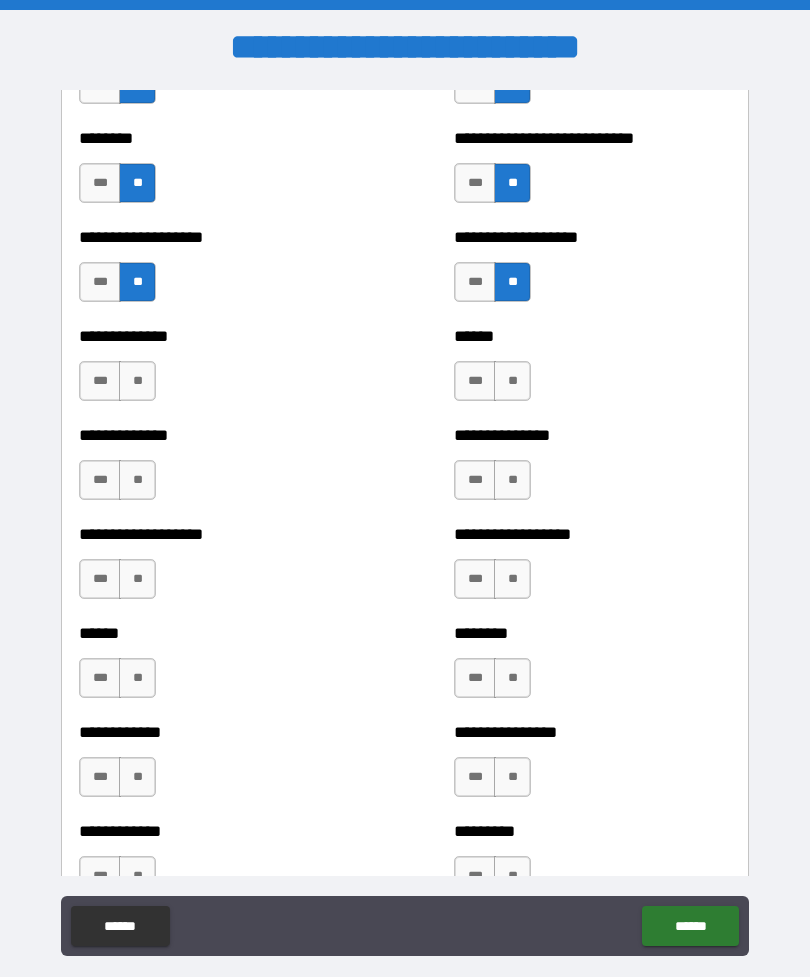 click on "**" at bounding box center [137, 381] 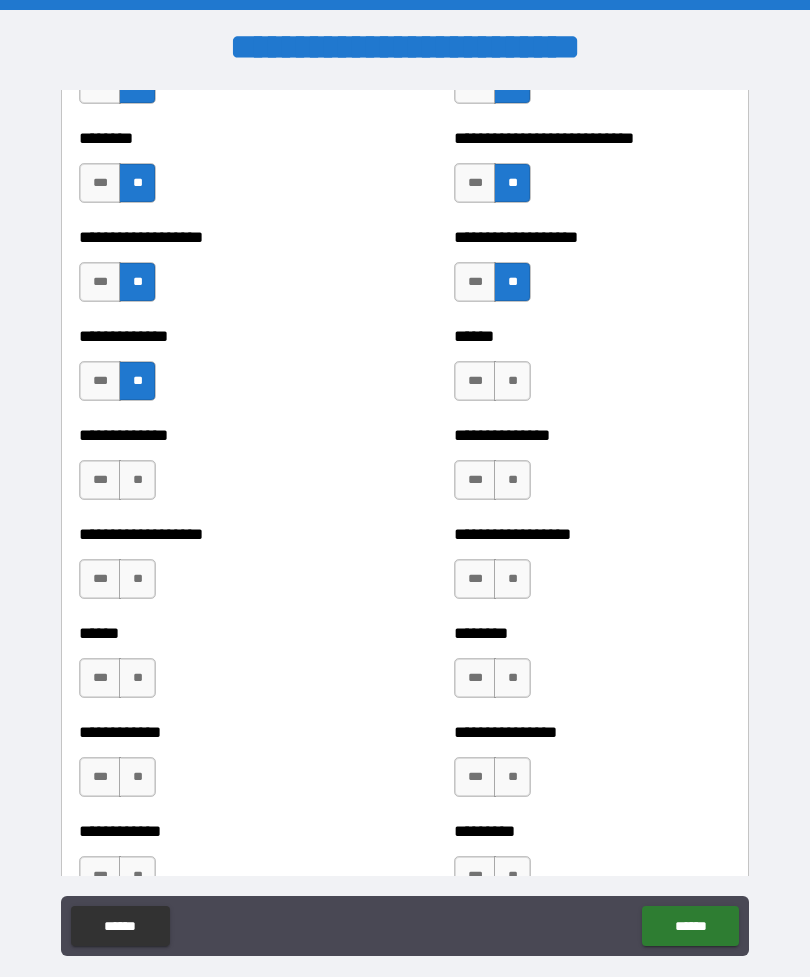 click on "**" at bounding box center (137, 480) 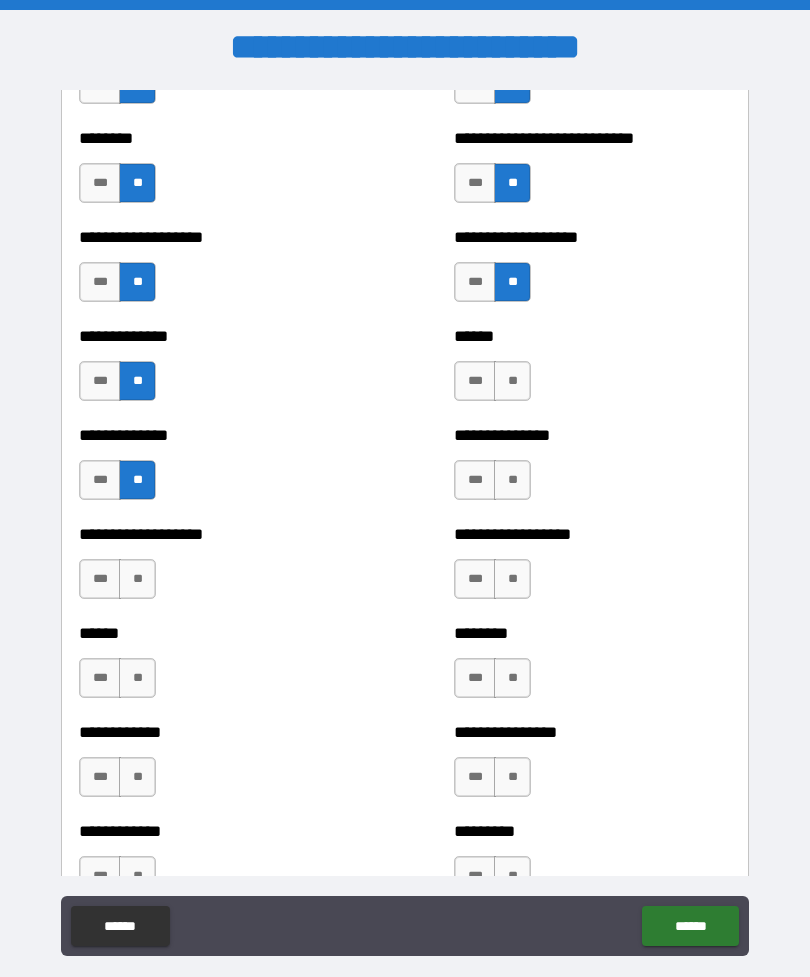 click on "**" at bounding box center (512, 480) 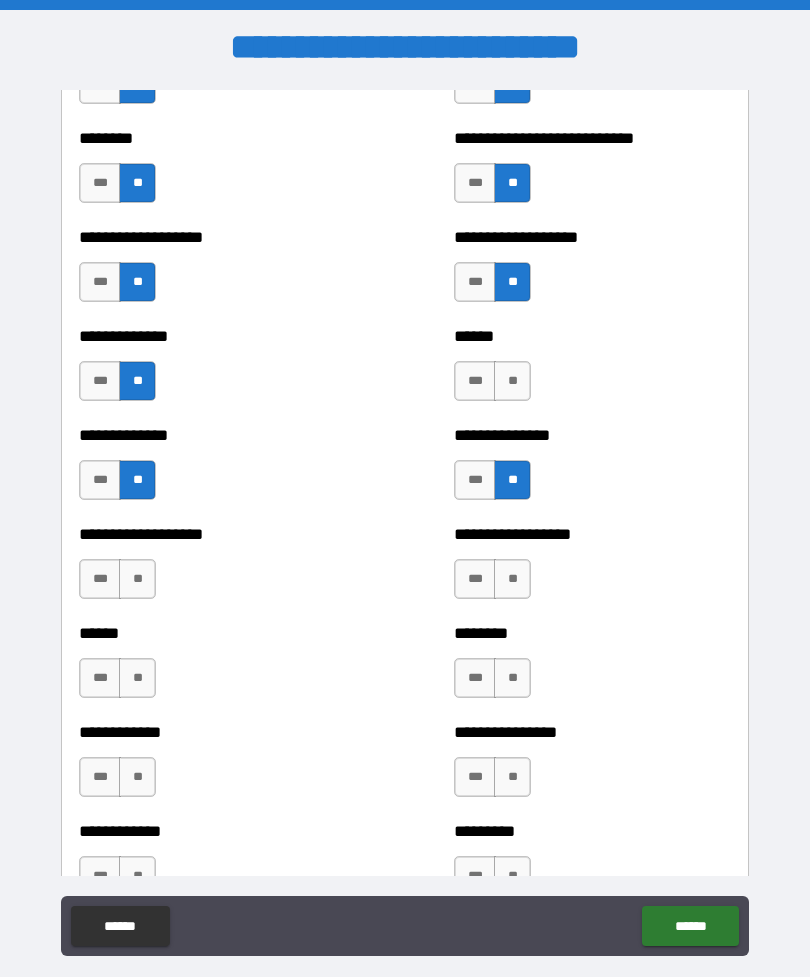 click on "**" at bounding box center [512, 381] 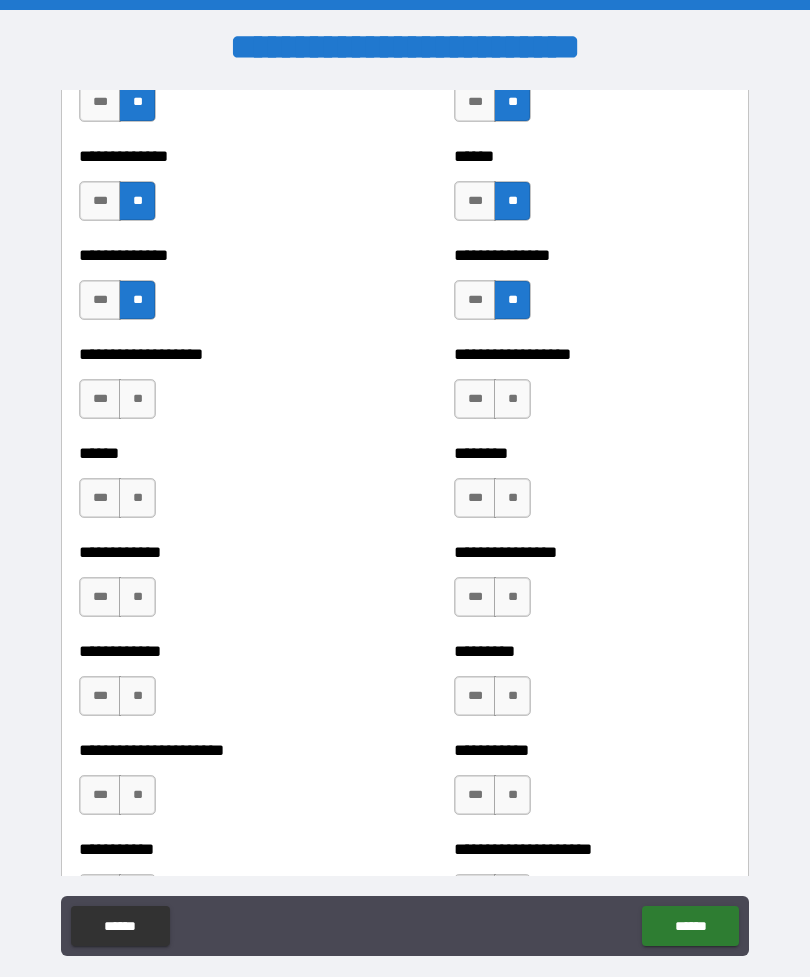 scroll, scrollTop: 4693, scrollLeft: 0, axis: vertical 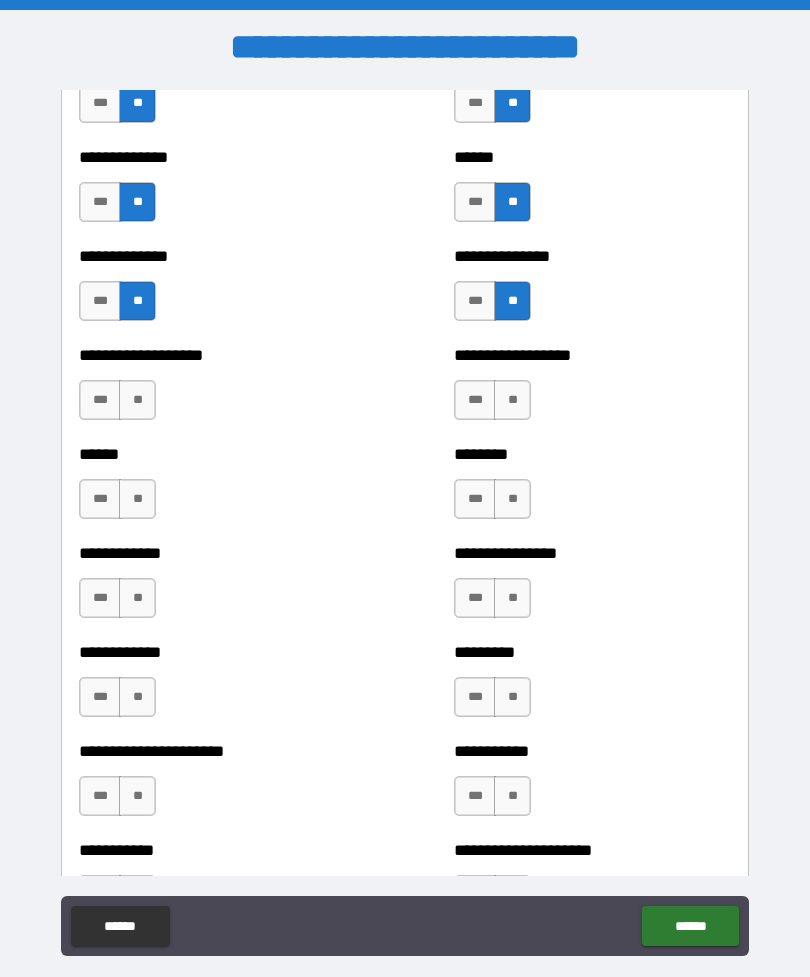 click on "**" at bounding box center (137, 400) 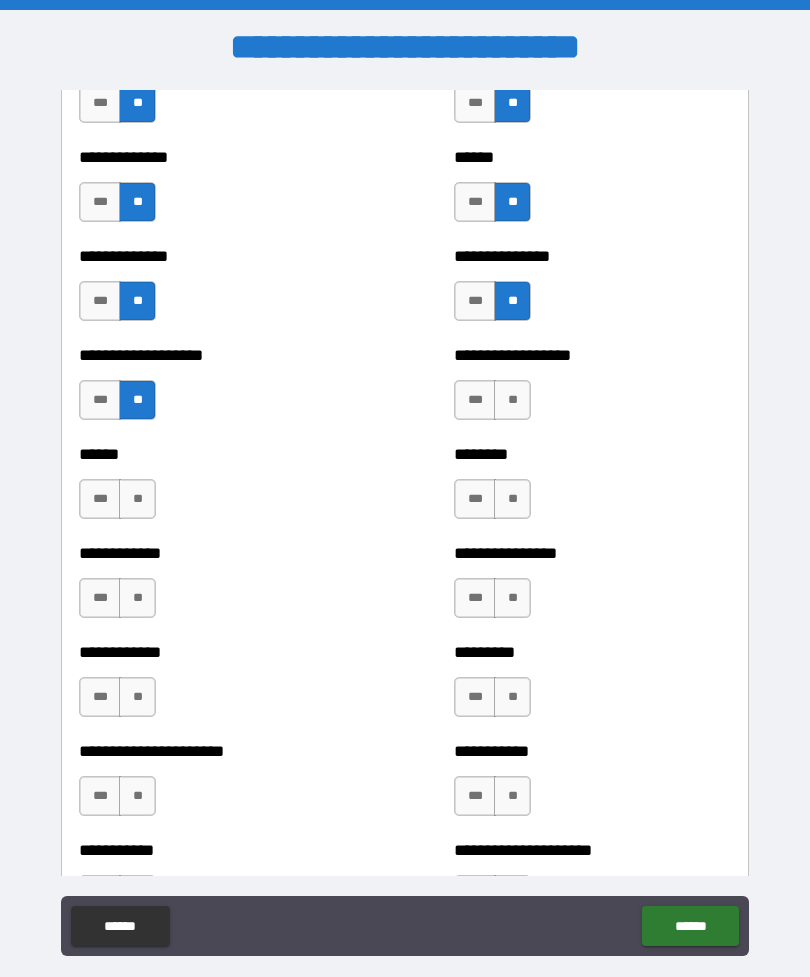 click on "**" at bounding box center (137, 499) 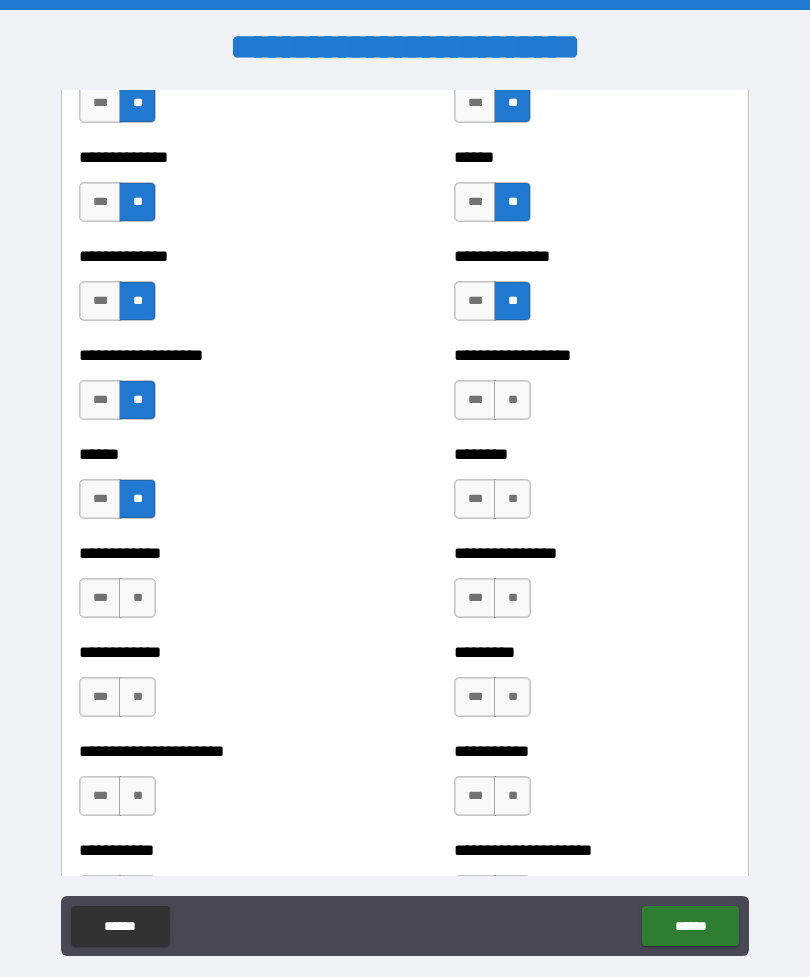 click on "**" at bounding box center [512, 499] 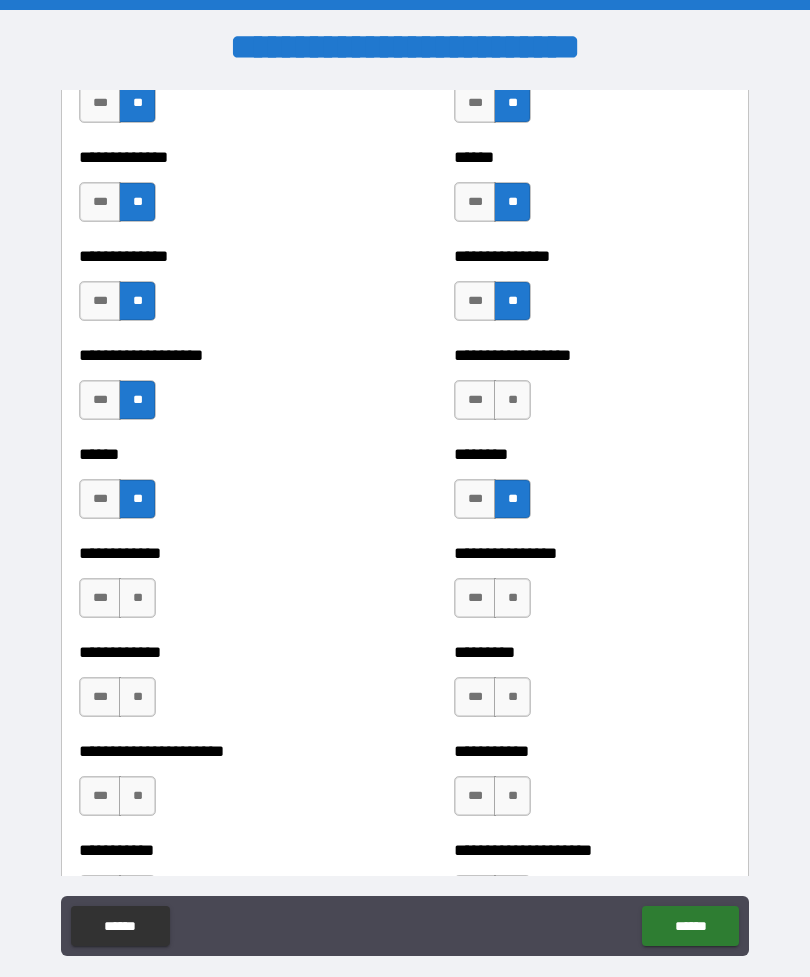 click on "**" at bounding box center [512, 400] 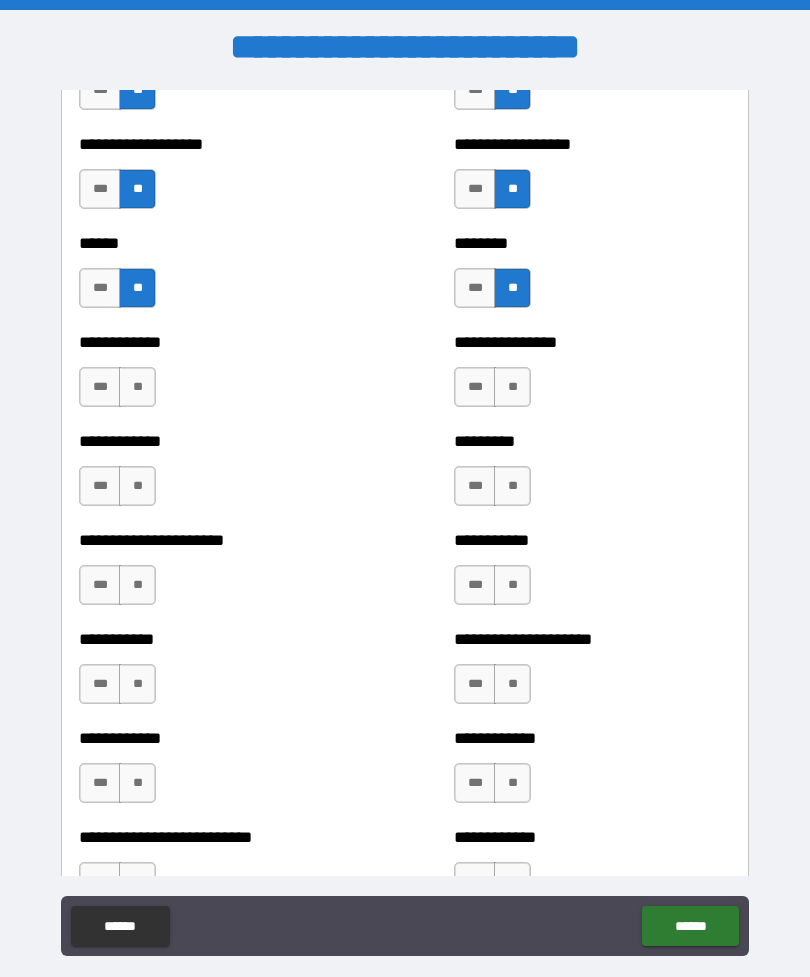 scroll, scrollTop: 4918, scrollLeft: 0, axis: vertical 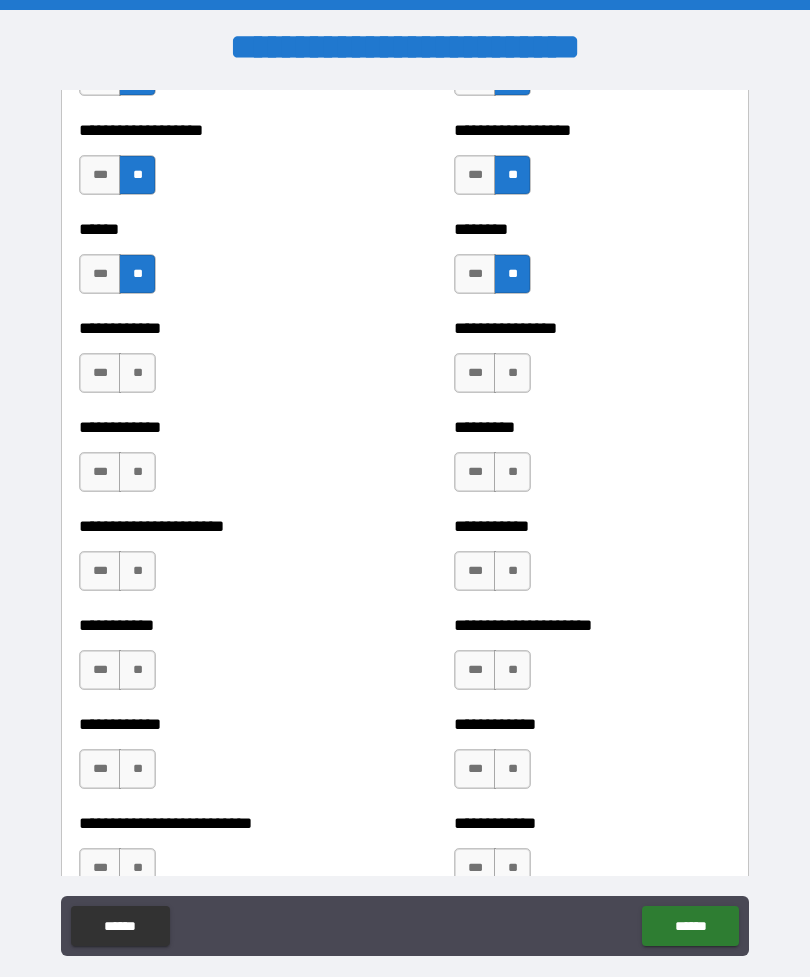 click on "**********" at bounding box center (217, 363) 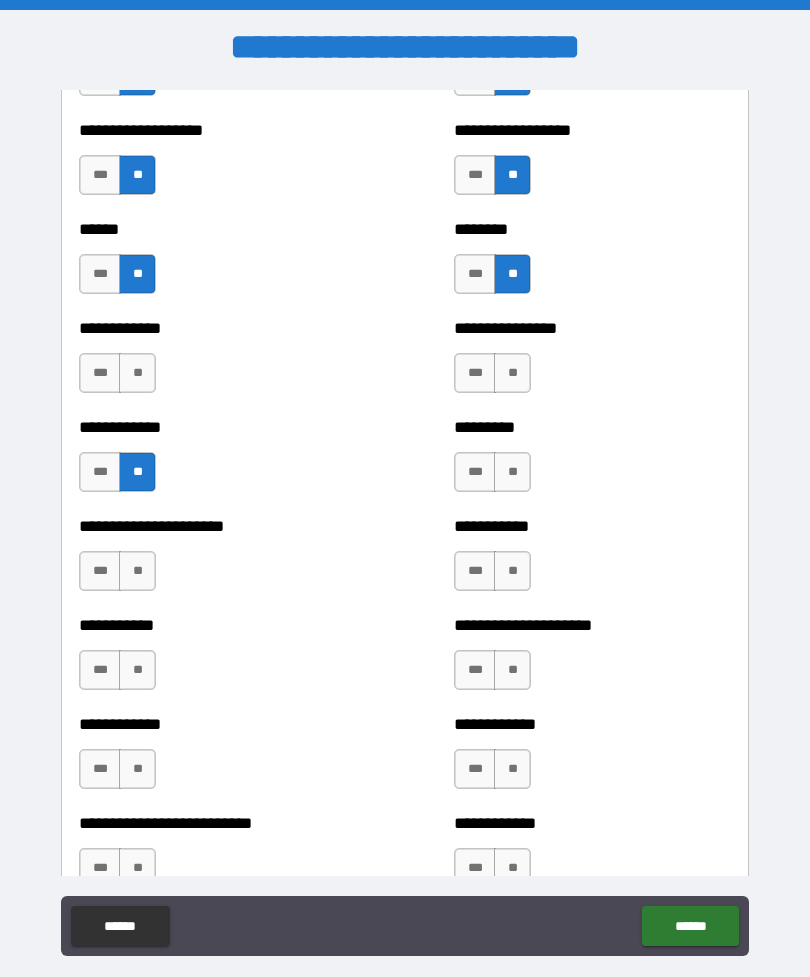 click on "**" at bounding box center [137, 373] 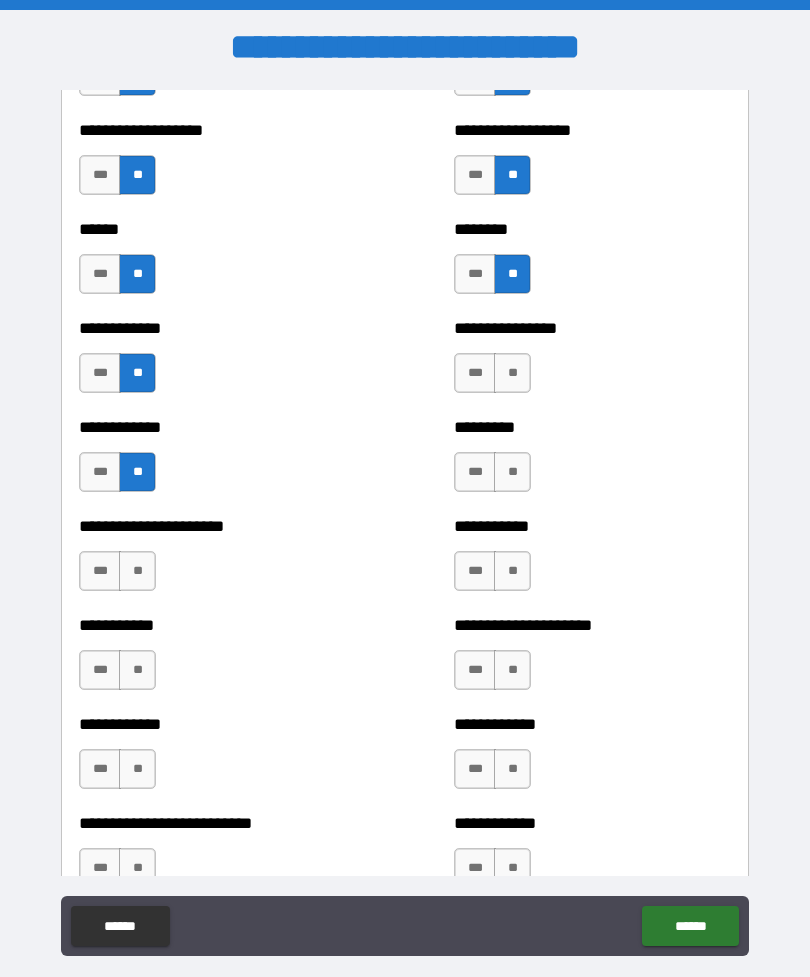 click on "**" at bounding box center (512, 472) 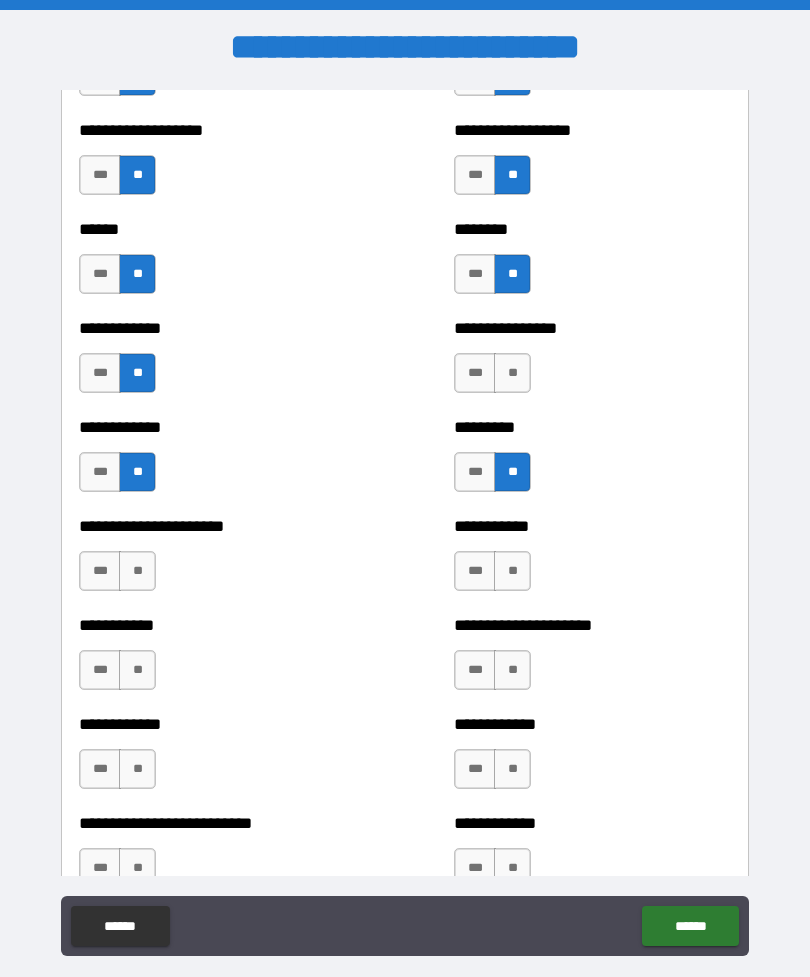 click on "**" at bounding box center [512, 373] 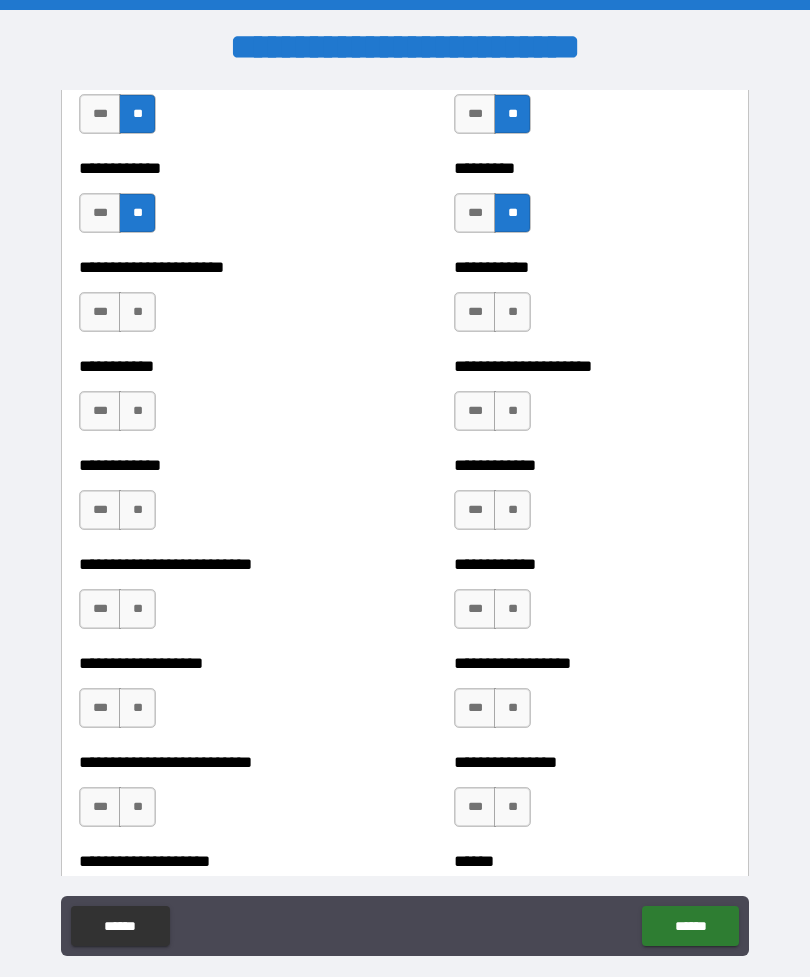 scroll, scrollTop: 5178, scrollLeft: 0, axis: vertical 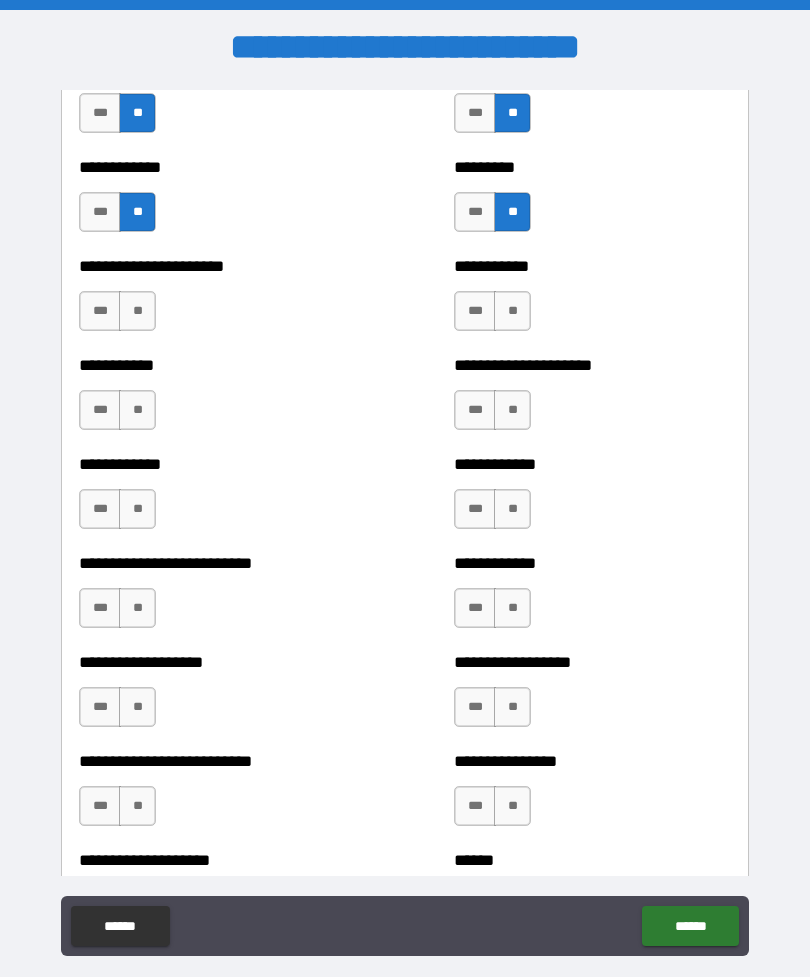 click on "**" at bounding box center [512, 410] 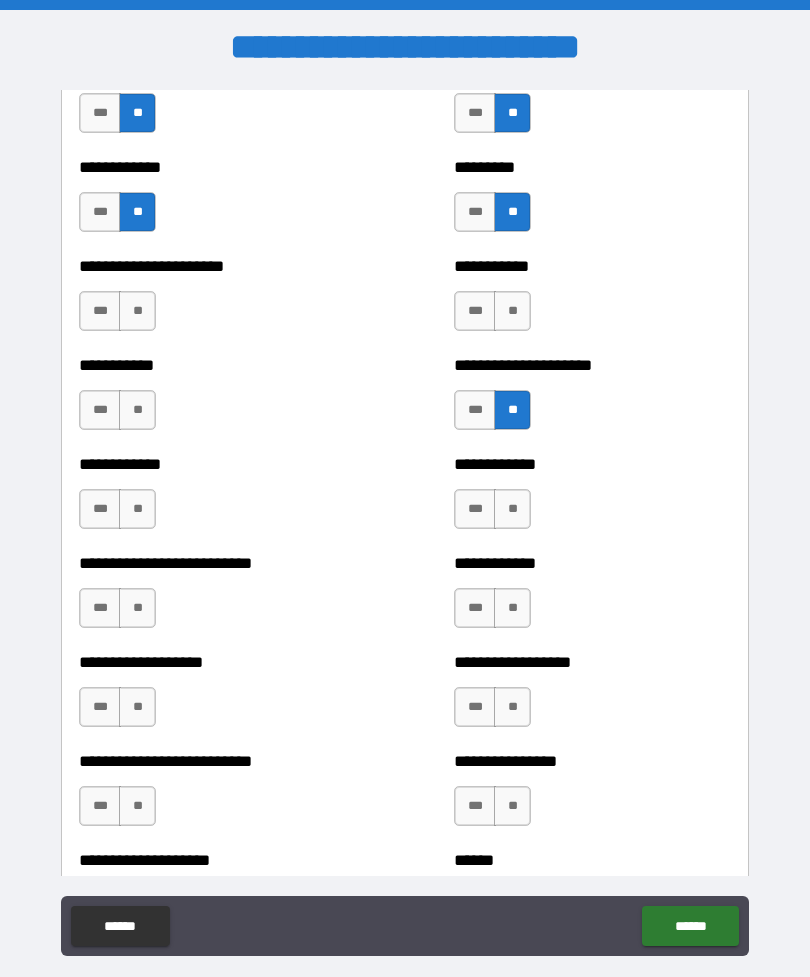 click on "**" at bounding box center [512, 311] 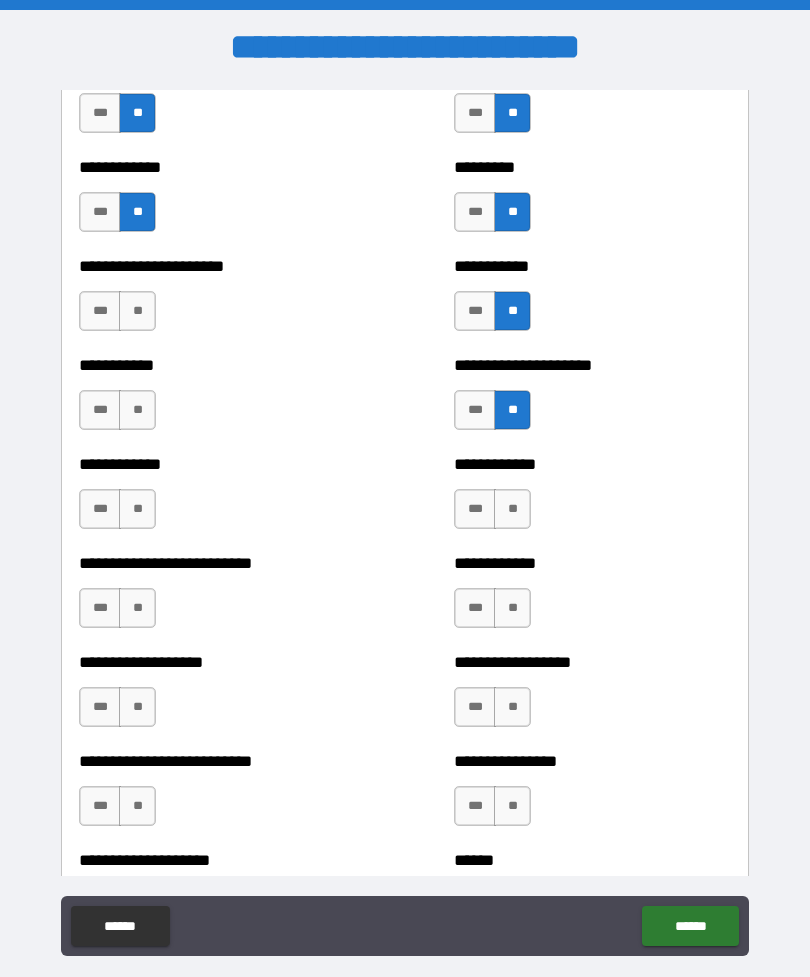 click on "**" at bounding box center [137, 311] 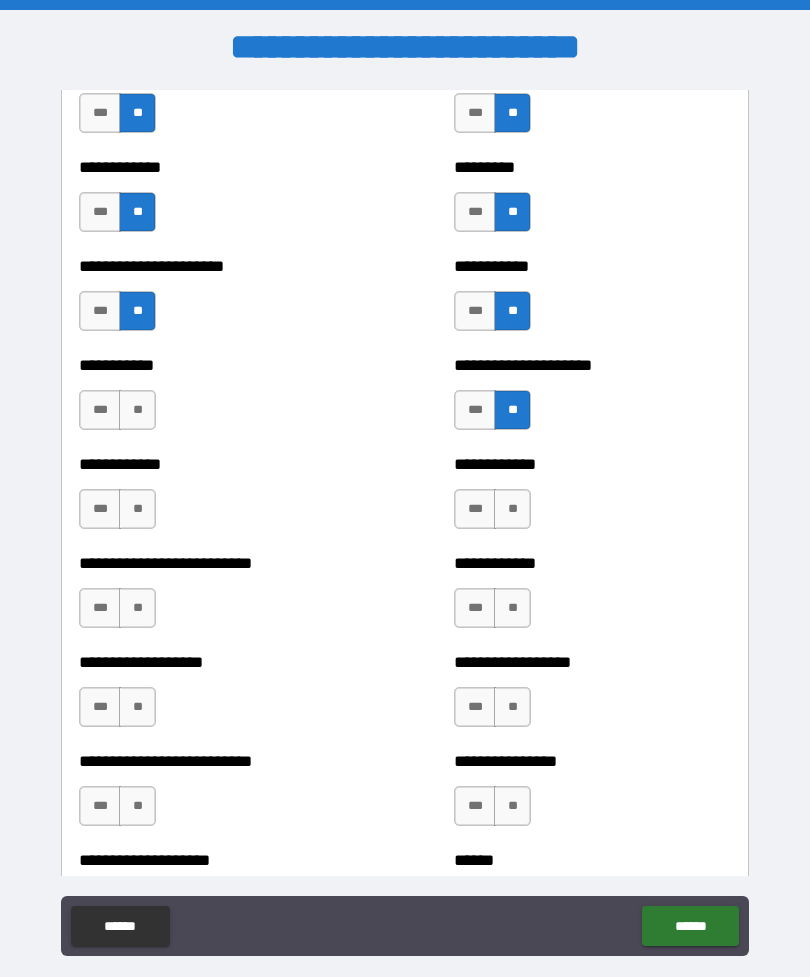 click on "**********" at bounding box center [217, 400] 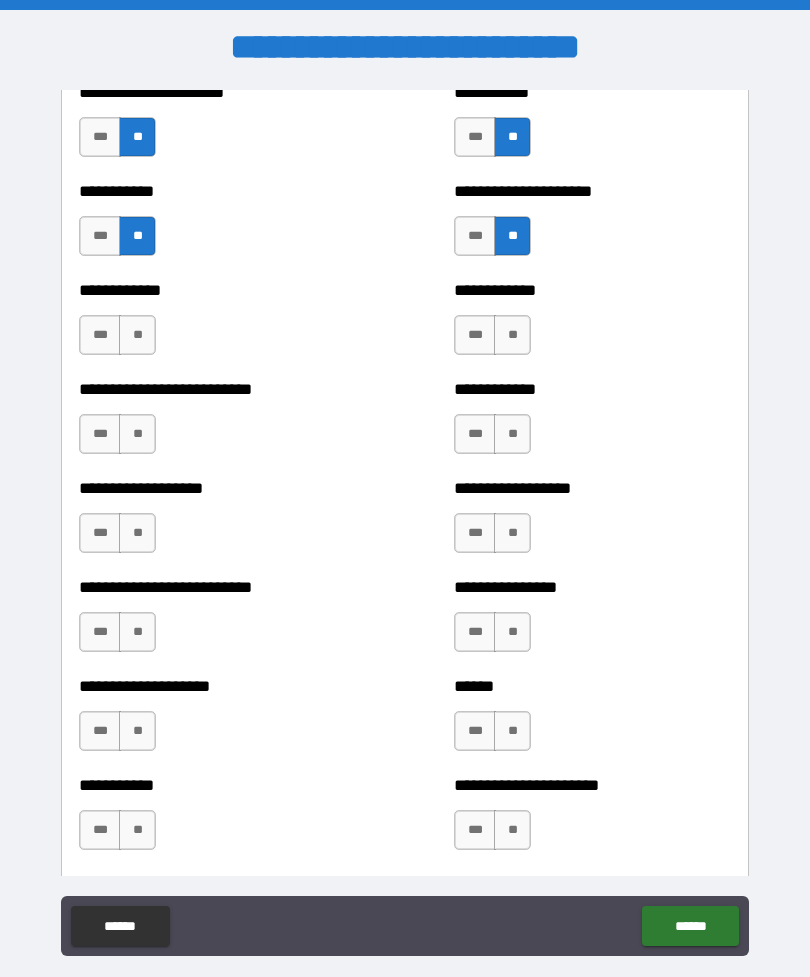 scroll, scrollTop: 5355, scrollLeft: 0, axis: vertical 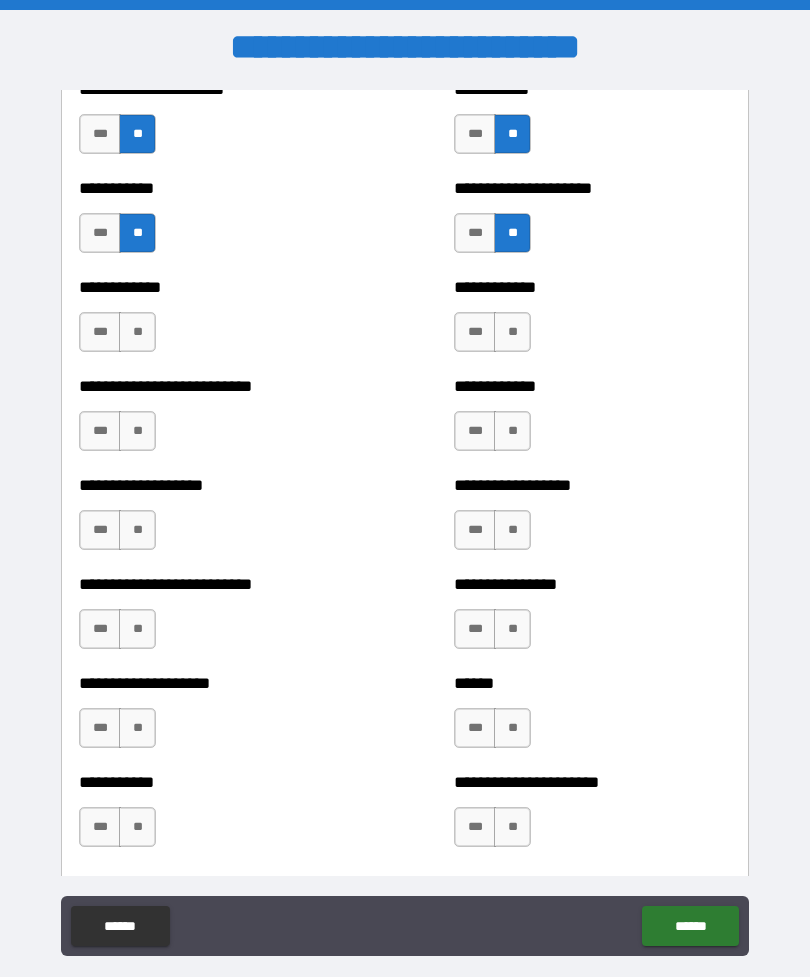 click on "**" at bounding box center [512, 332] 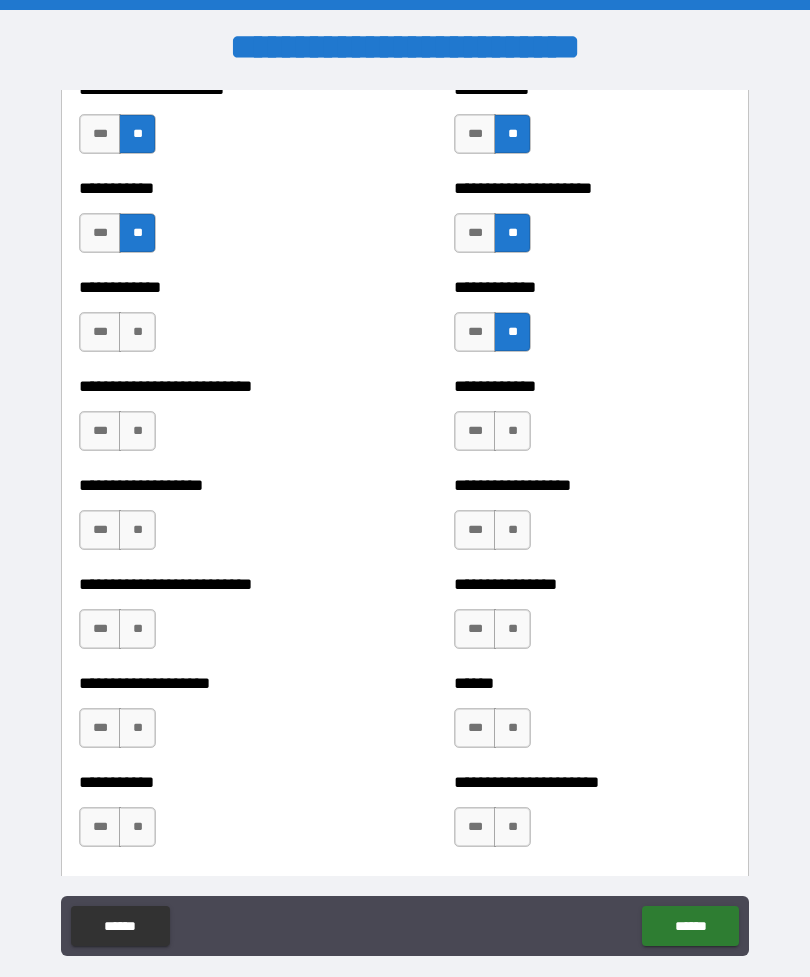 click on "**" at bounding box center (512, 431) 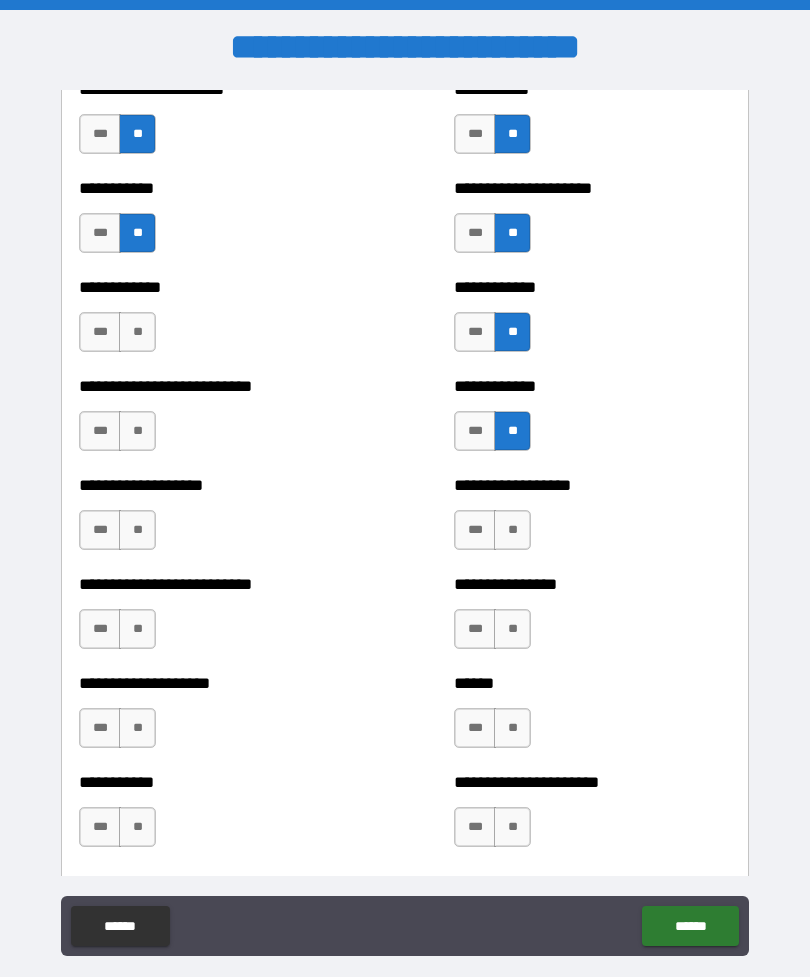click on "**" at bounding box center [137, 332] 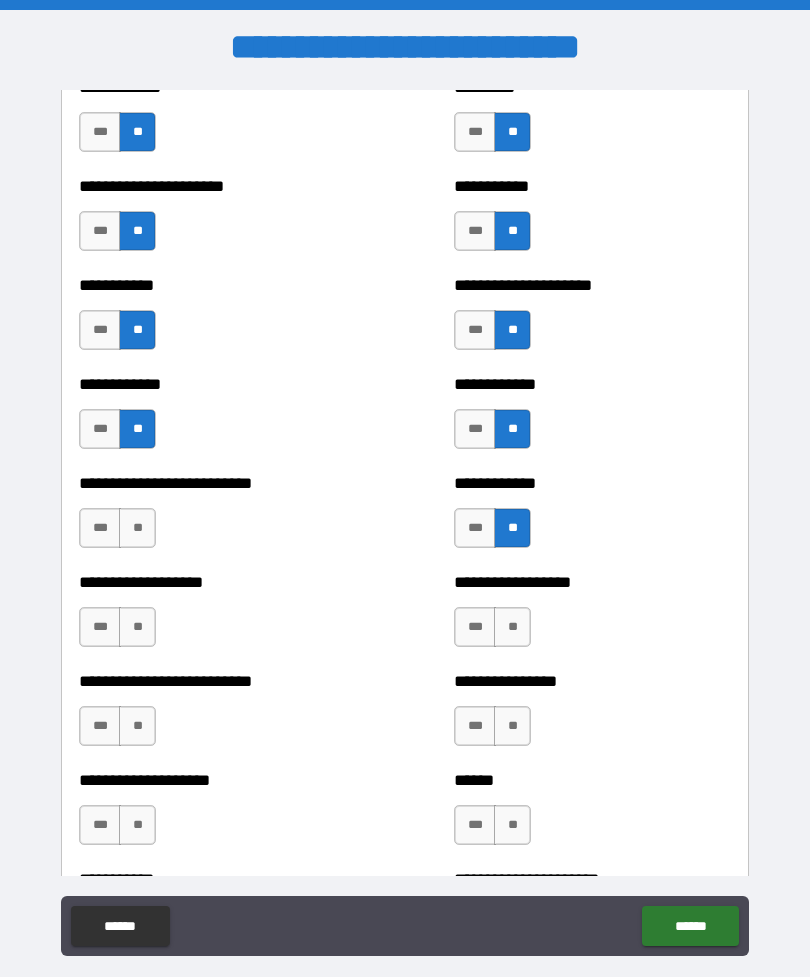 click on "**" at bounding box center (137, 528) 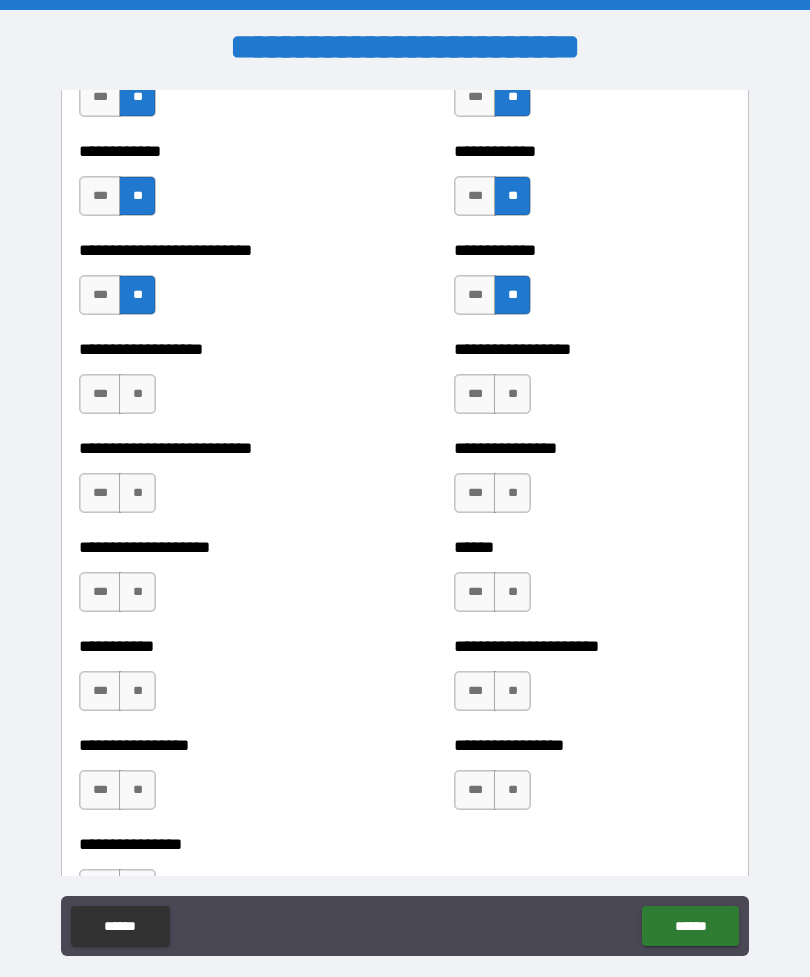 scroll, scrollTop: 5489, scrollLeft: 0, axis: vertical 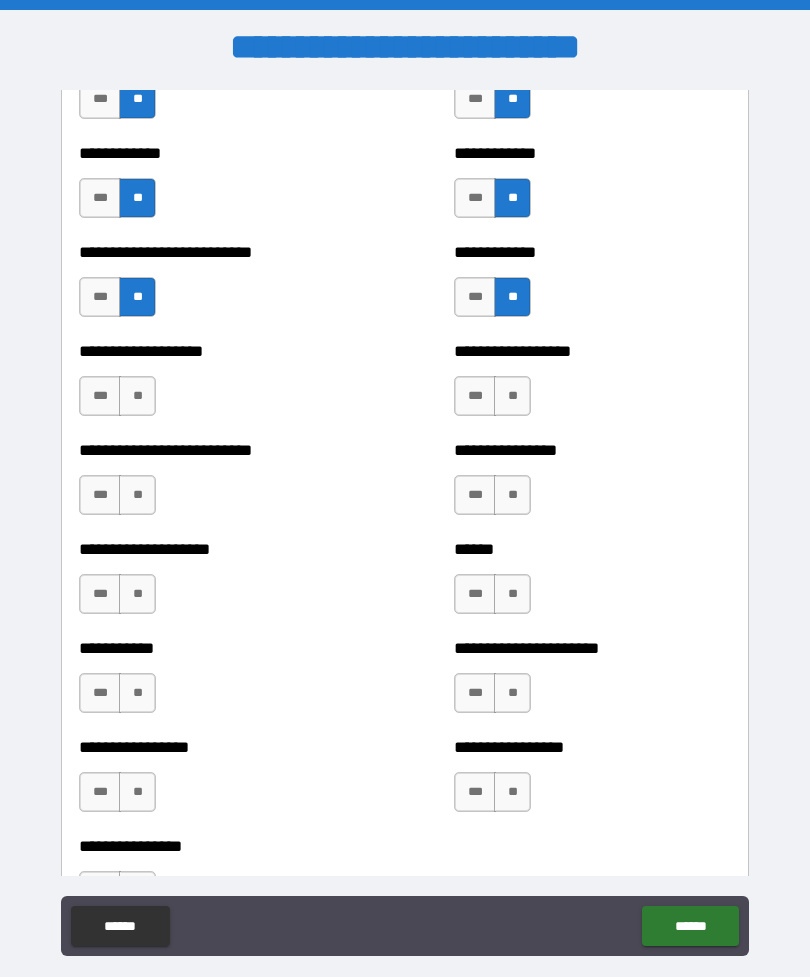 click on "**" at bounding box center (137, 396) 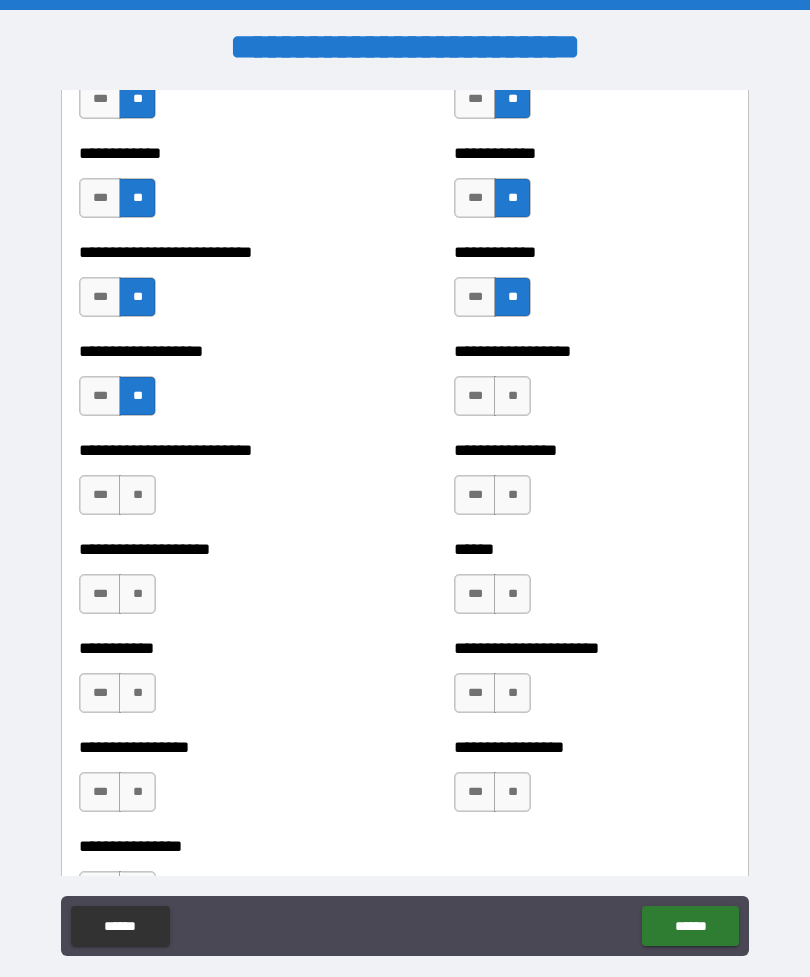click on "**" at bounding box center [137, 495] 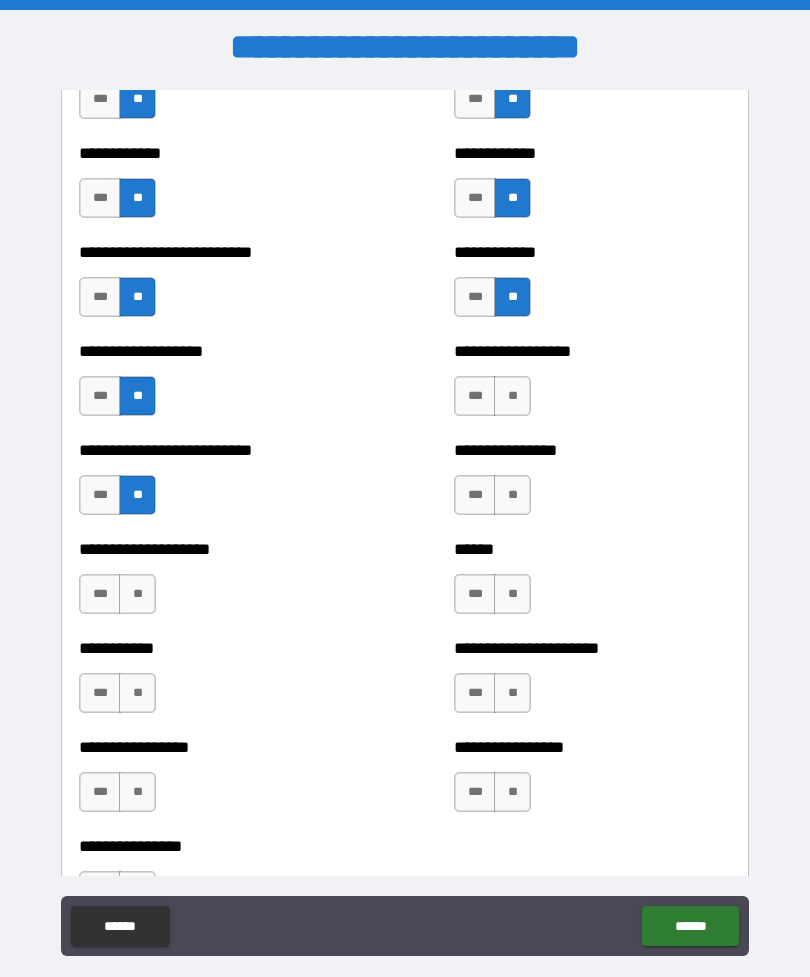 click on "**" at bounding box center [137, 594] 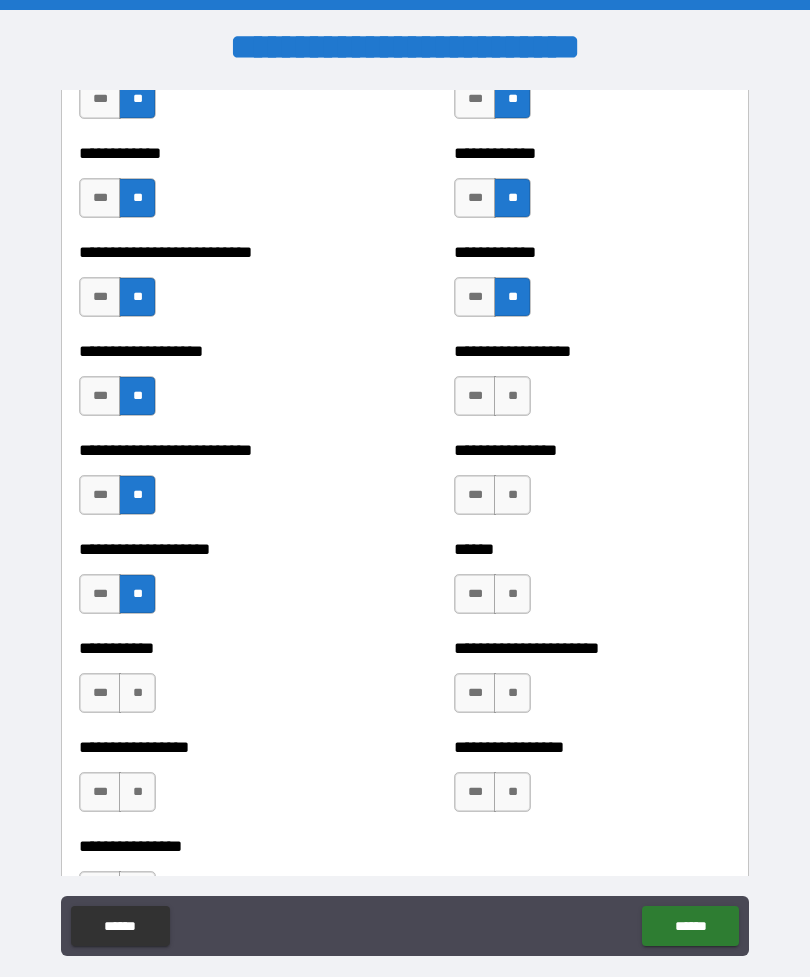 click on "**" at bounding box center (137, 693) 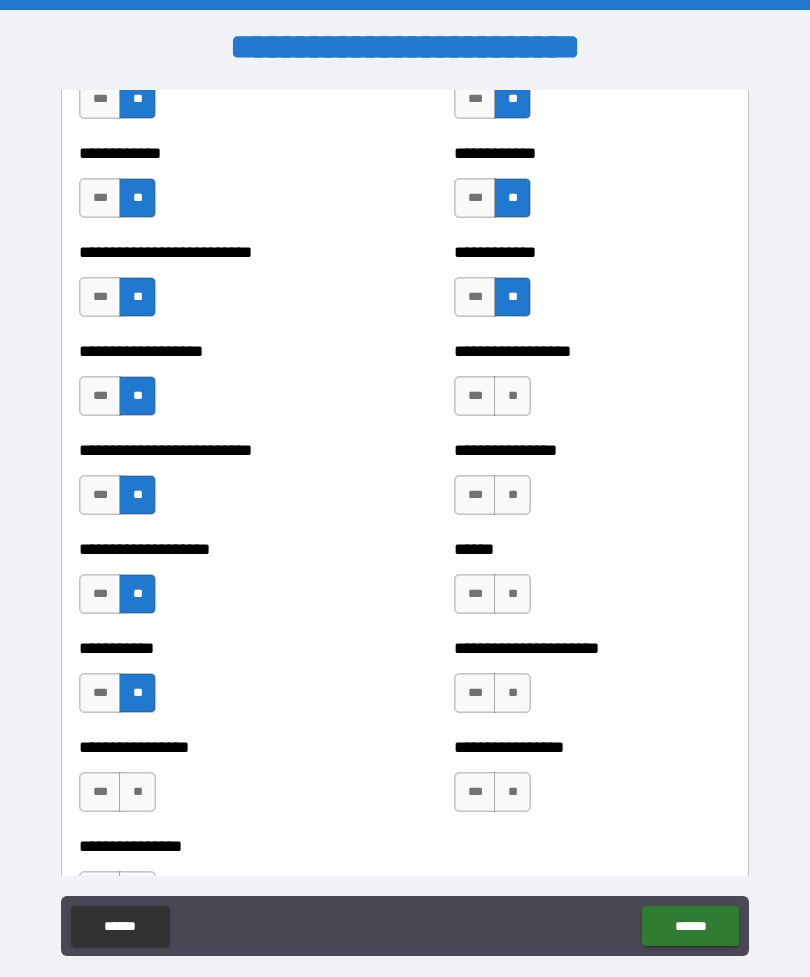 click on "**" at bounding box center (137, 792) 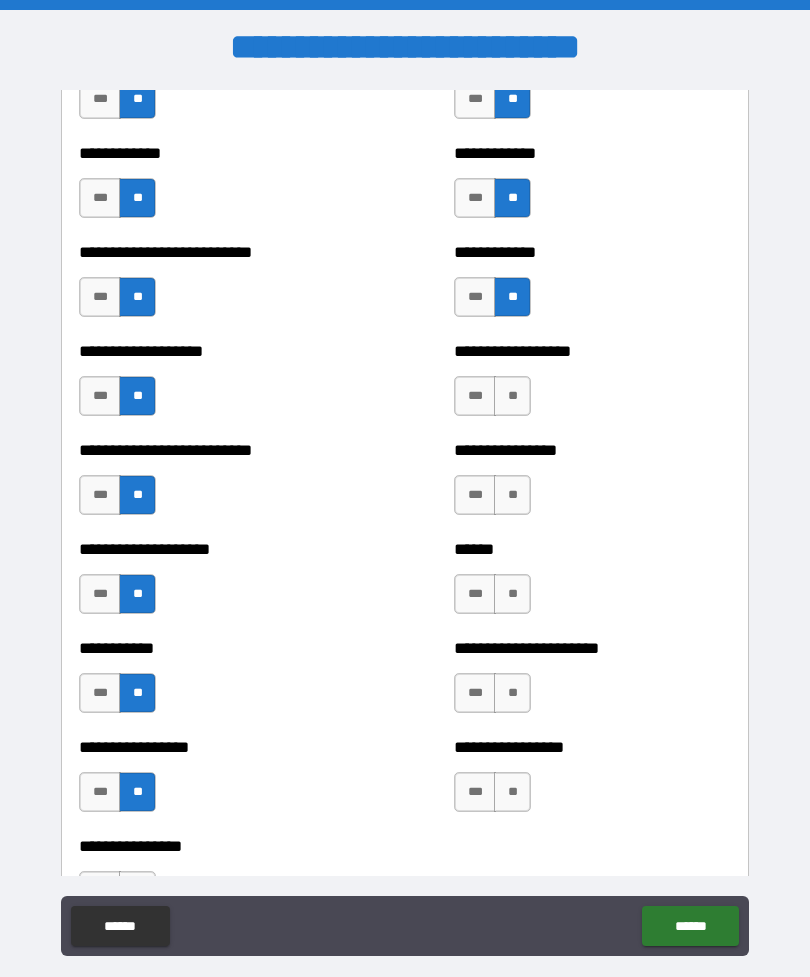 click on "**" at bounding box center [512, 792] 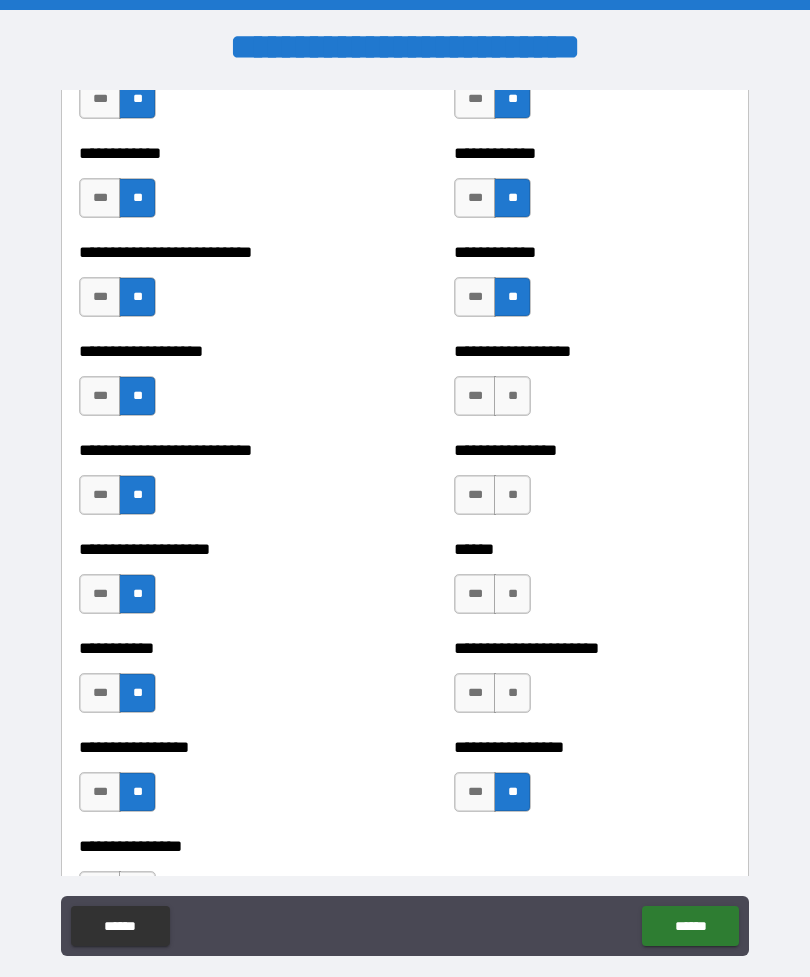 click on "**" at bounding box center [512, 693] 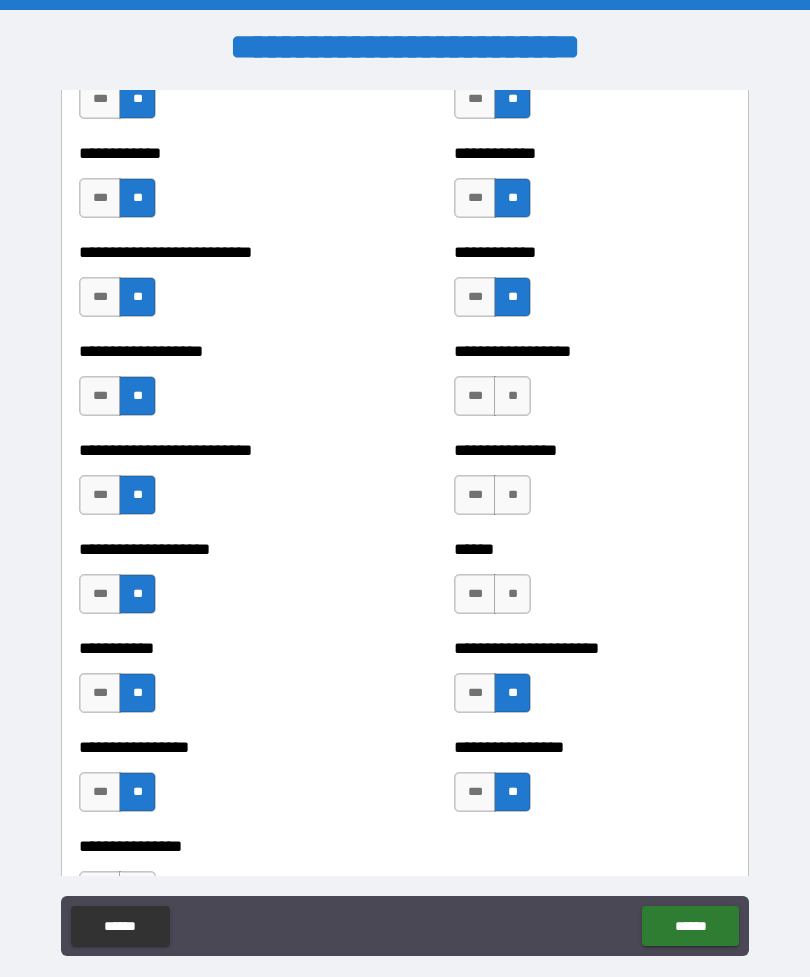 click on "**" at bounding box center [512, 594] 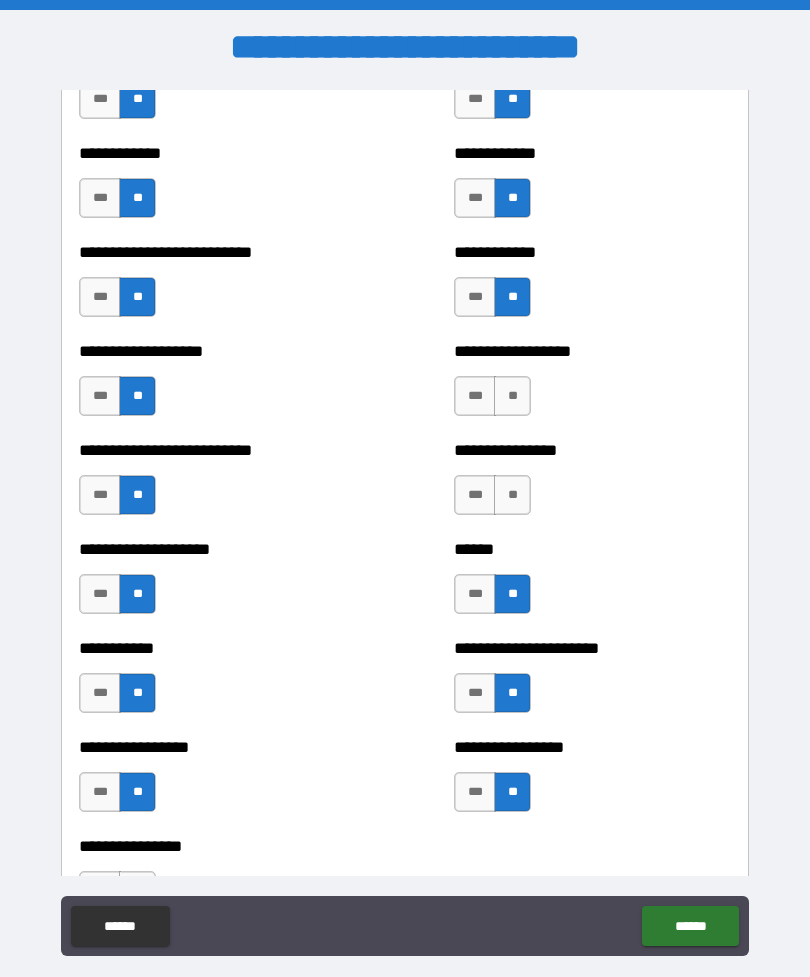 click on "**" at bounding box center (512, 495) 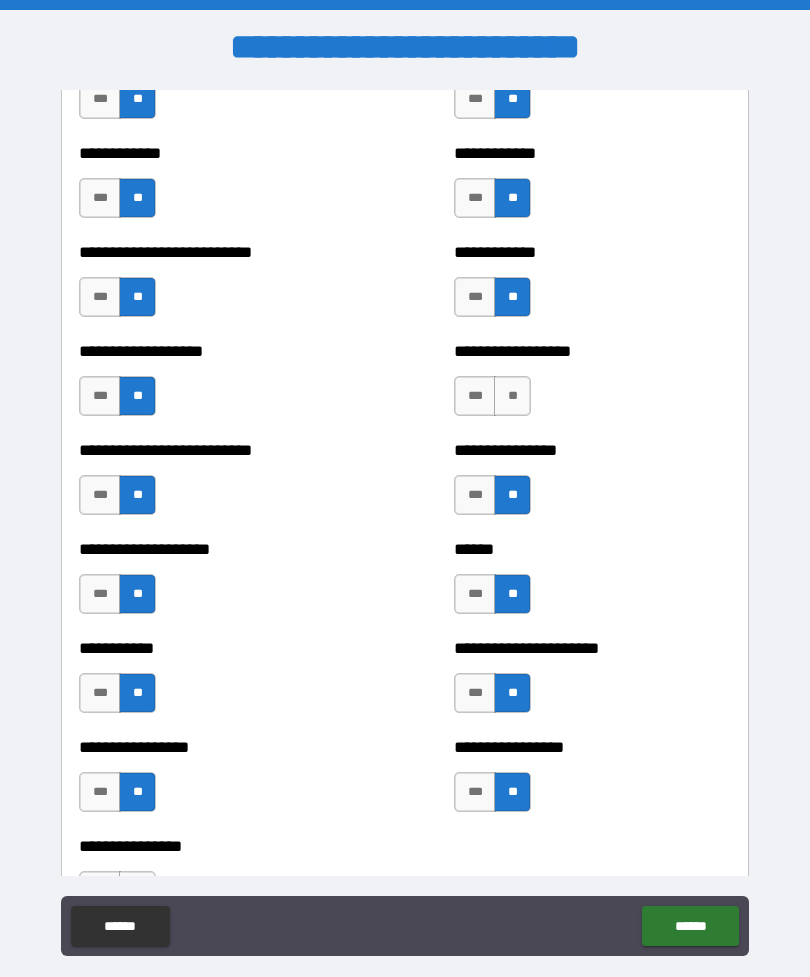 click on "**" at bounding box center [512, 396] 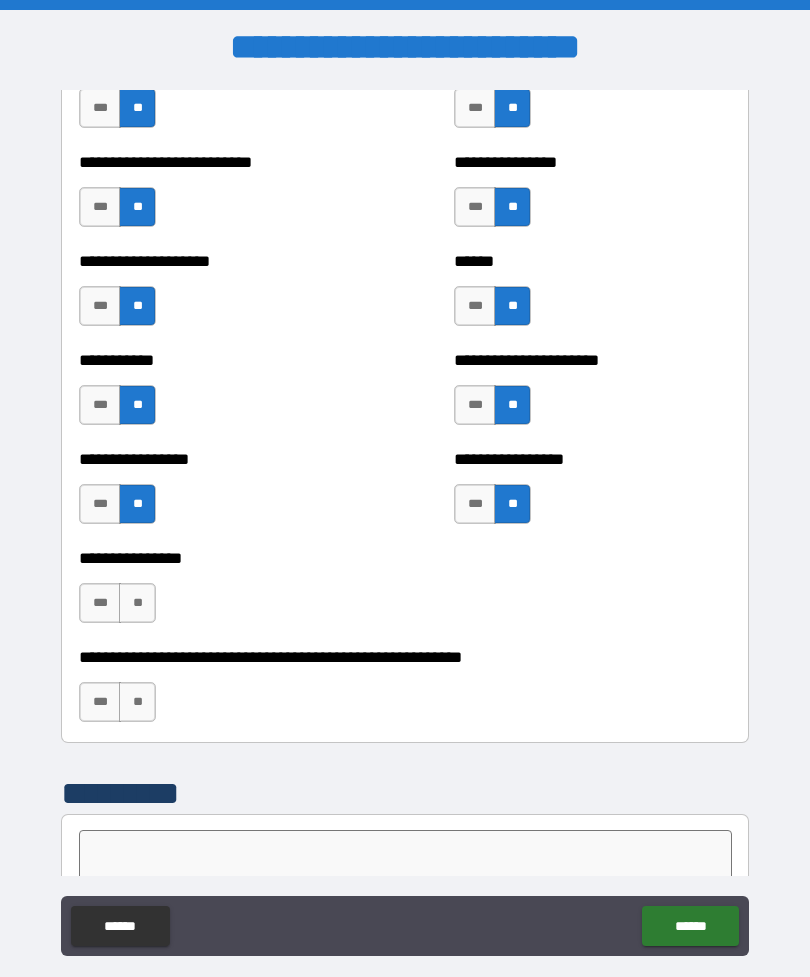 scroll, scrollTop: 5816, scrollLeft: 0, axis: vertical 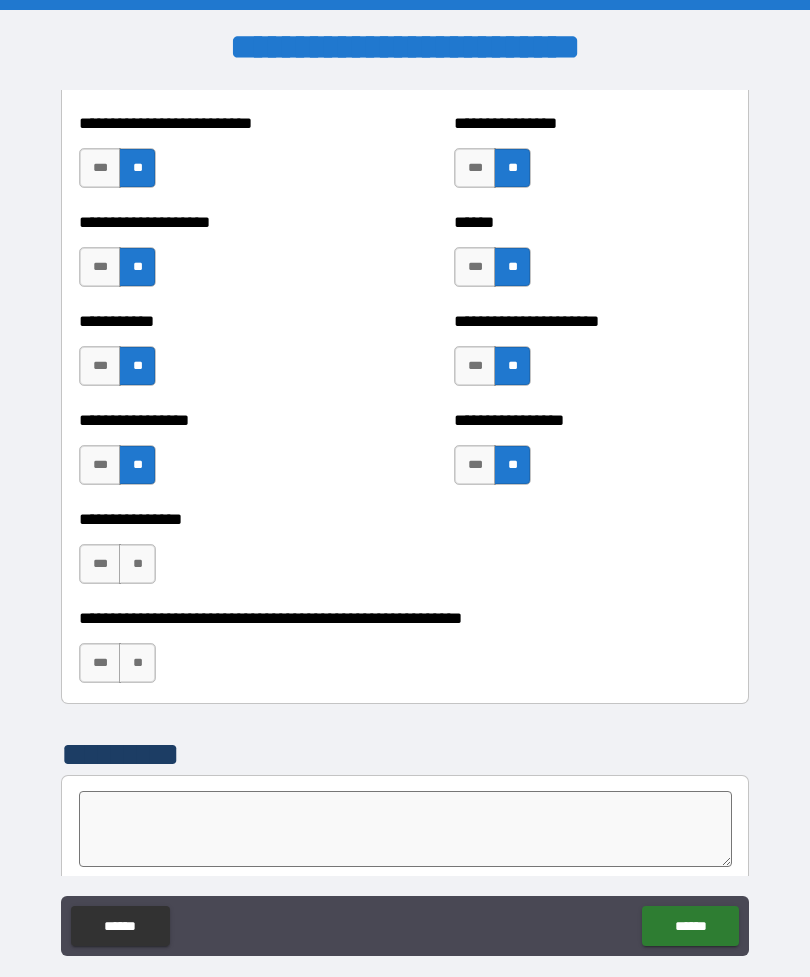 click on "**" at bounding box center (137, 564) 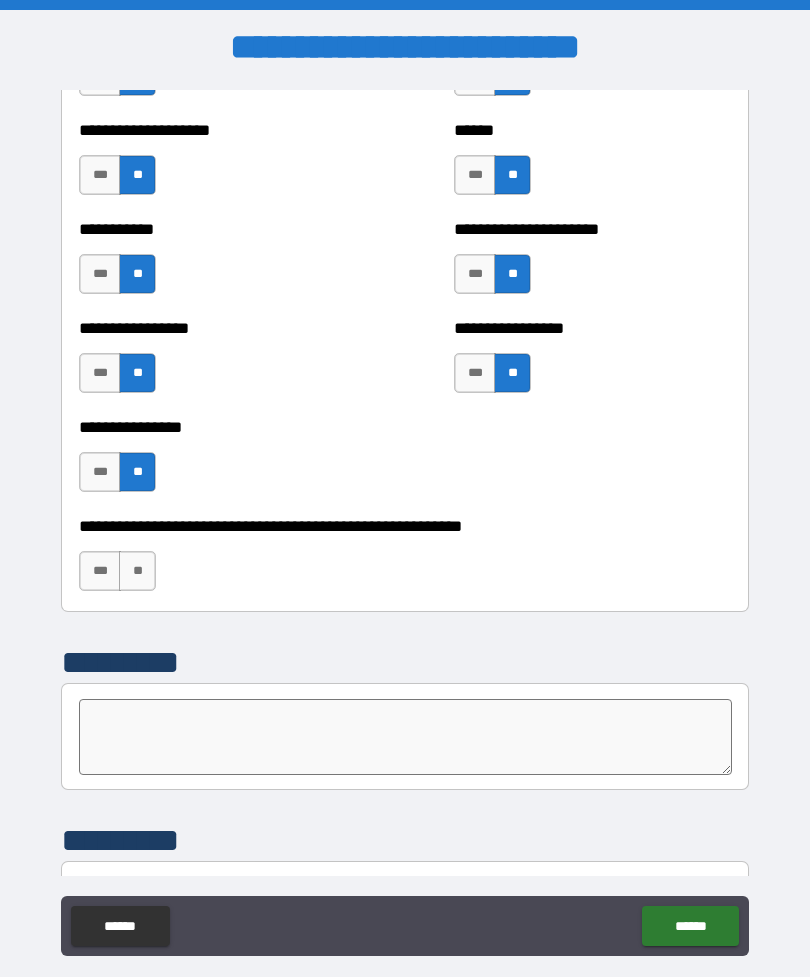 scroll, scrollTop: 5933, scrollLeft: 0, axis: vertical 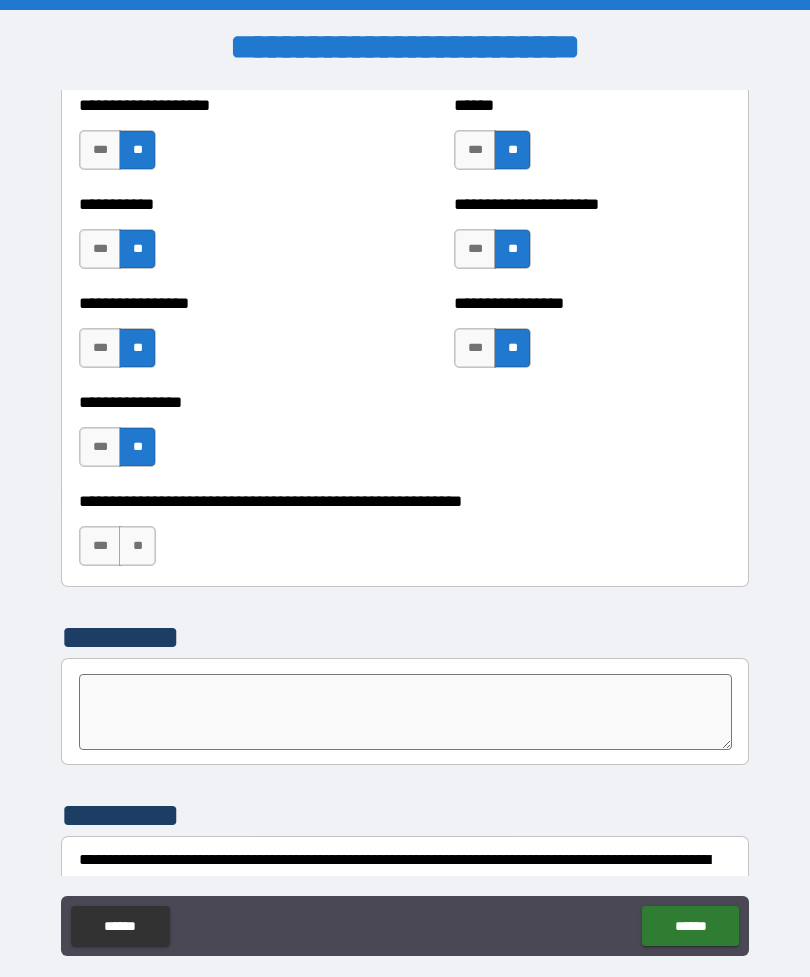 click on "***" at bounding box center [100, 546] 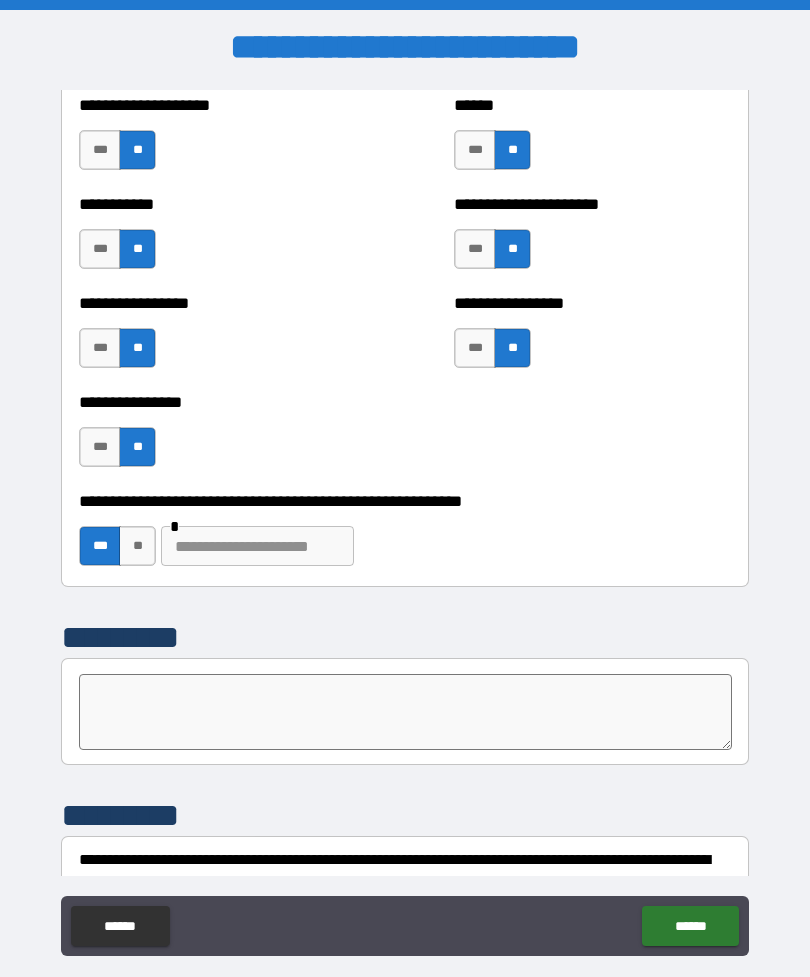 click at bounding box center [257, 546] 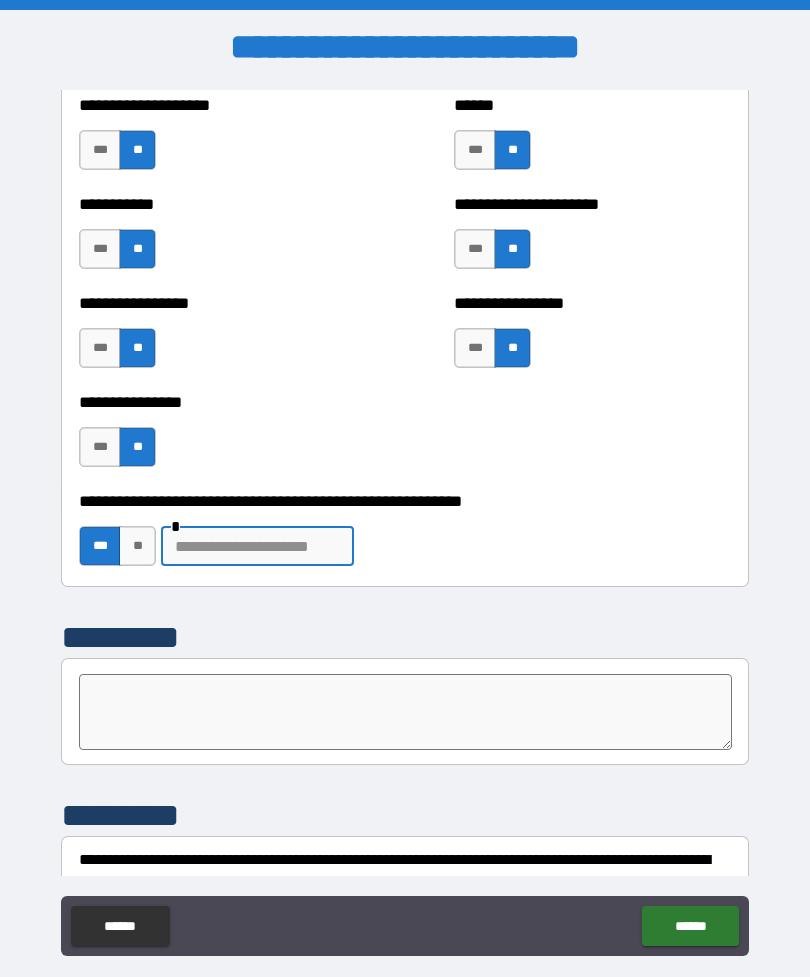 click on "**" at bounding box center (137, 546) 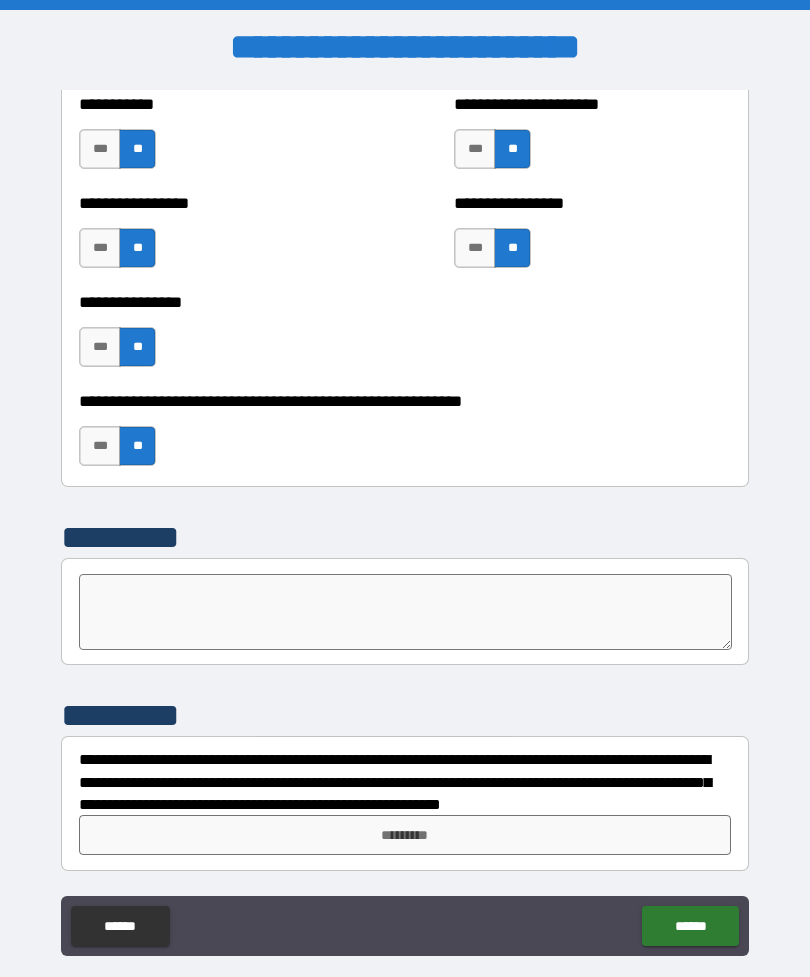 scroll, scrollTop: 6033, scrollLeft: 0, axis: vertical 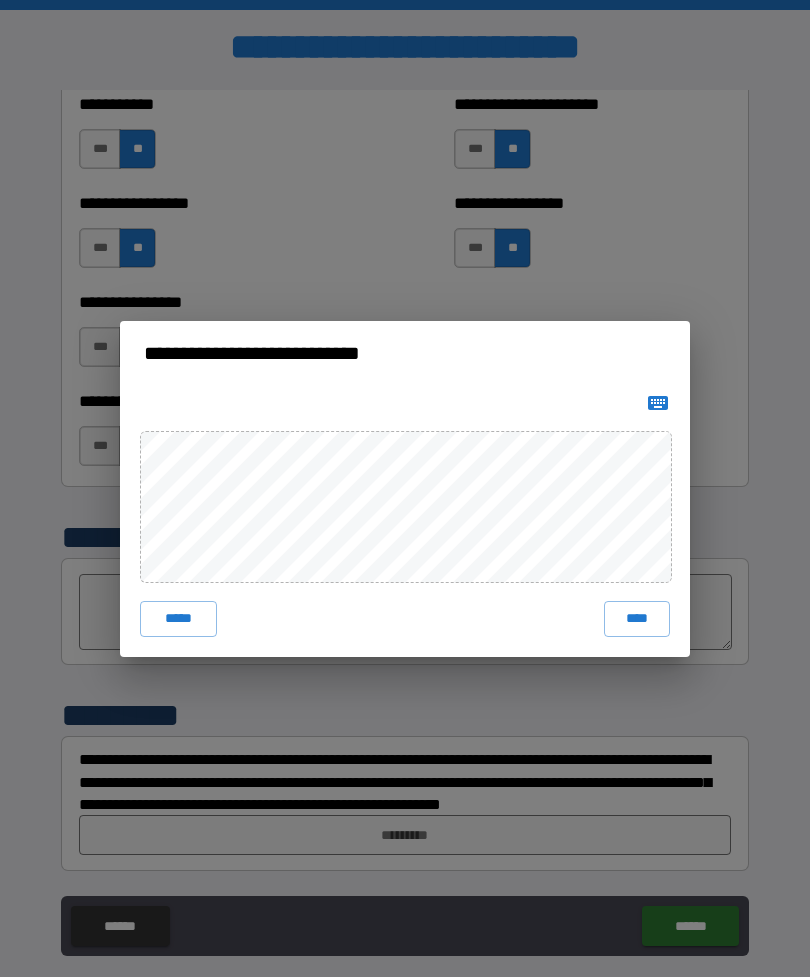 click on "****" at bounding box center [637, 619] 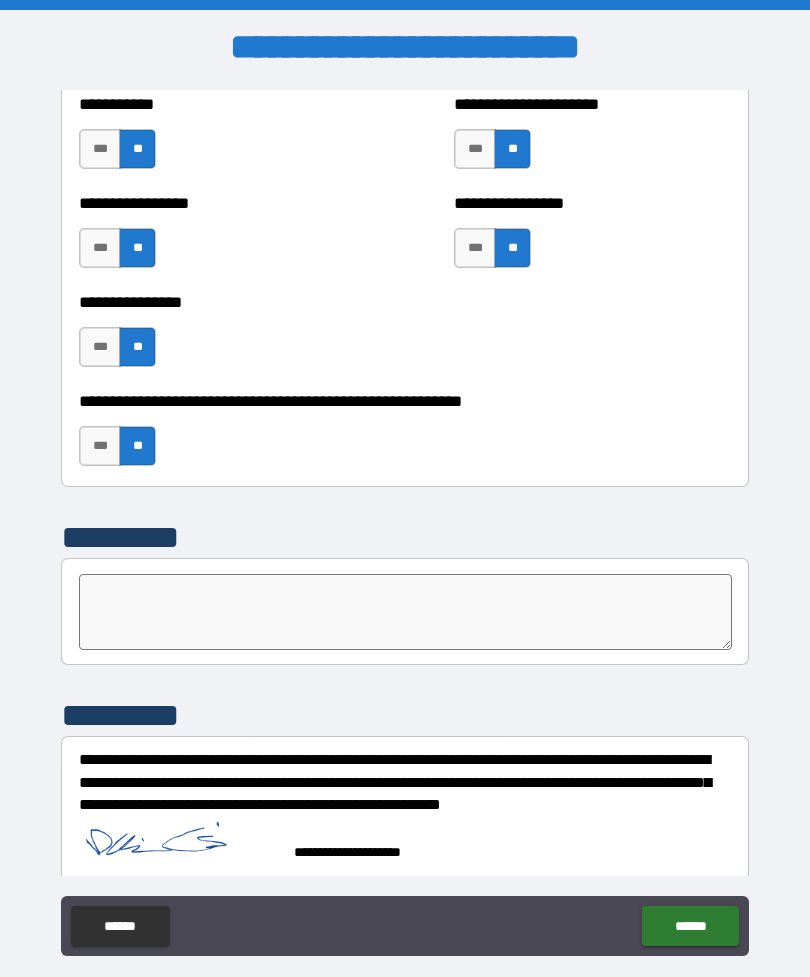 click on "******" at bounding box center (690, 926) 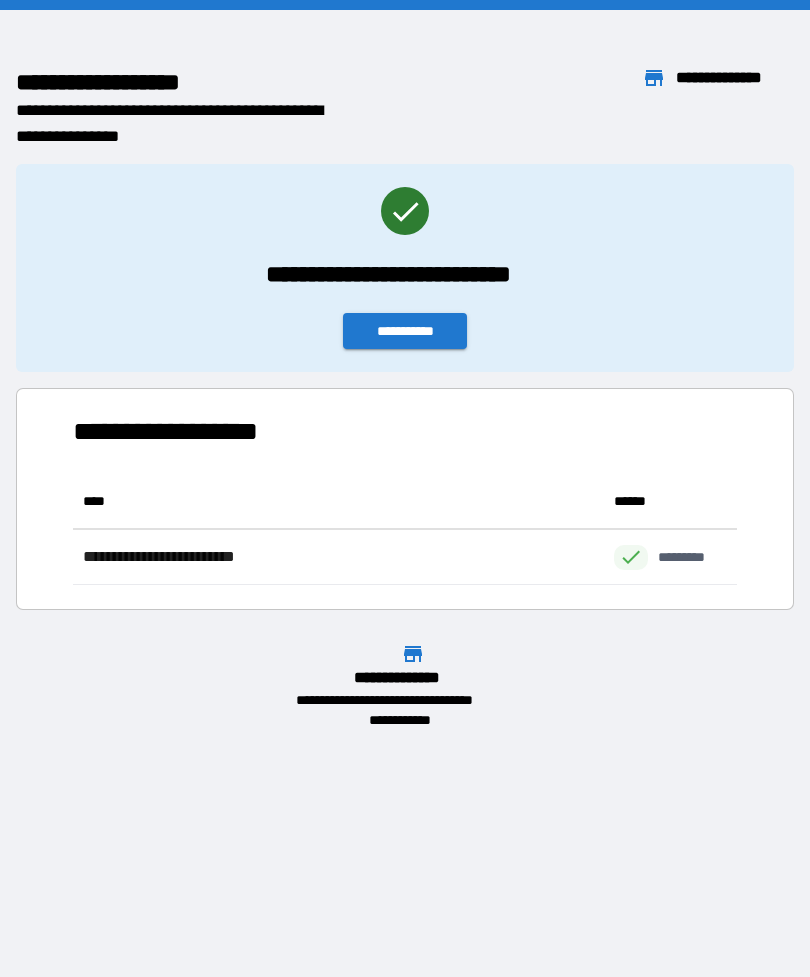 scroll, scrollTop: 1, scrollLeft: 1, axis: both 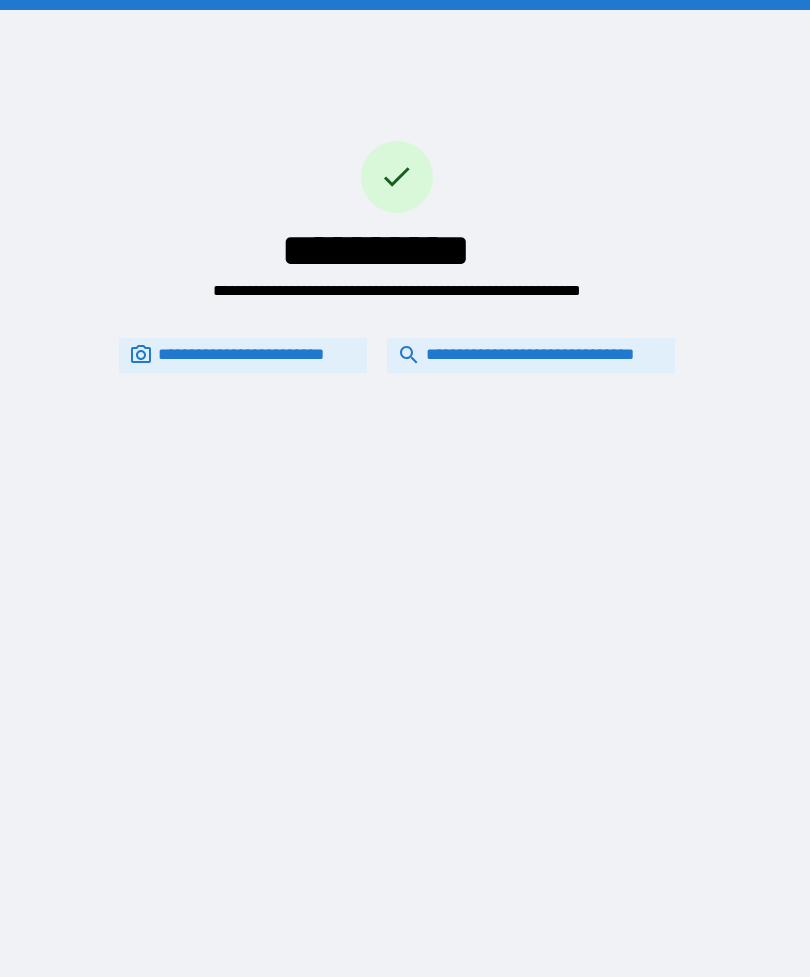 click on "**********" at bounding box center [397, 355] 